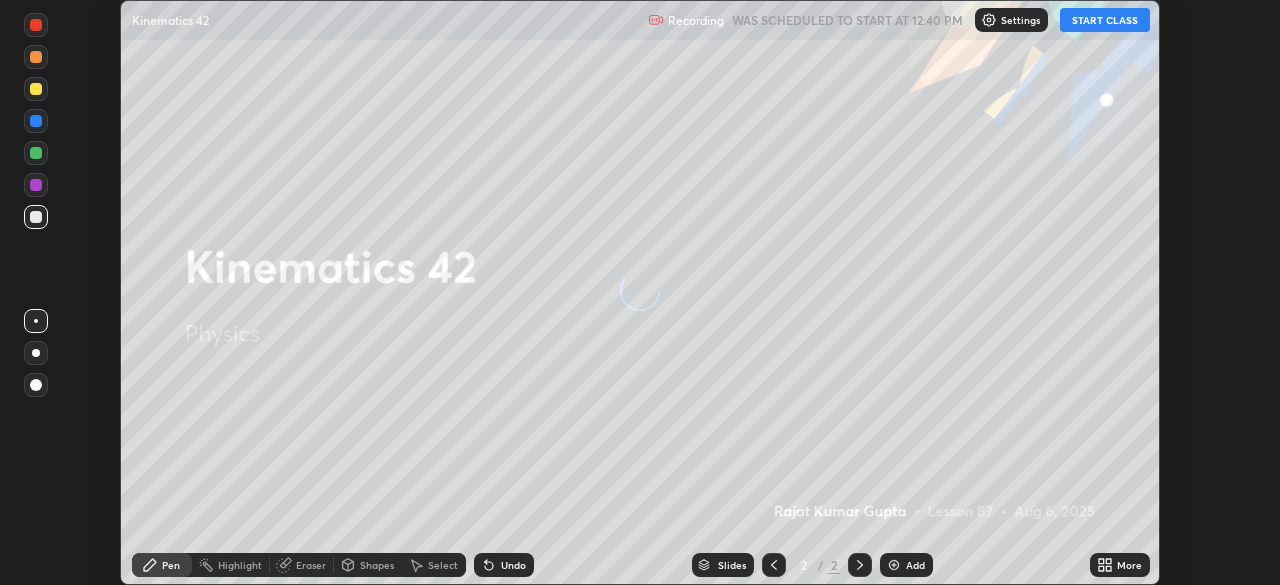scroll, scrollTop: 0, scrollLeft: 0, axis: both 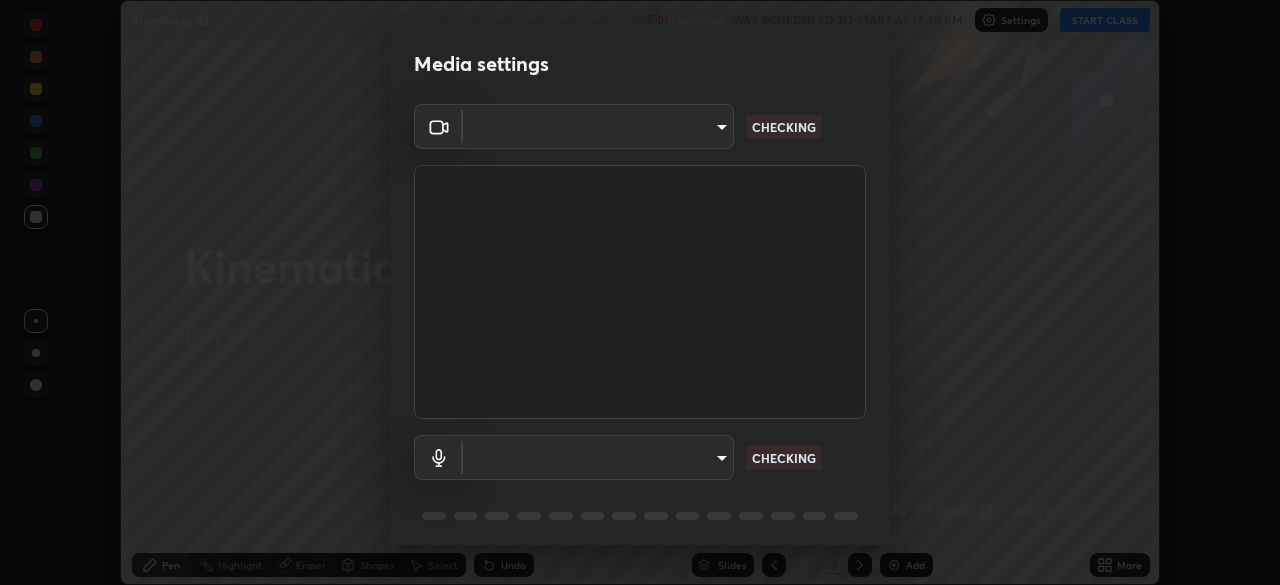 type on "0c70f2b5aee8e9c2bad1f970257ff5bd35598e7eb34c01da8172f8973d0e75bf" 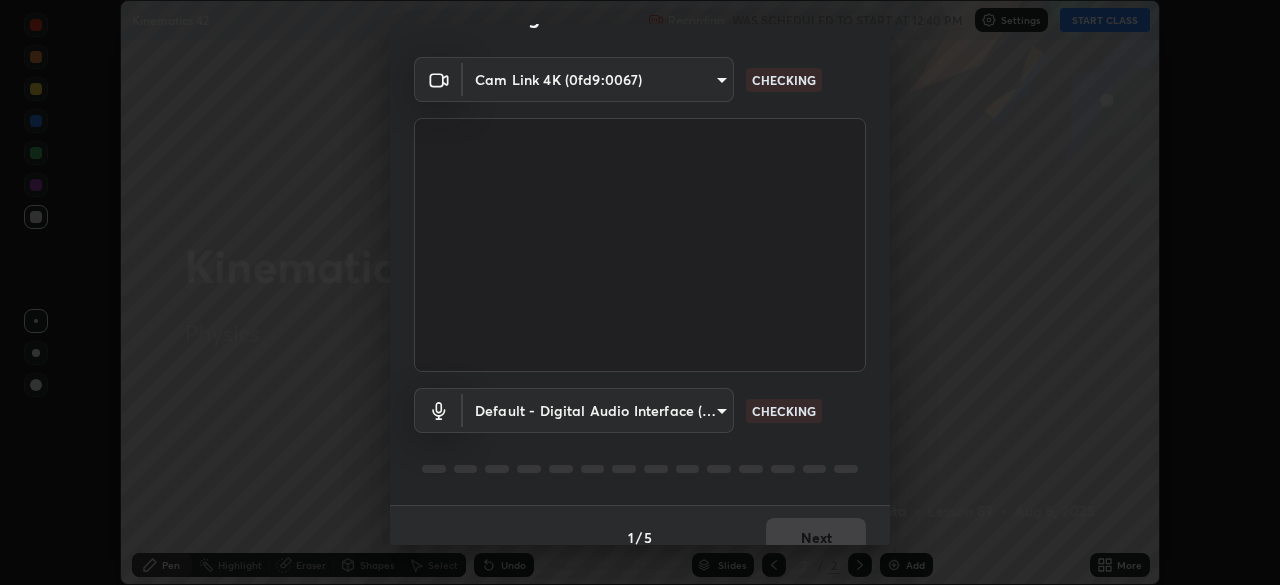 scroll, scrollTop: 71, scrollLeft: 0, axis: vertical 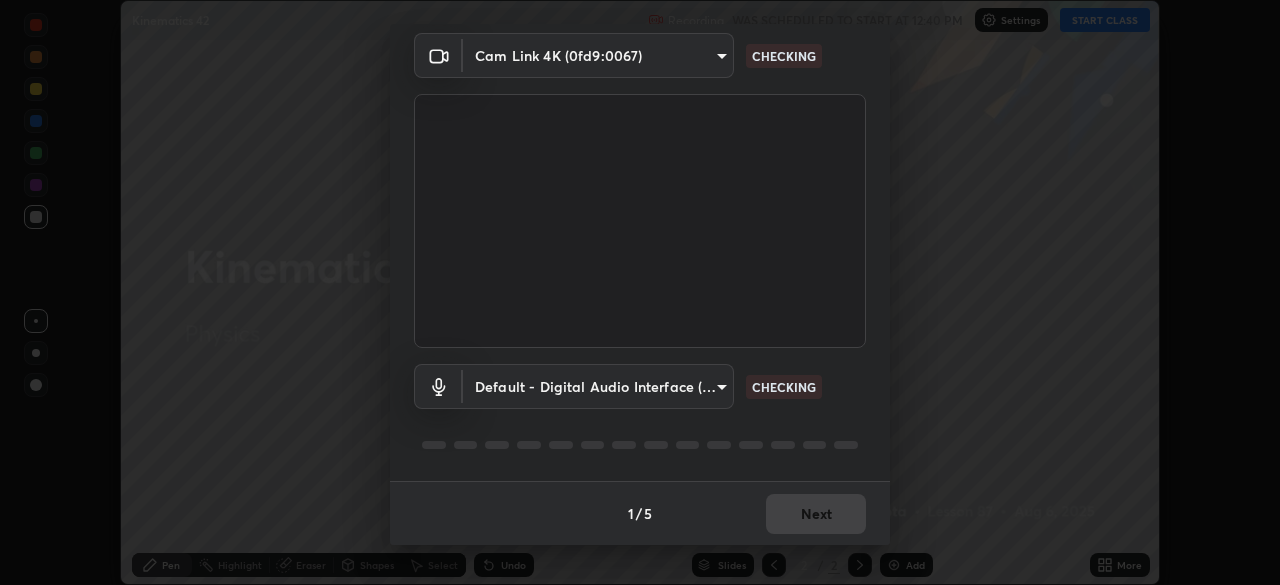 click on "Erase all Kinematics 42 Recording WAS SCHEDULED TO START AT  12:40 PM Settings START CLASS Setting up your live class Kinematics 42 • L87 of Physics [FIRST] [LAST] Pen Highlight Eraser Shapes Select Undo Slides 2 / 2 Add More No doubts shared Encourage your learners to ask a doubt for better clarity Report an issue Reason for reporting Buffering Chat not working Audio - Video sync issue Educator video quality low ​ Attach an image Report Media settings Cam Link 4K (0fd9:0067) [HASH] CHECKING Default - Digital Audio Interface (Cam Link 4K) default CHECKING 1 / 5 Next" at bounding box center (640, 292) 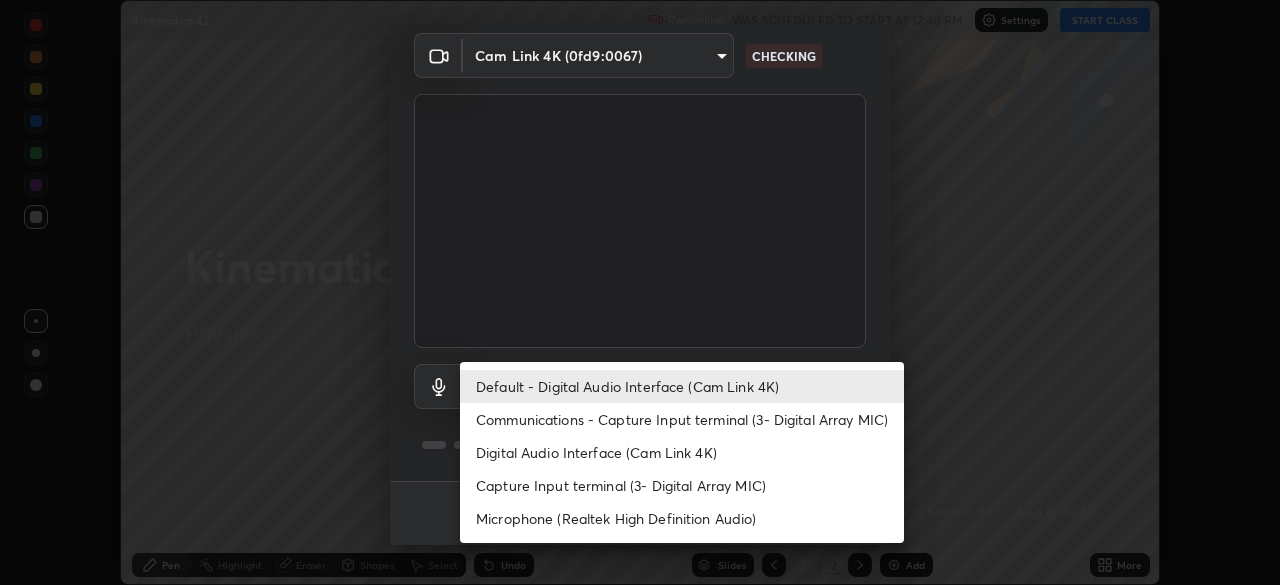 click on "Communications - Capture Input terminal (3- Digital Array MIC)" at bounding box center (682, 419) 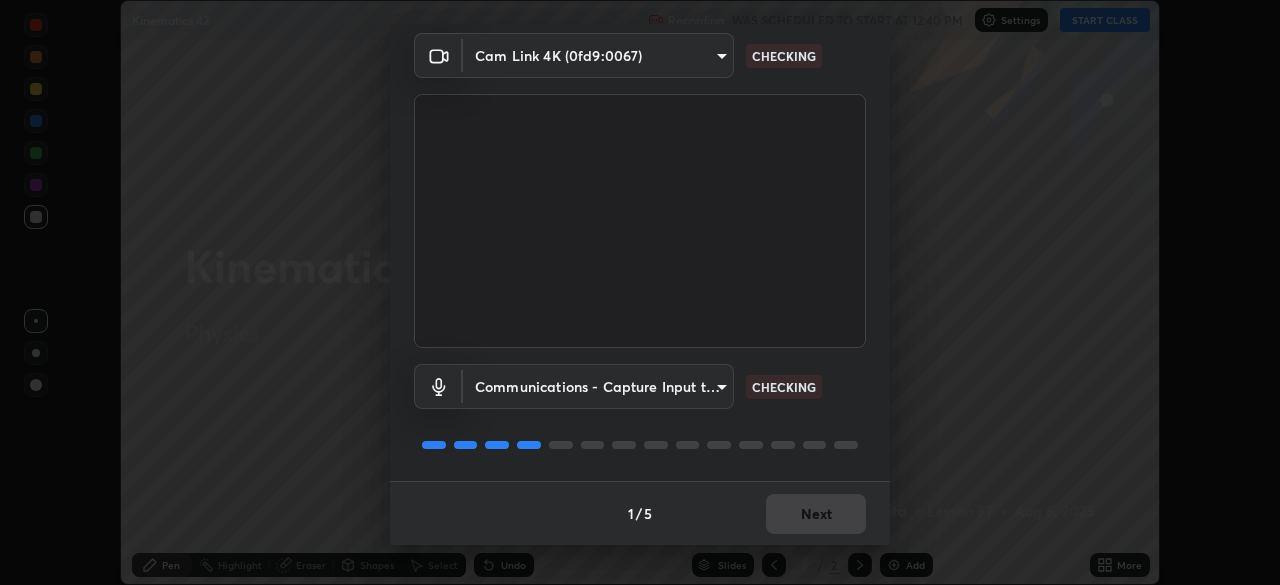 click on "Erase all Kinematics 42 Recording WAS SCHEDULED TO START AT  12:40 PM Settings START CLASS Setting up your live class Kinematics 42 • L87 of Physics [FIRST] [LAST] Pen Highlight Eraser Shapes Select Undo Slides 2 / 2 Add More No doubts shared Encourage your learners to ask a doubt for better clarity Report an issue Reason for reporting Buffering Chat not working Audio - Video sync issue Educator video quality low ​ Attach an image Report Media settings Cam Link 4K (0fd9:0067) [HASH] CHECKING Communications - Capture Input terminal (3- Digital Array MIC) communications CHECKING 1 / 5 Next" at bounding box center (640, 292) 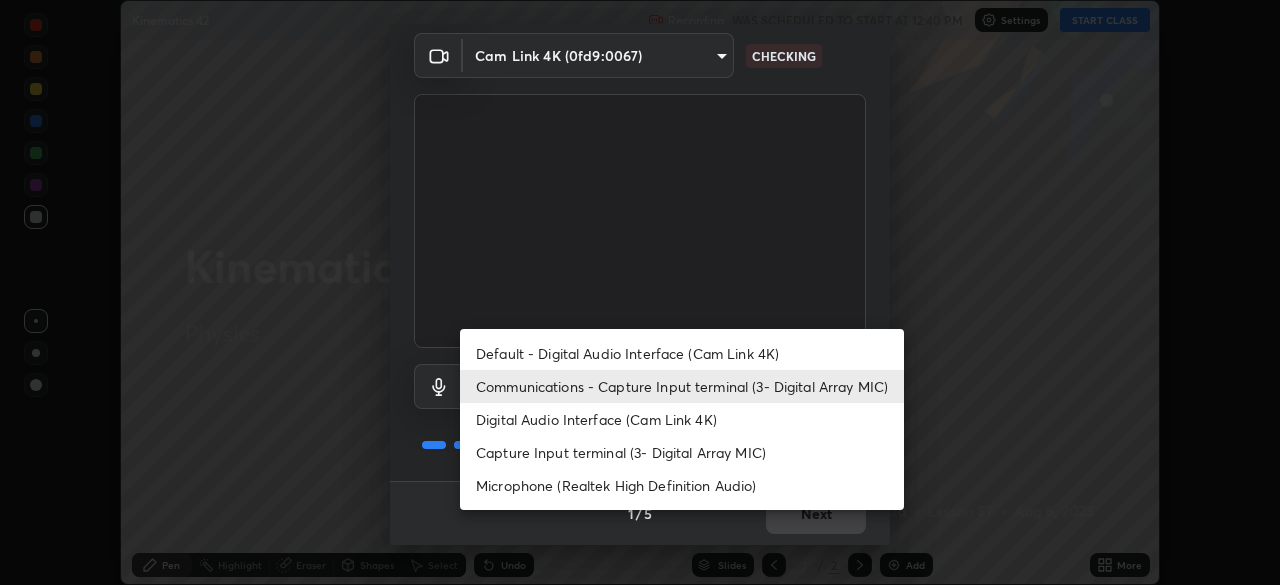click on "Default - Digital Audio Interface (Cam Link 4K)" at bounding box center [682, 353] 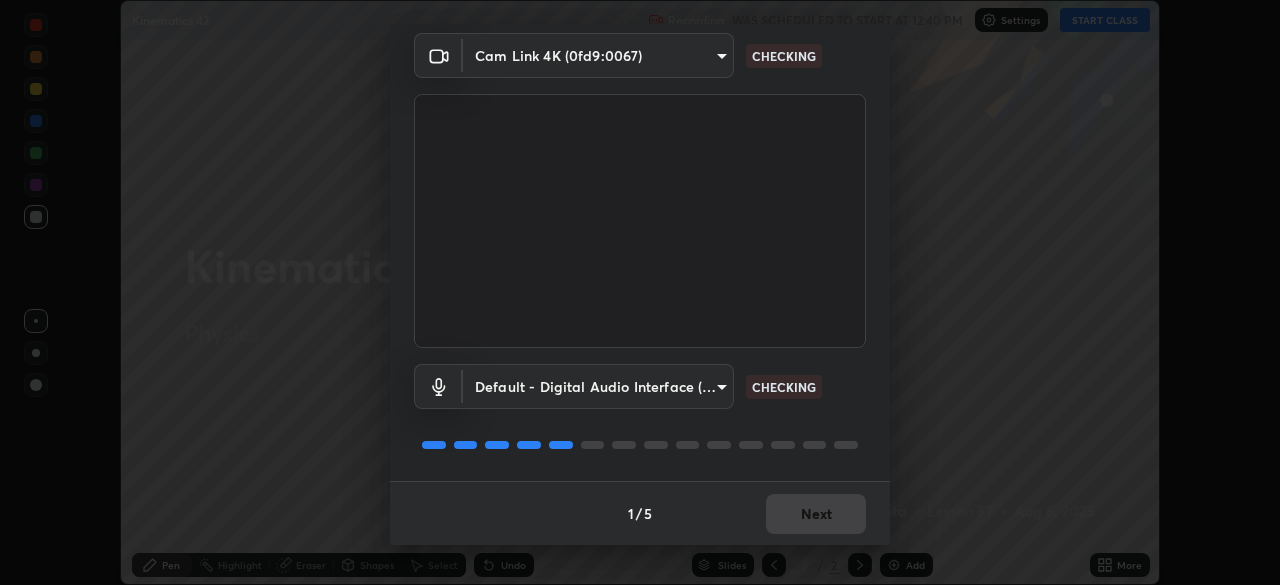 type on "default" 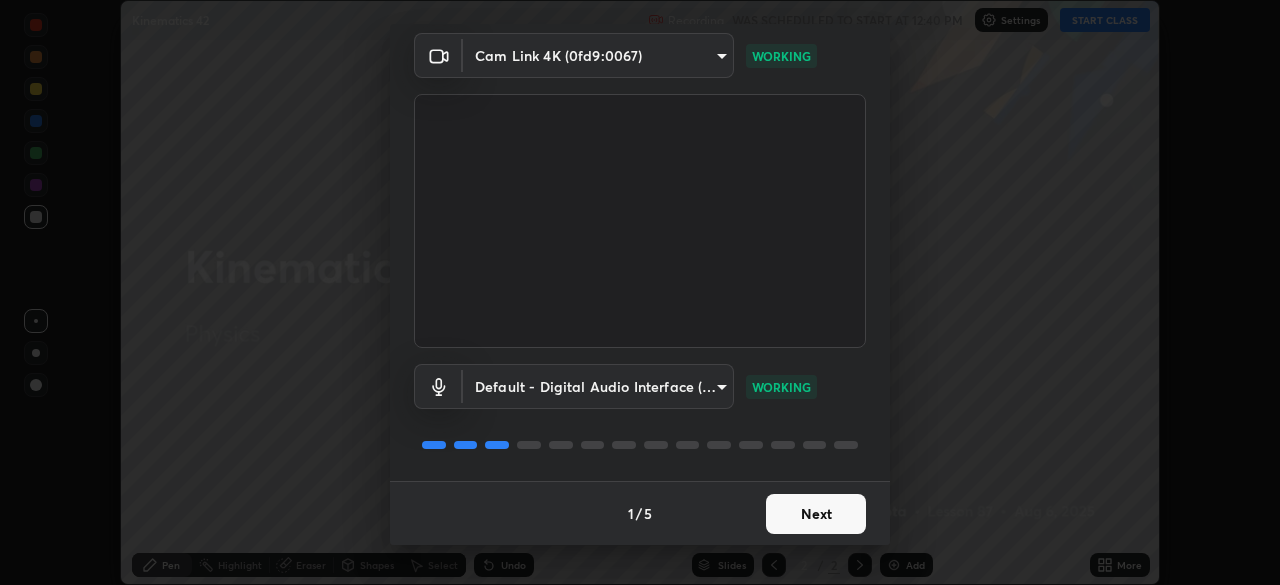 click on "Next" at bounding box center (816, 514) 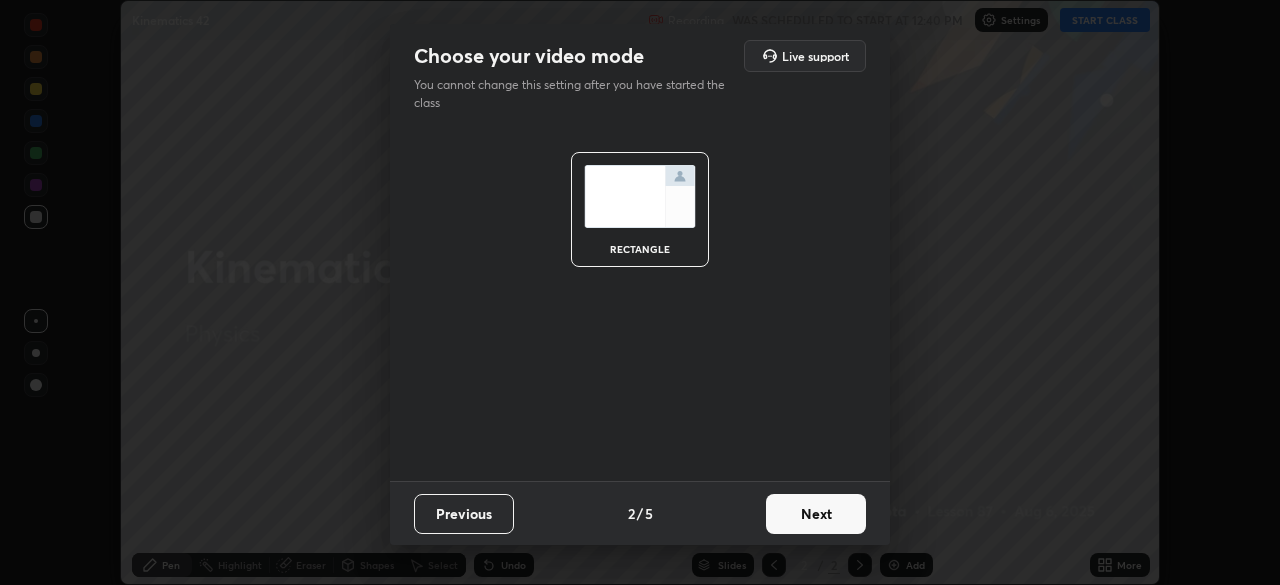 scroll, scrollTop: 0, scrollLeft: 0, axis: both 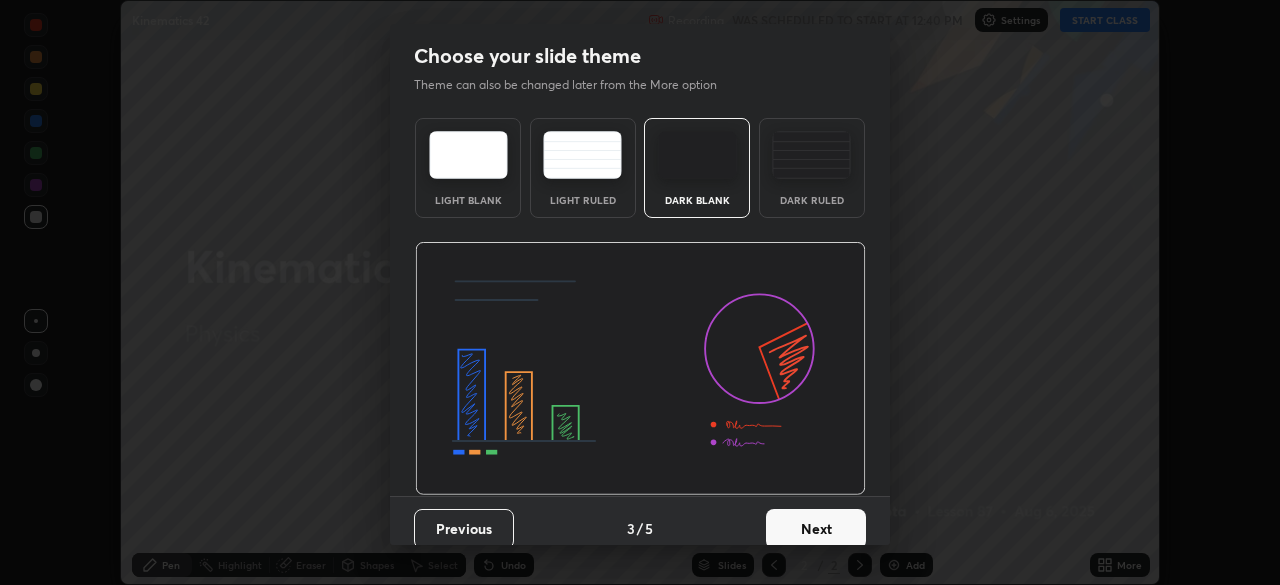 click on "Next" at bounding box center [816, 529] 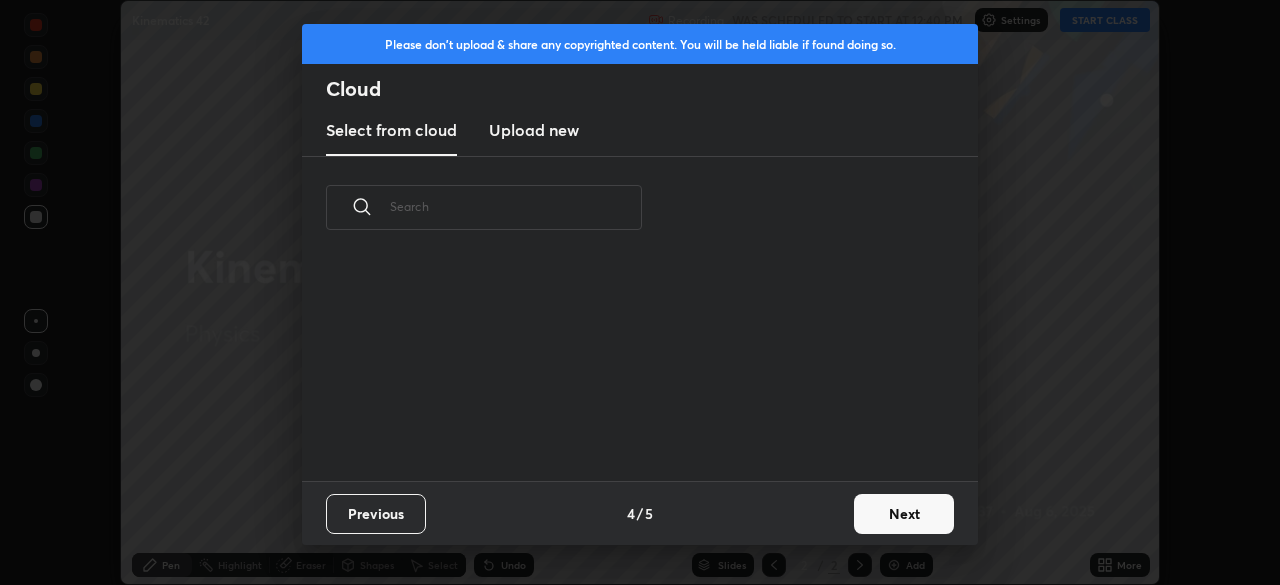 scroll, scrollTop: 7, scrollLeft: 11, axis: both 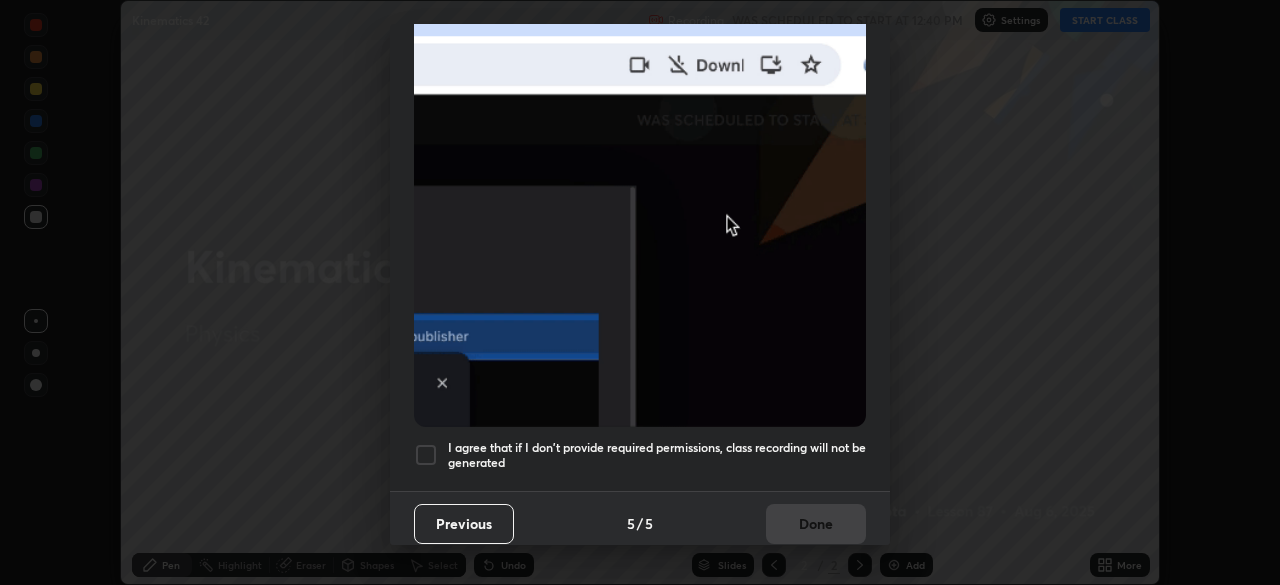 click on "I agree that if I don't provide required permissions, class recording will not be generated" at bounding box center [657, 455] 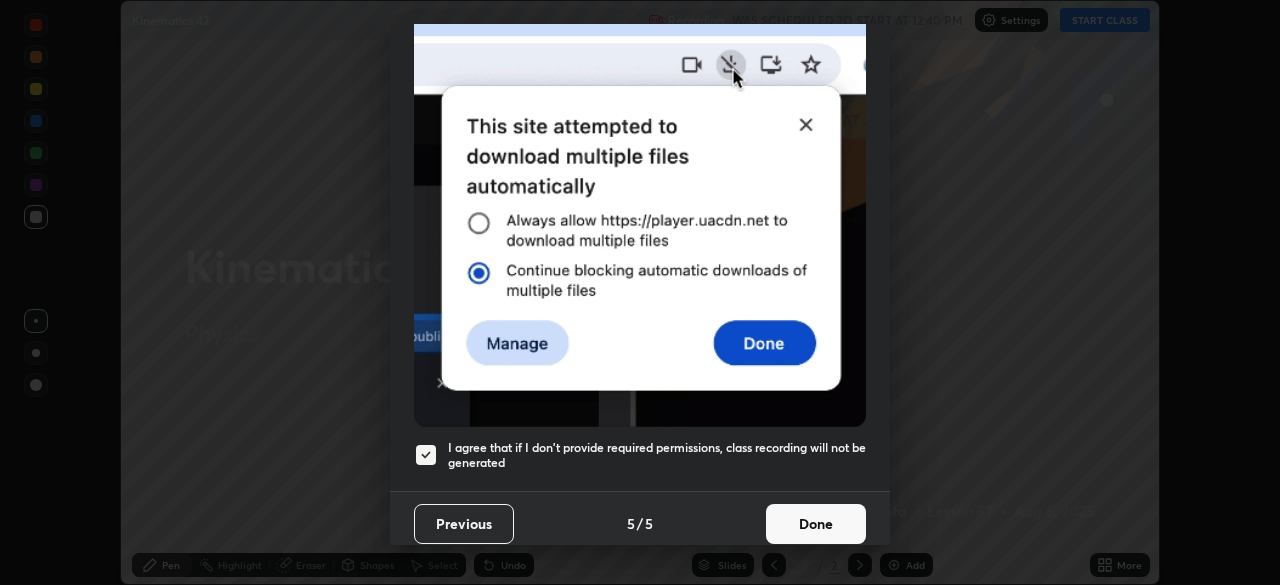 click on "Done" at bounding box center [816, 524] 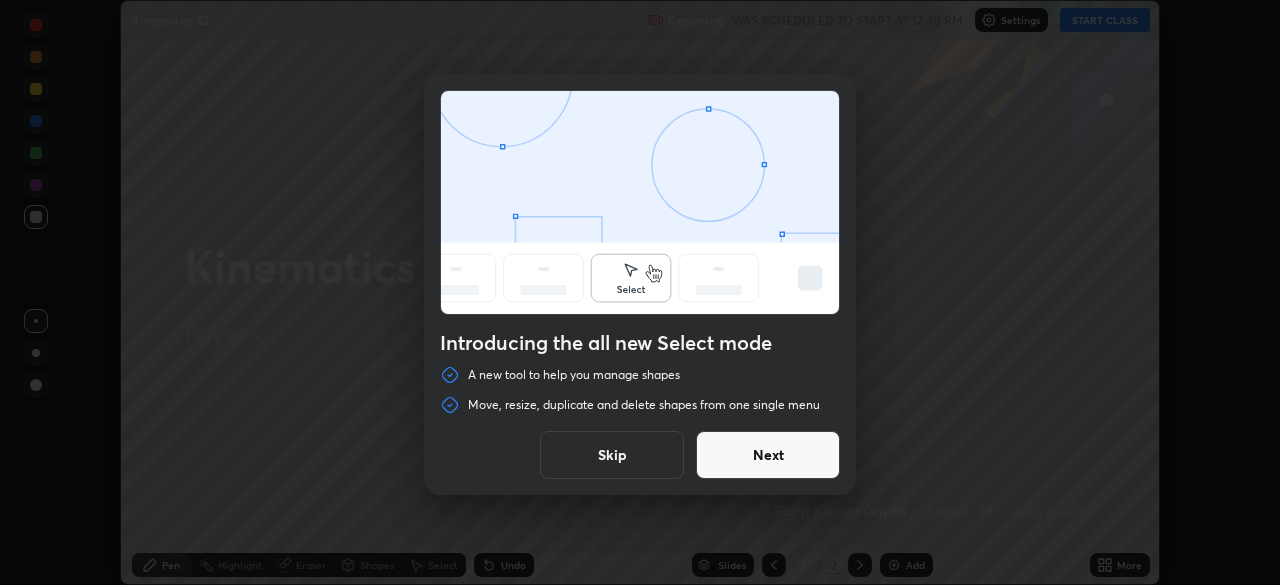 click on "Next" at bounding box center (768, 455) 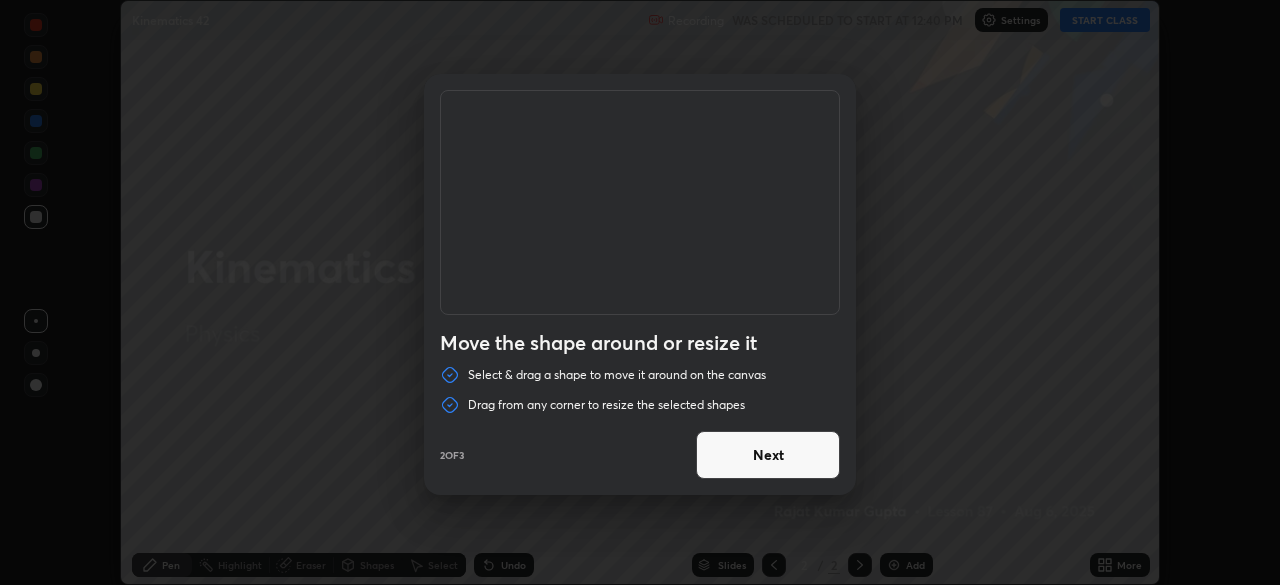 click on "Next" at bounding box center (768, 455) 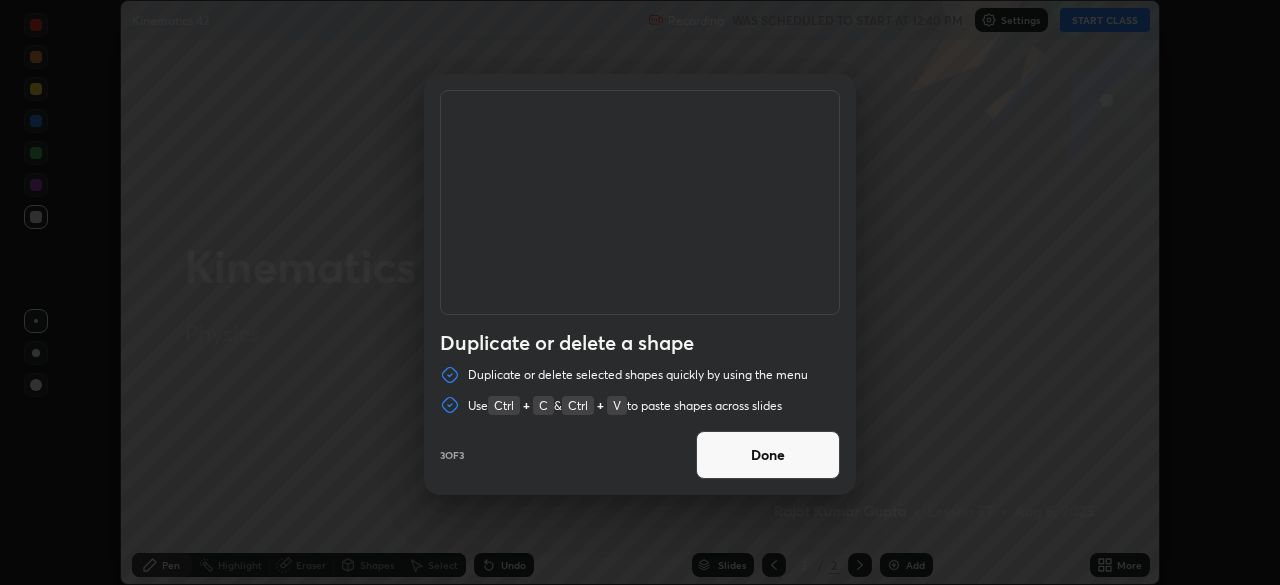click on "Done" at bounding box center [768, 455] 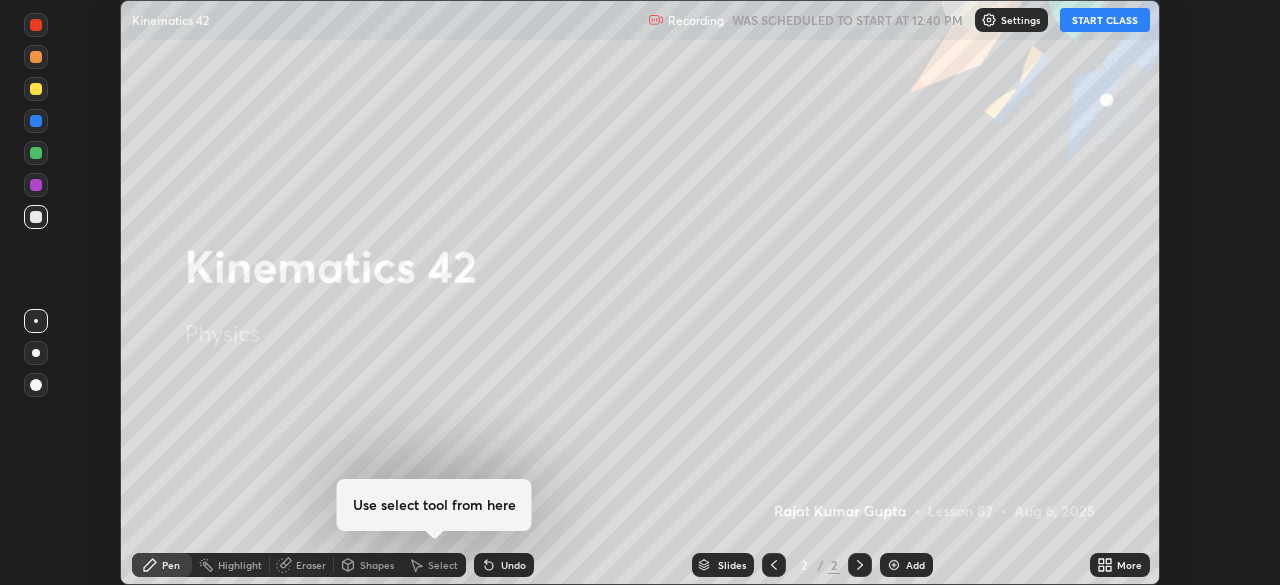 click on "START CLASS" at bounding box center [1105, 20] 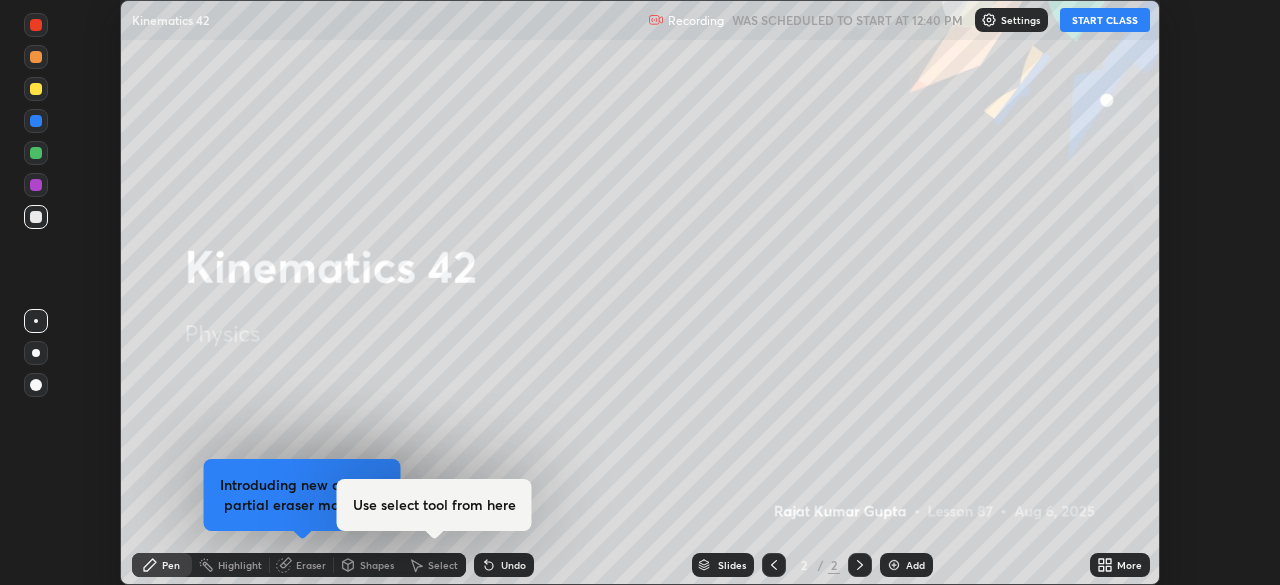 click on "More" at bounding box center [1129, 565] 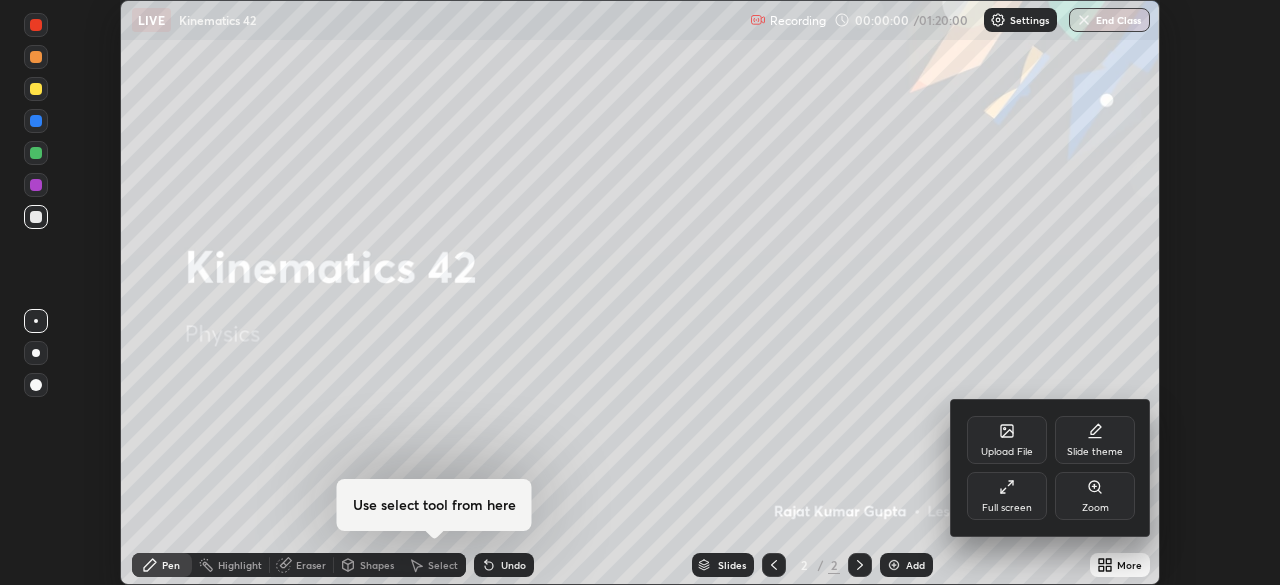 click 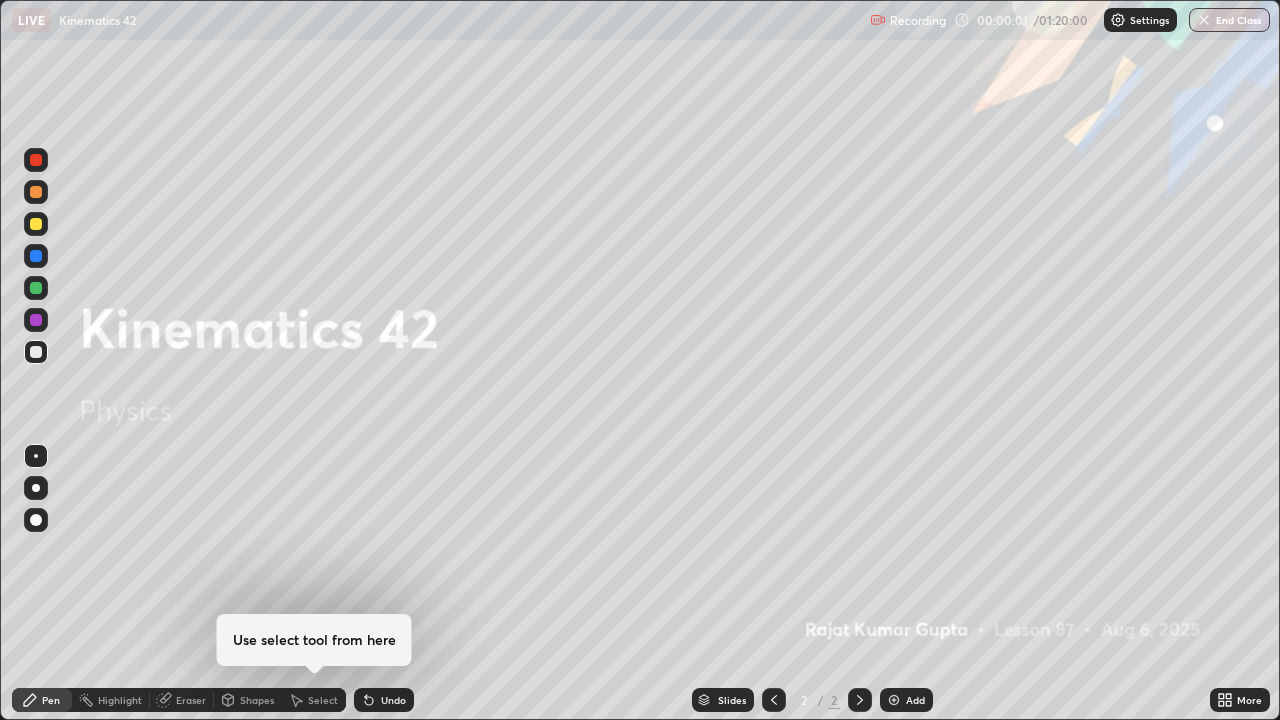scroll, scrollTop: 99280, scrollLeft: 98720, axis: both 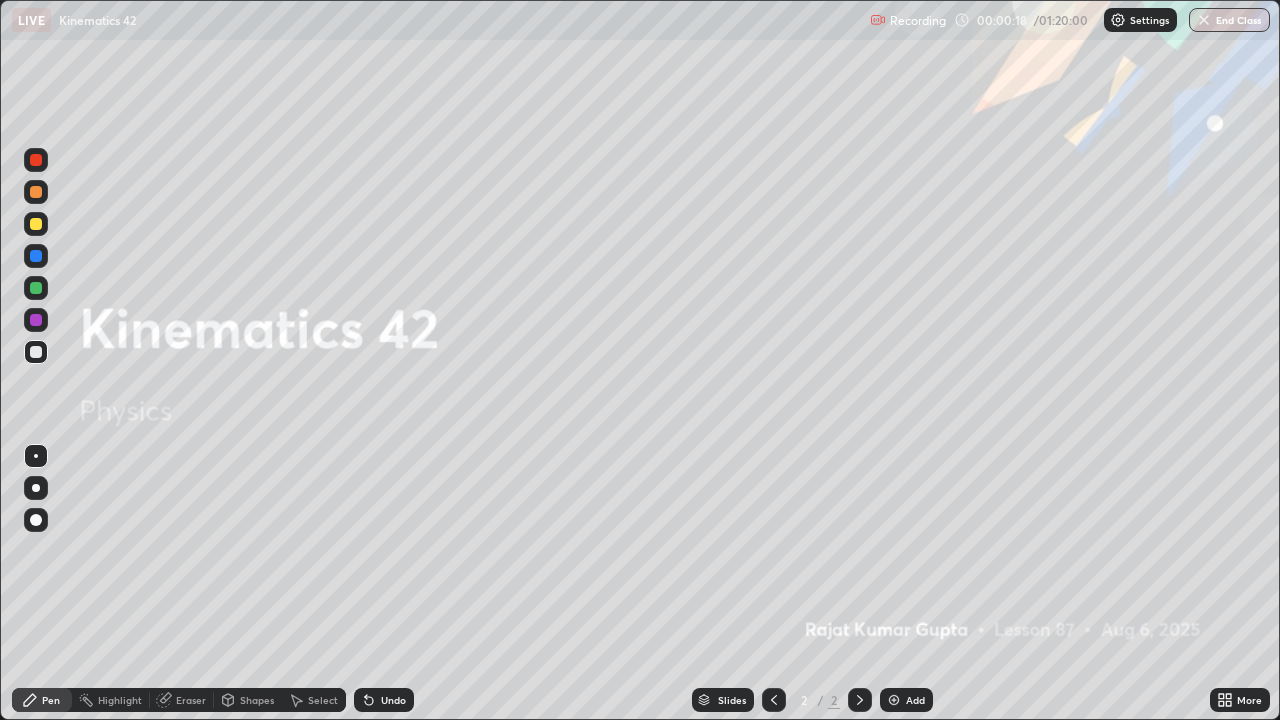 click on "Add" at bounding box center (915, 700) 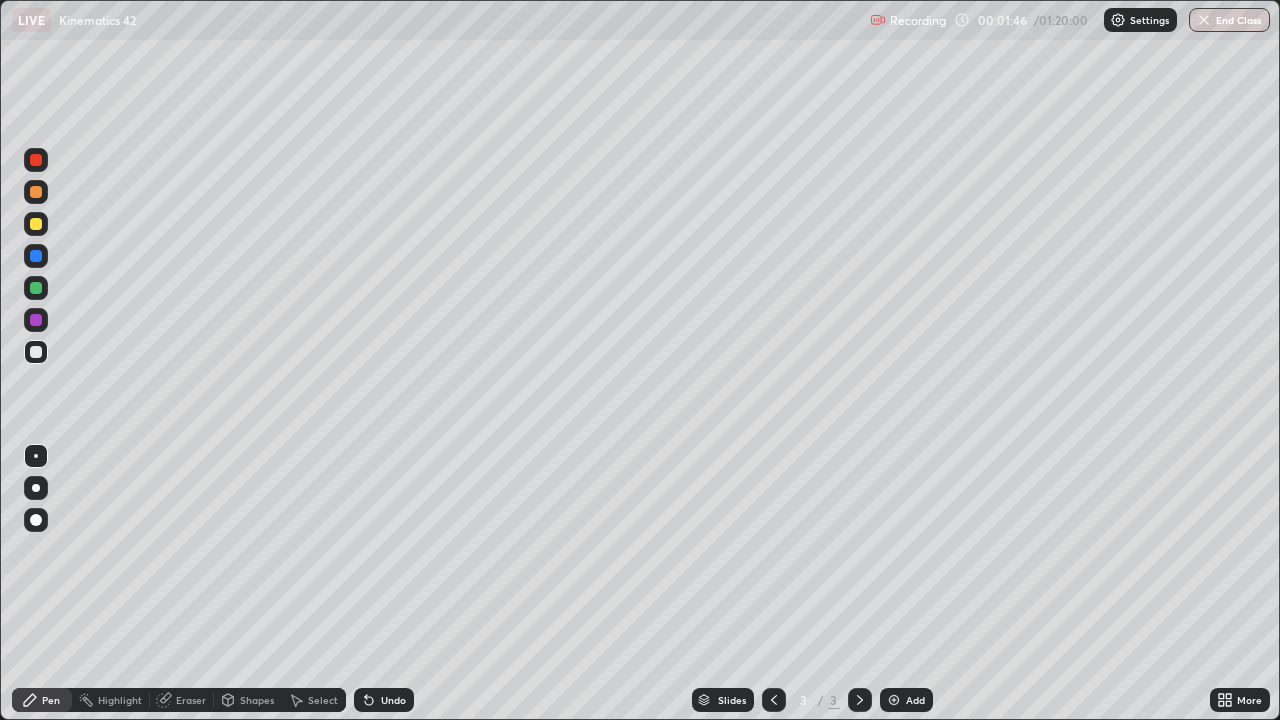click on "More" at bounding box center [1240, 700] 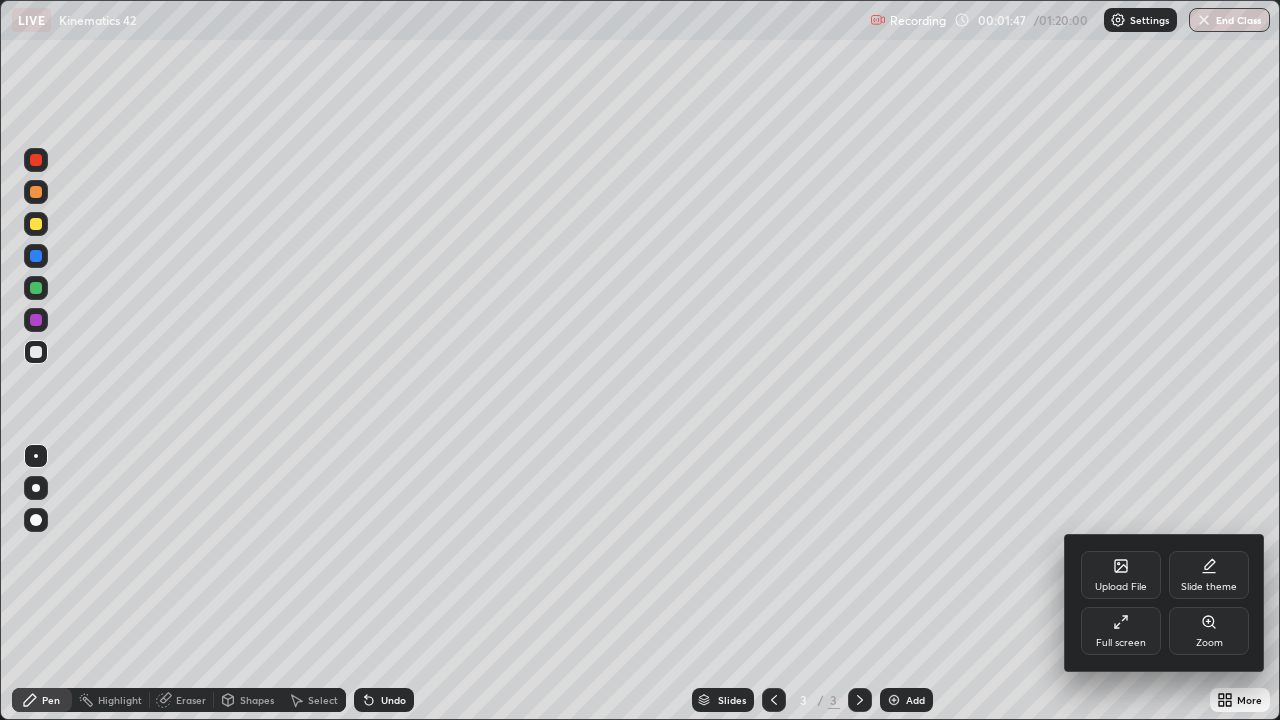 click on "Full screen" at bounding box center [1121, 643] 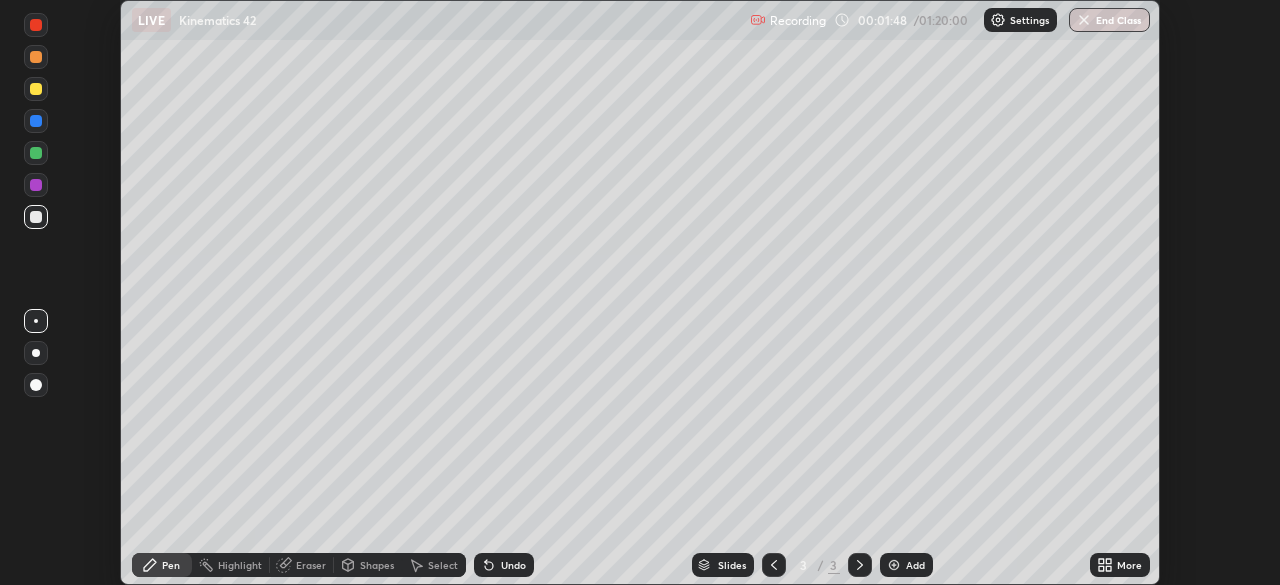scroll, scrollTop: 585, scrollLeft: 1280, axis: both 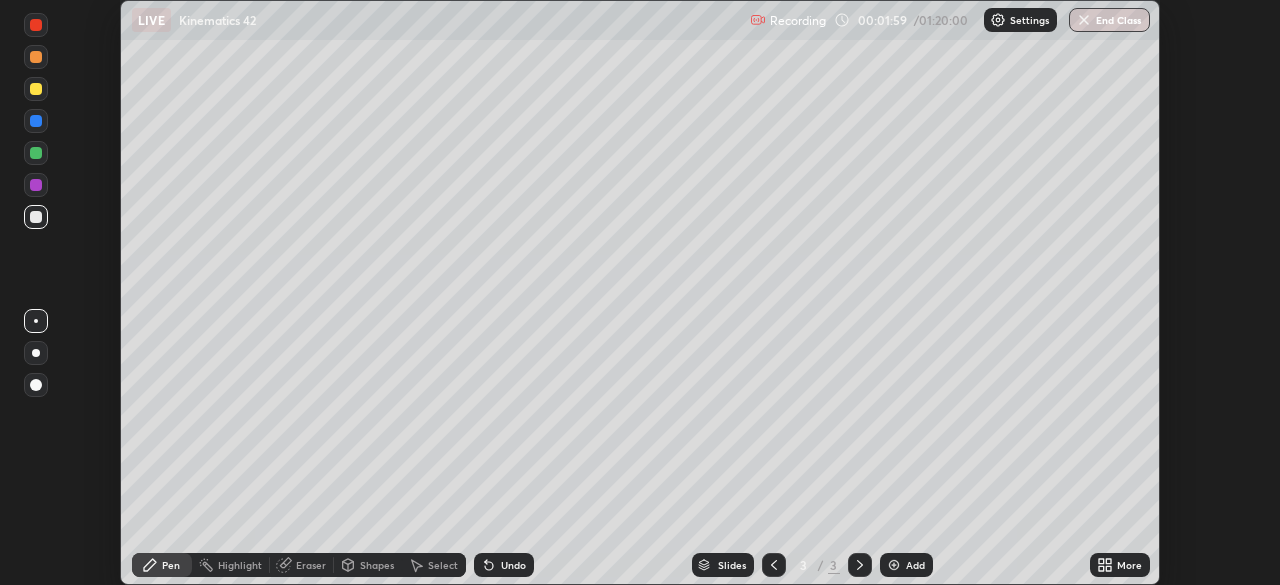 click on "More" at bounding box center [1129, 565] 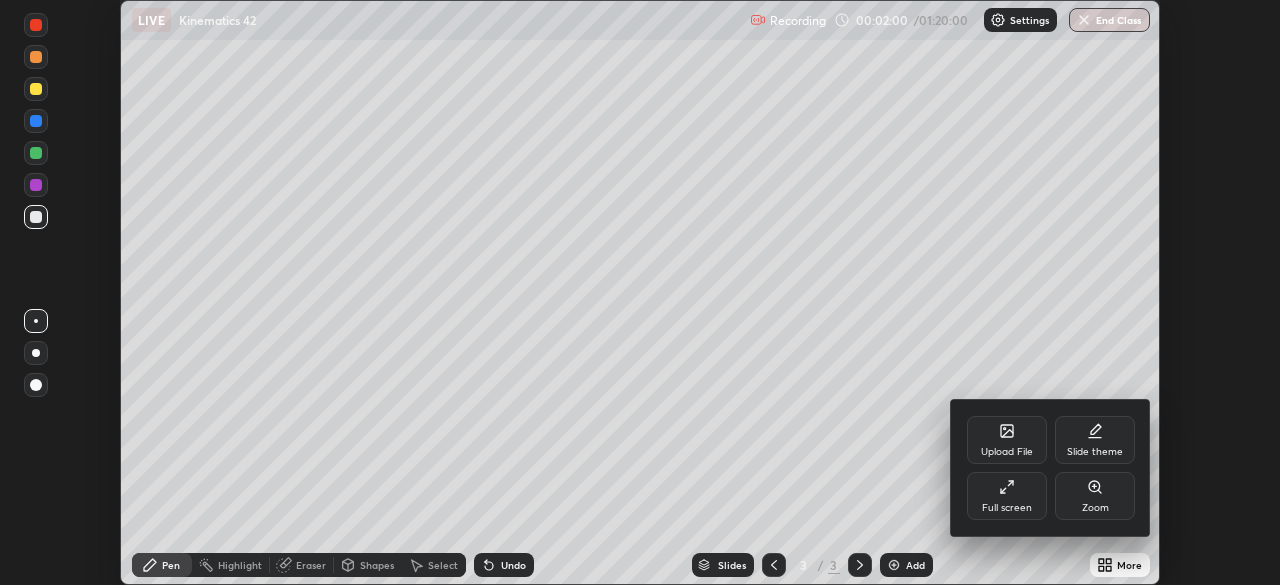 click on "Full screen" at bounding box center (1007, 496) 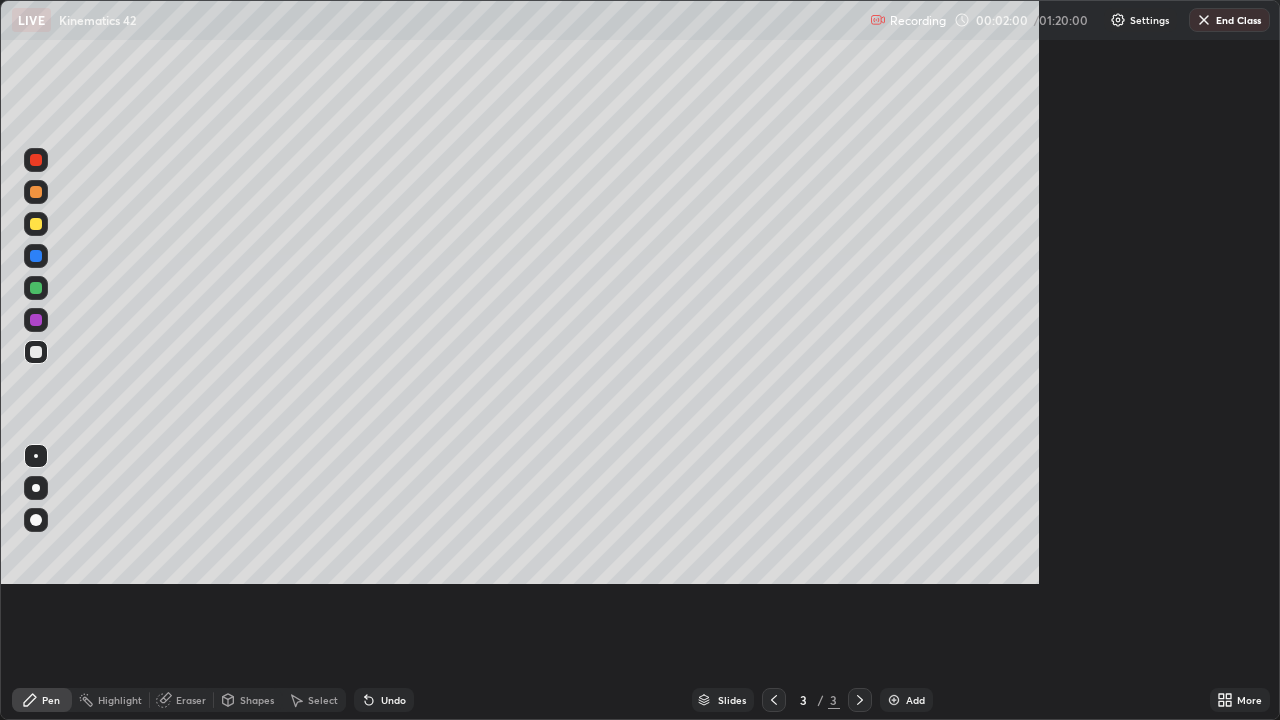 scroll, scrollTop: 99280, scrollLeft: 98720, axis: both 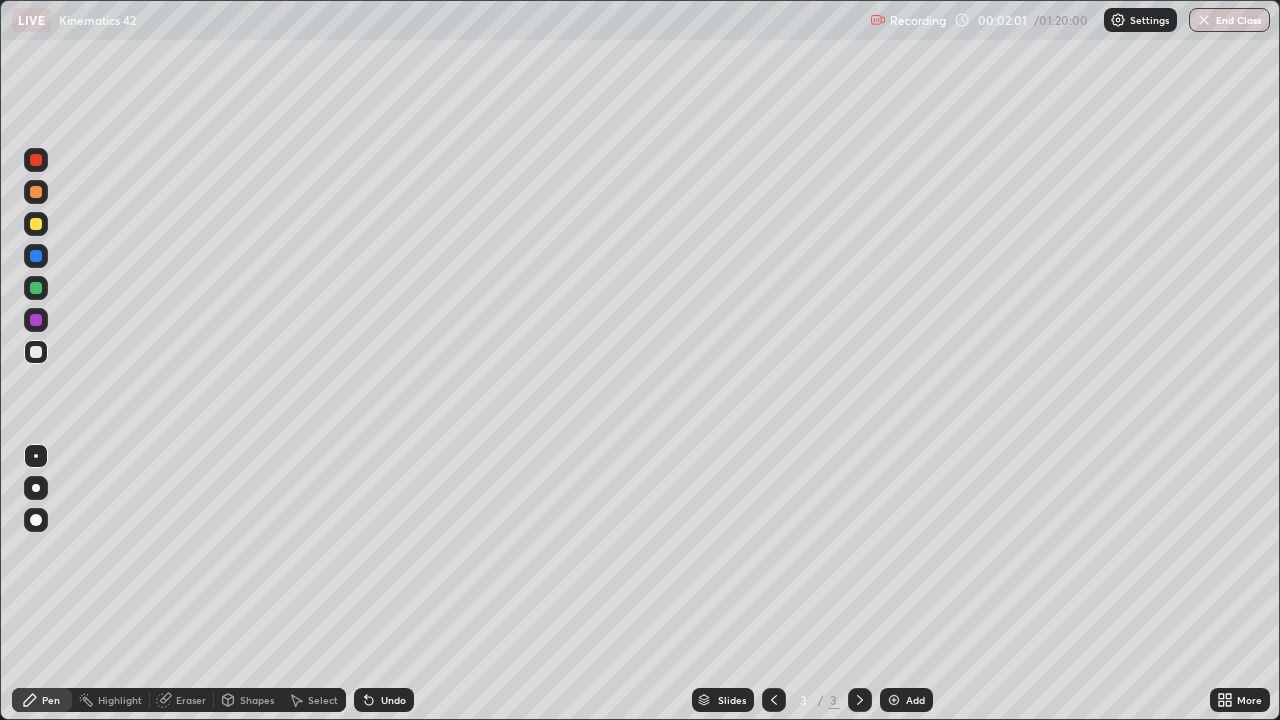 click on "Pen" at bounding box center [42, 700] 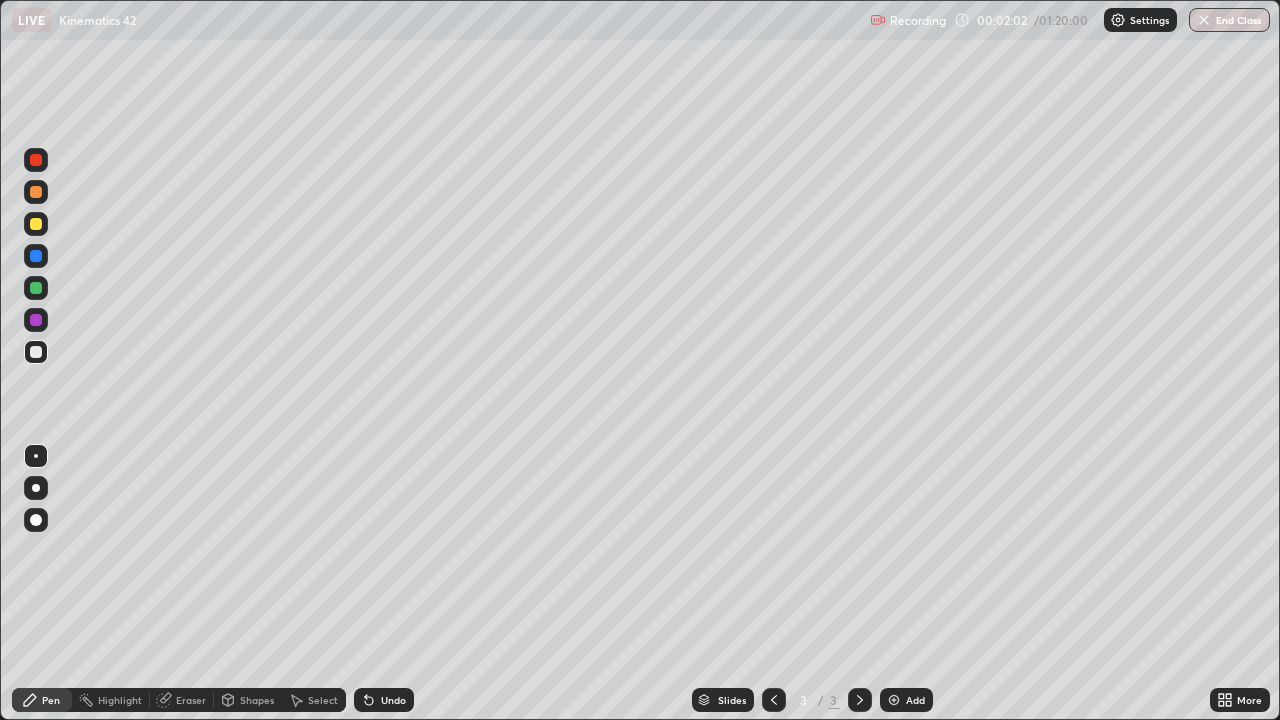 click at bounding box center [36, 352] 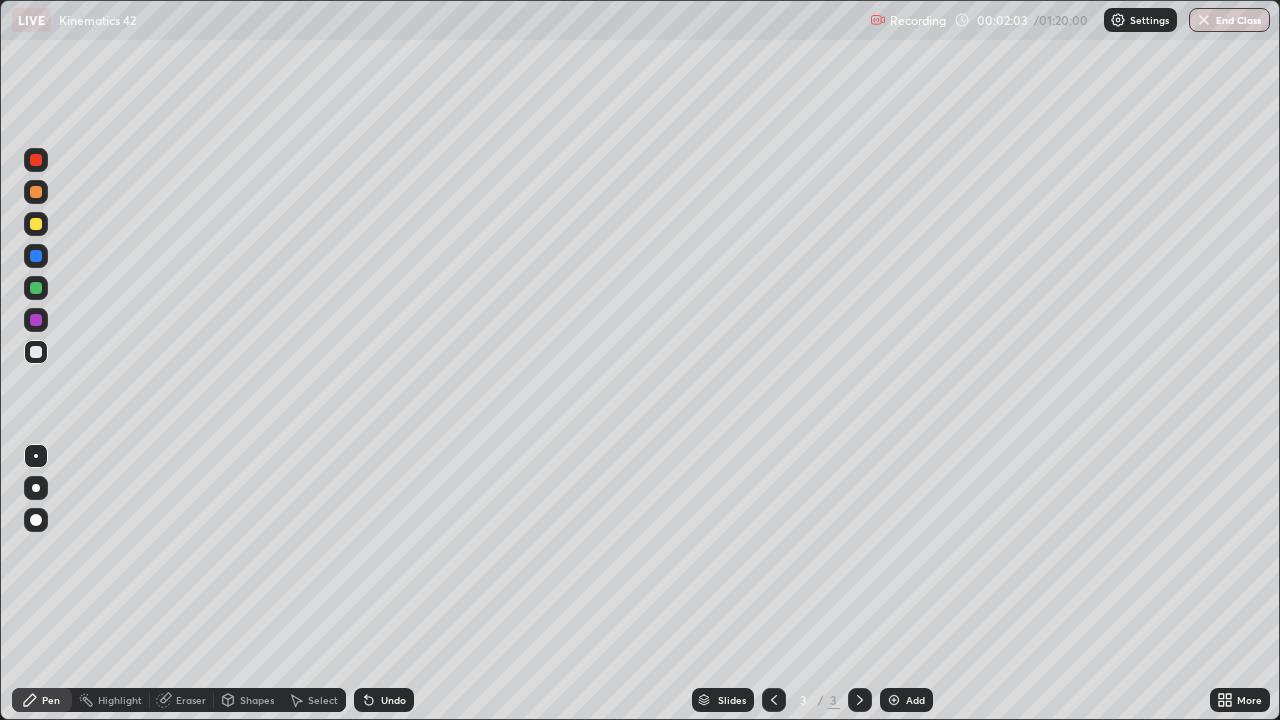 click at bounding box center [36, 520] 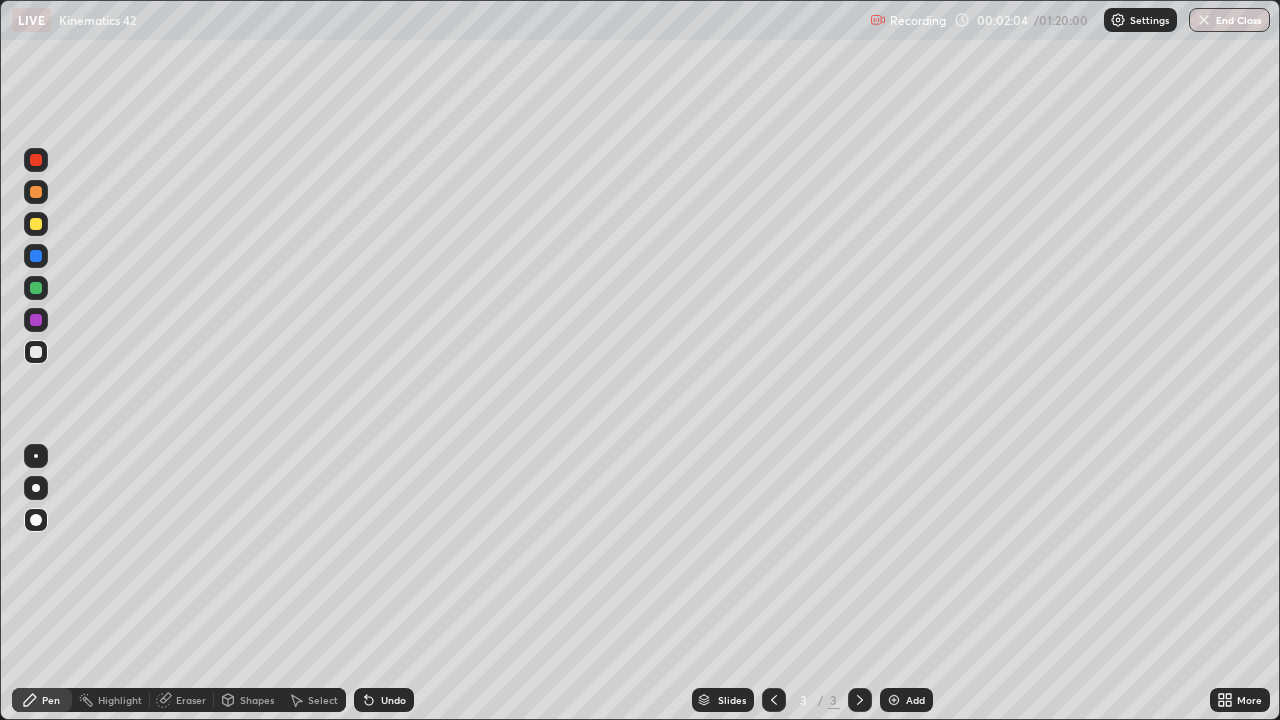 click on "Eraser" at bounding box center (191, 700) 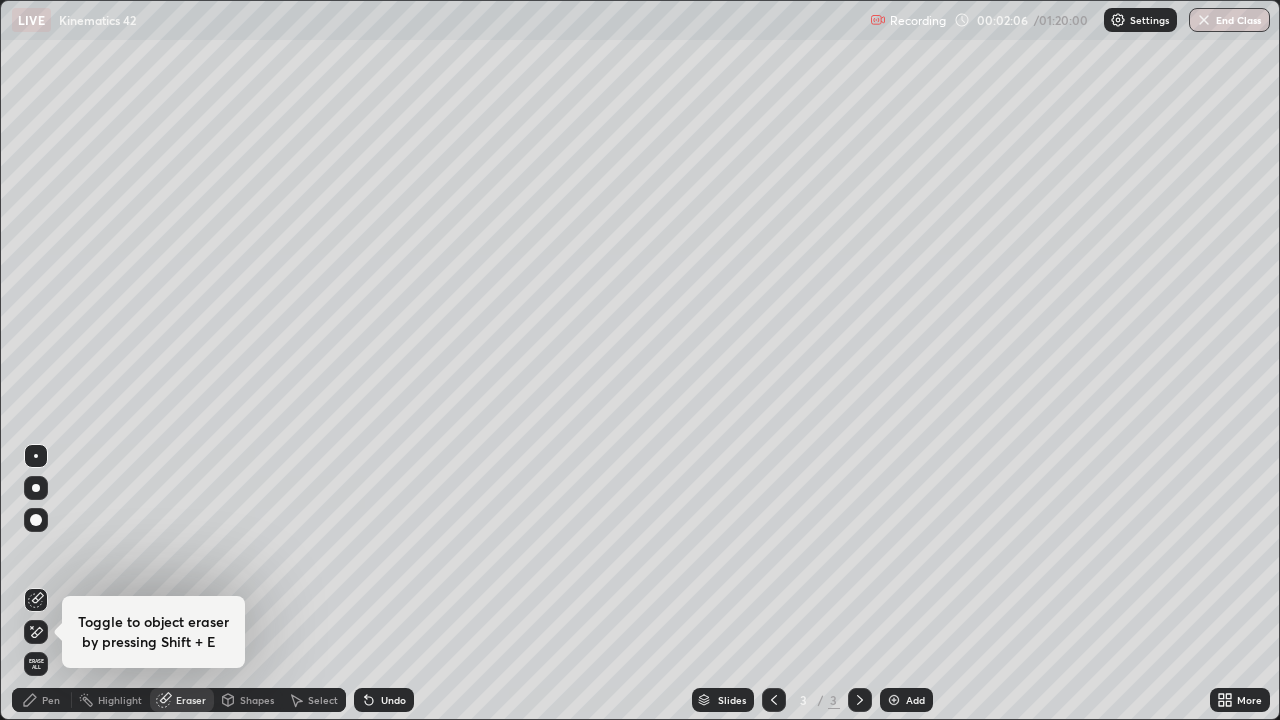 click on "Pen" at bounding box center [51, 700] 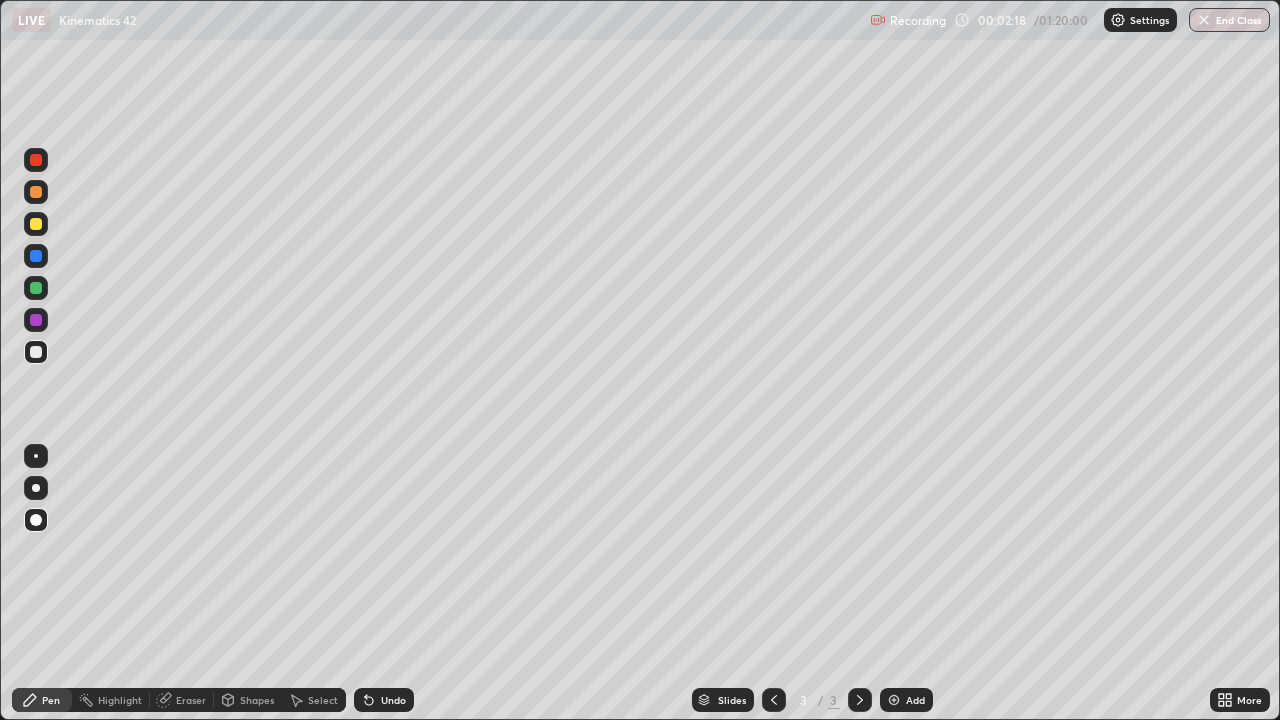 click on "Undo" at bounding box center [393, 700] 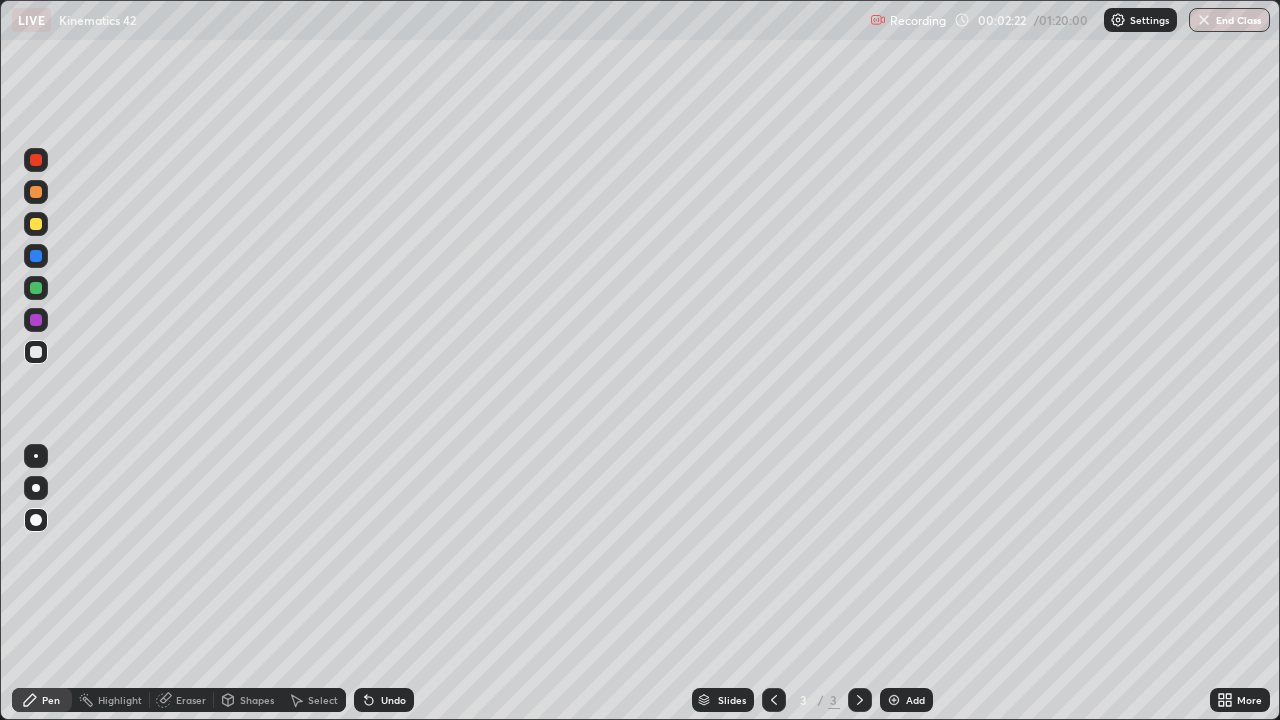 click on "Undo" at bounding box center (393, 700) 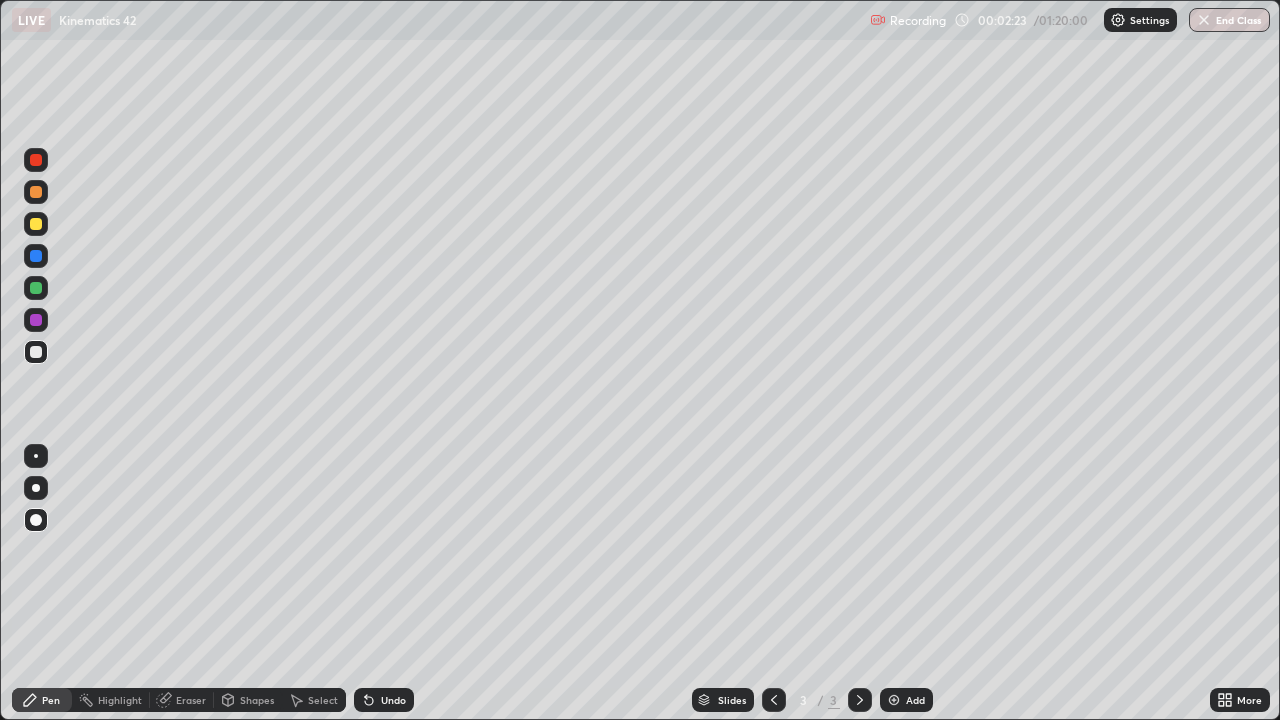 click on "Undo" at bounding box center [384, 700] 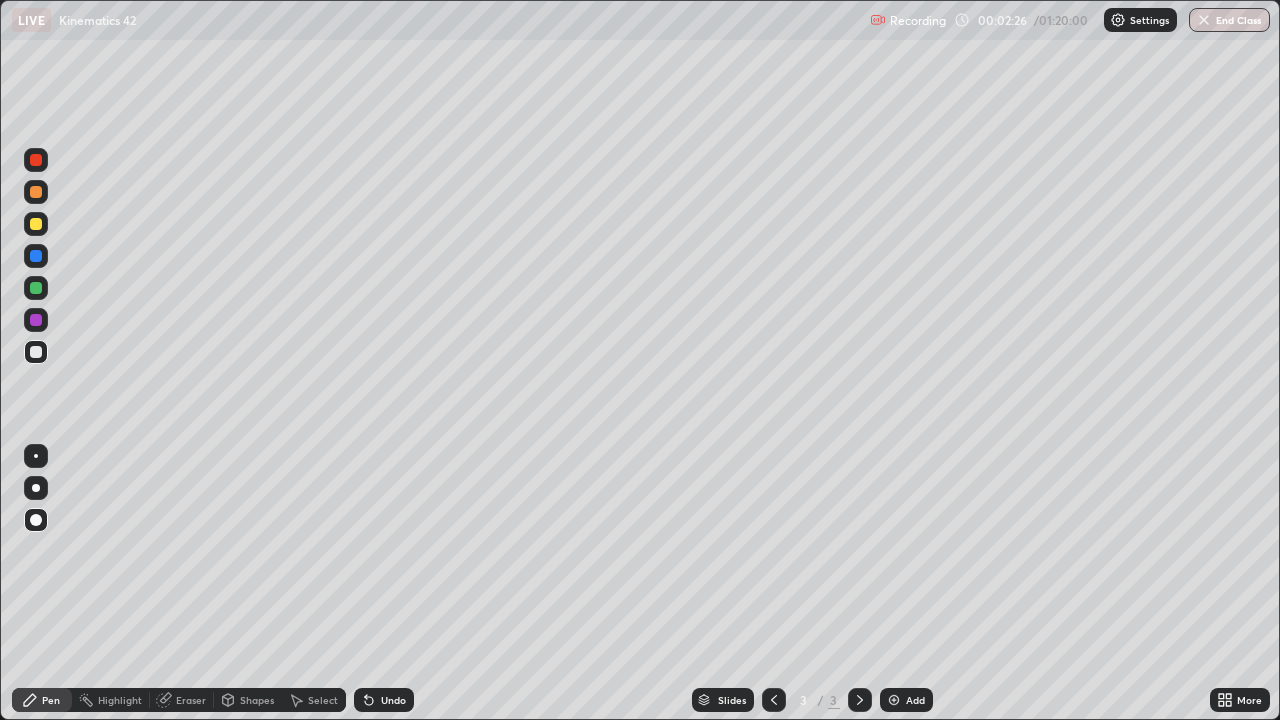 click on "Undo" at bounding box center (384, 700) 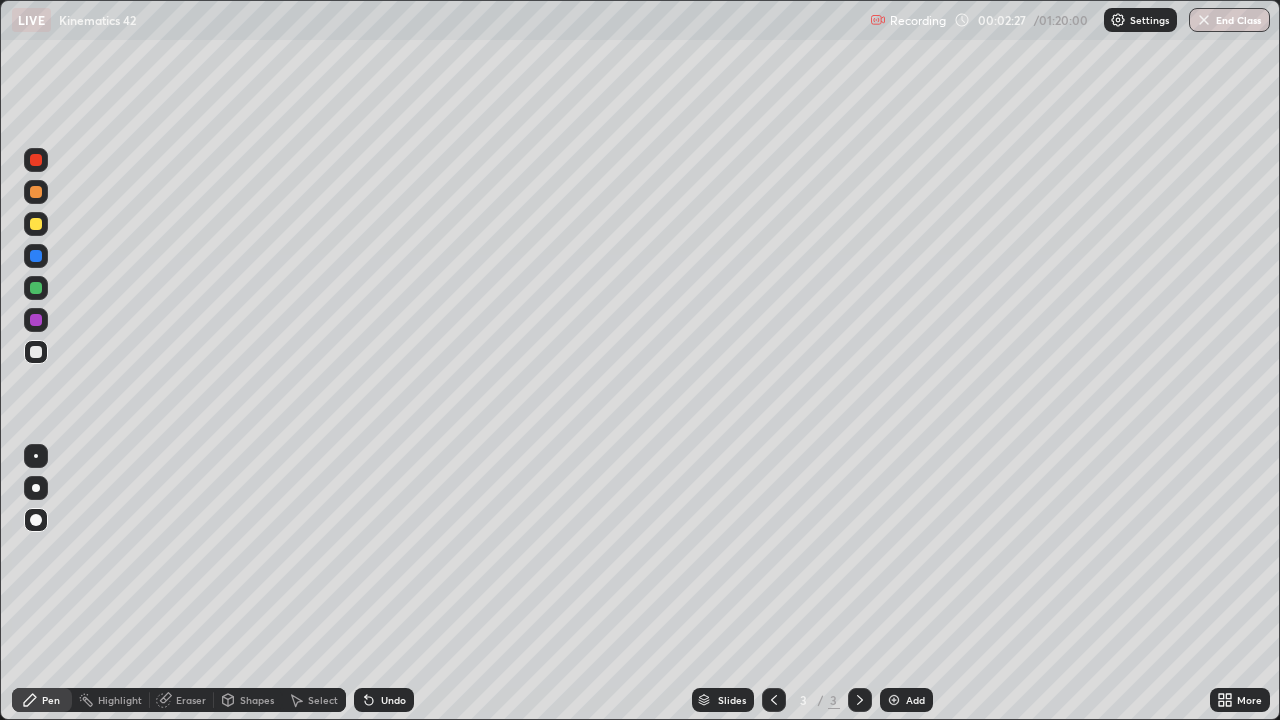 click on "Undo" at bounding box center [384, 700] 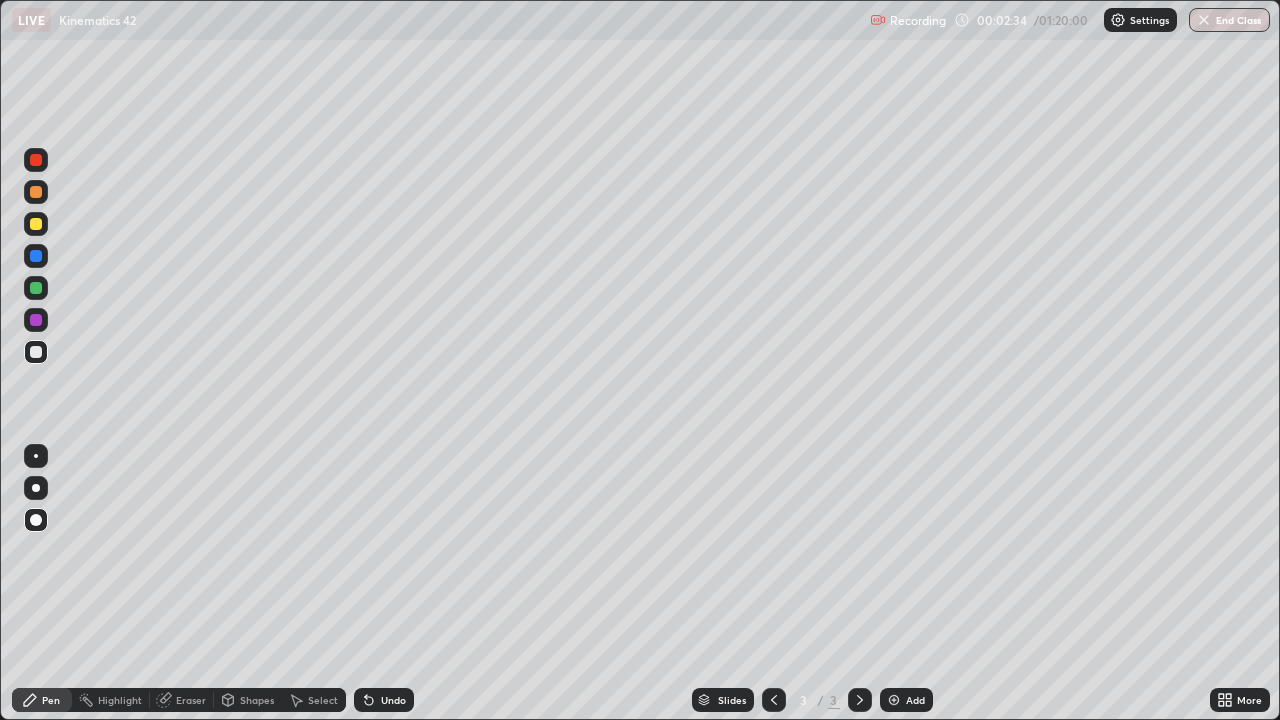 click on "Undo" at bounding box center (393, 700) 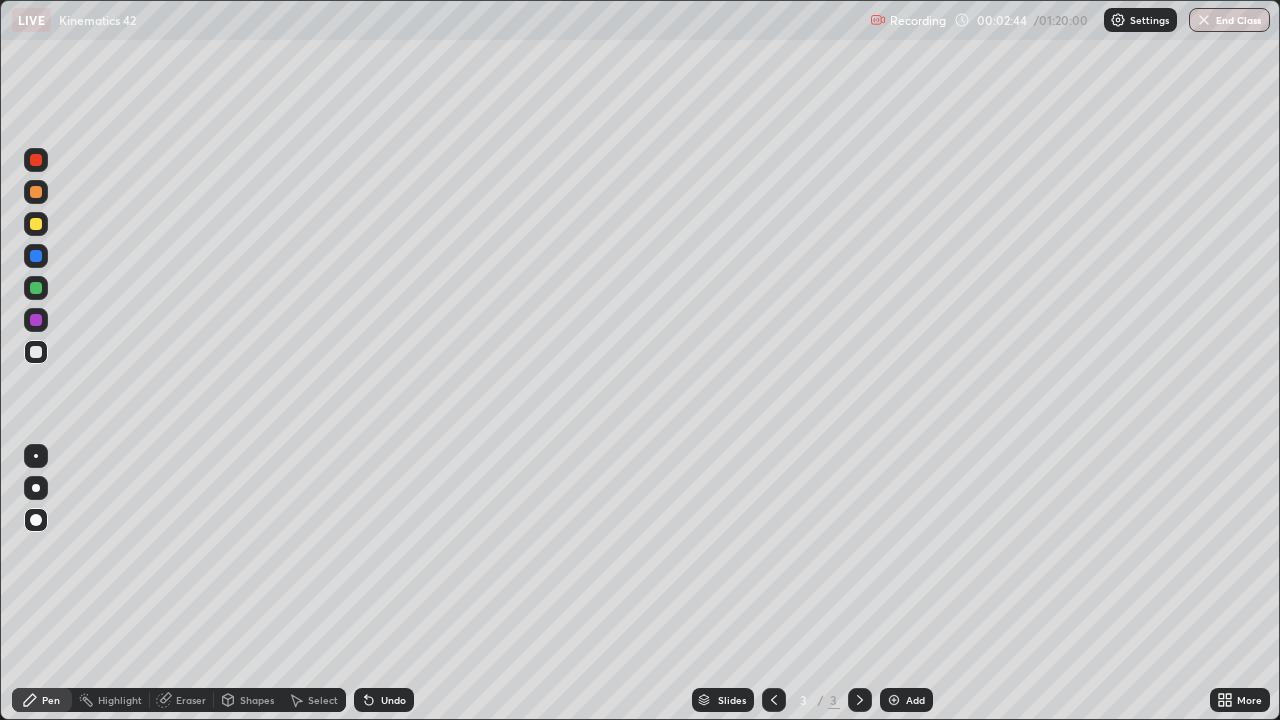click 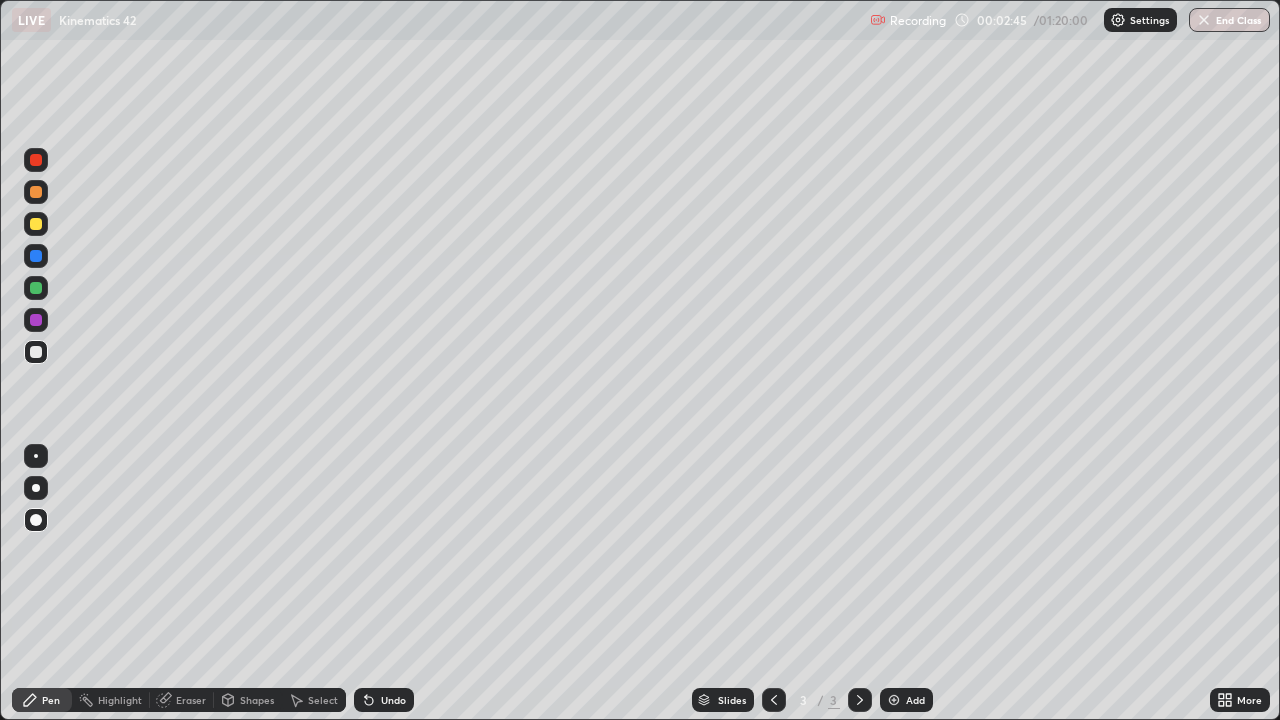 click 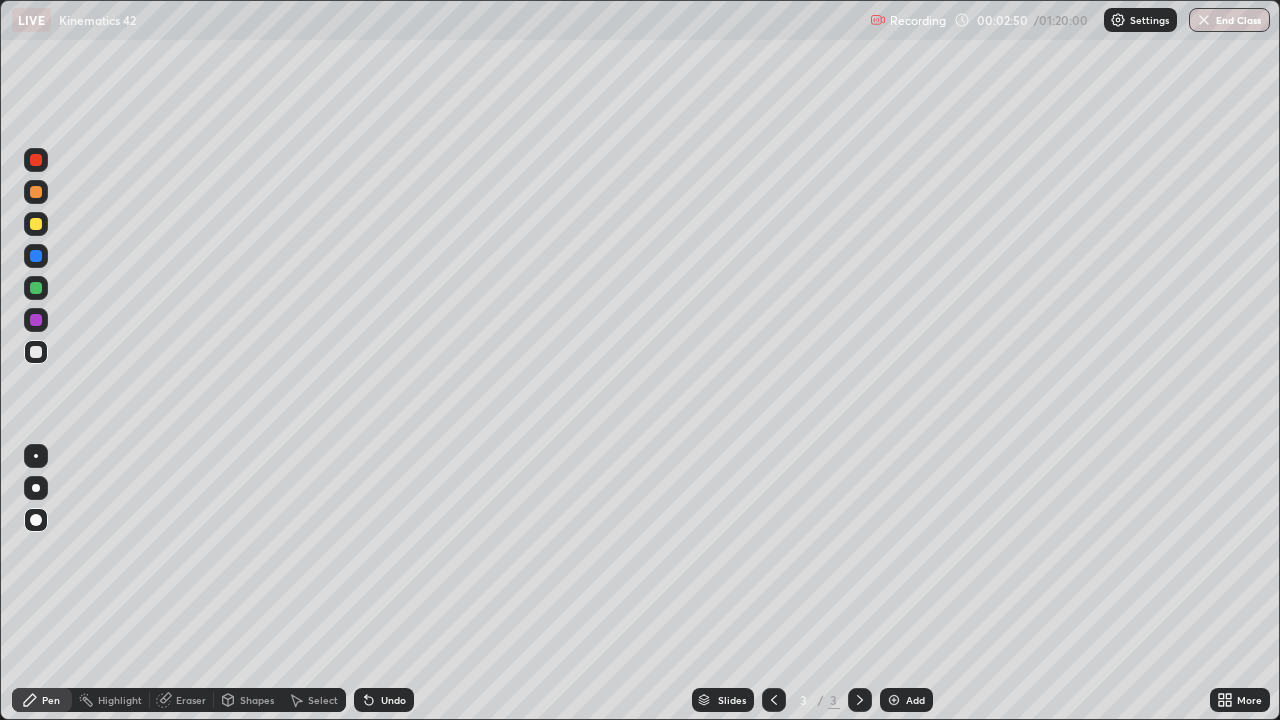 click at bounding box center [36, 320] 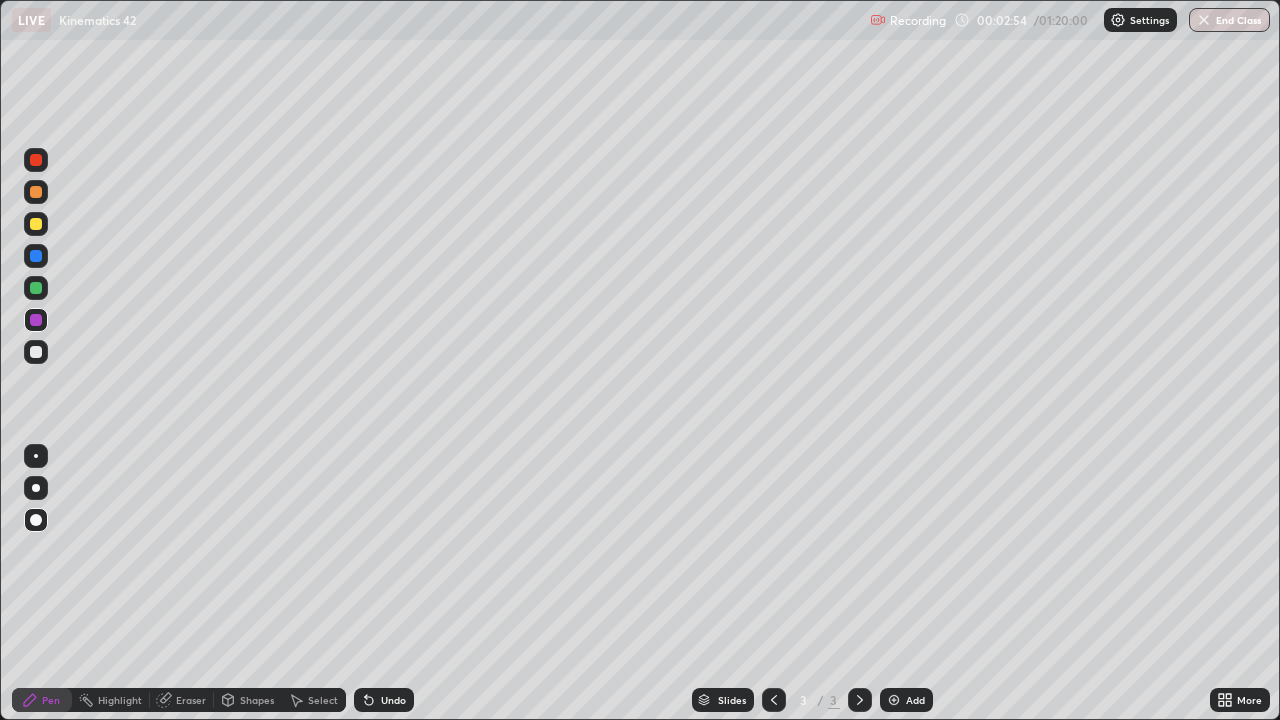 click on "Undo" at bounding box center (393, 700) 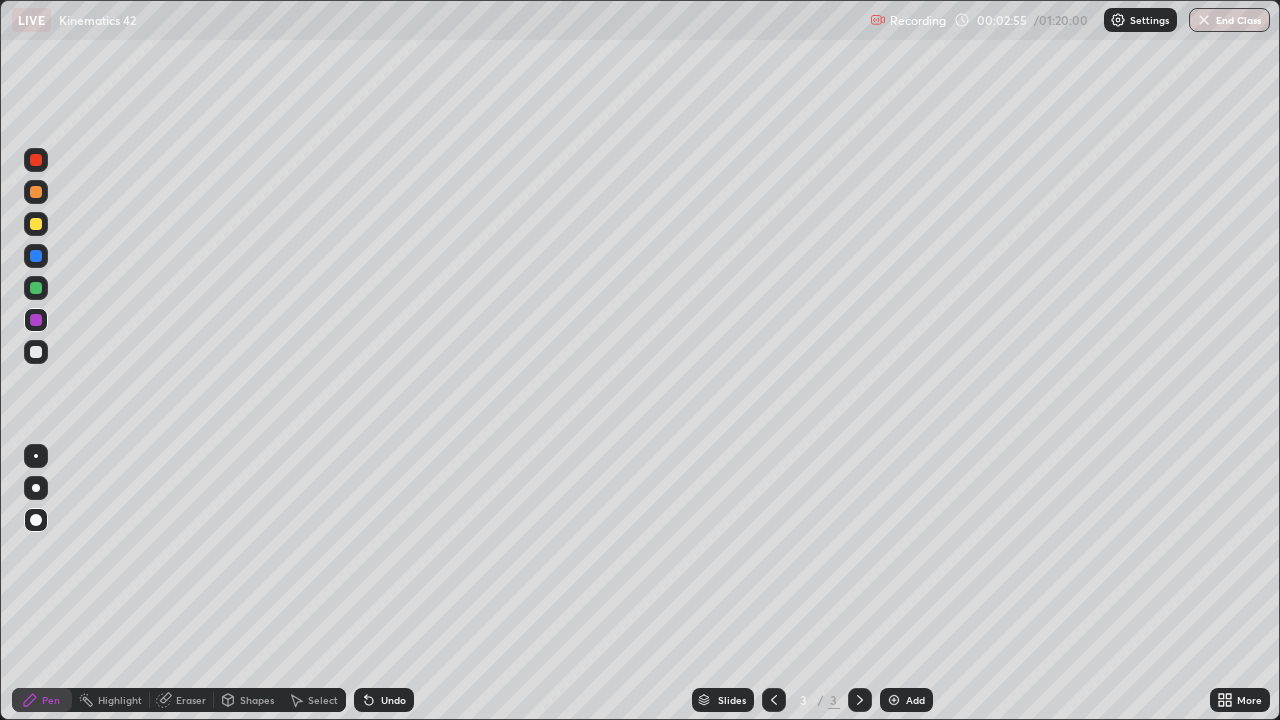 click 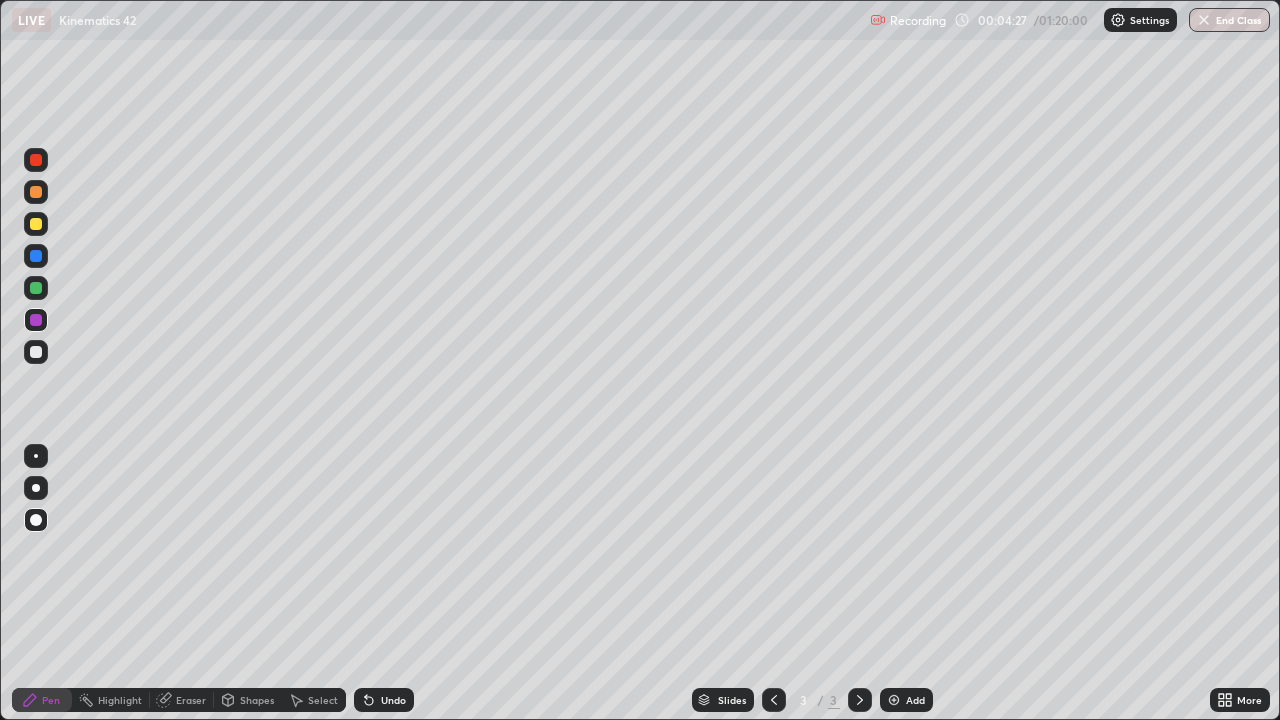 click on "Undo" at bounding box center (393, 700) 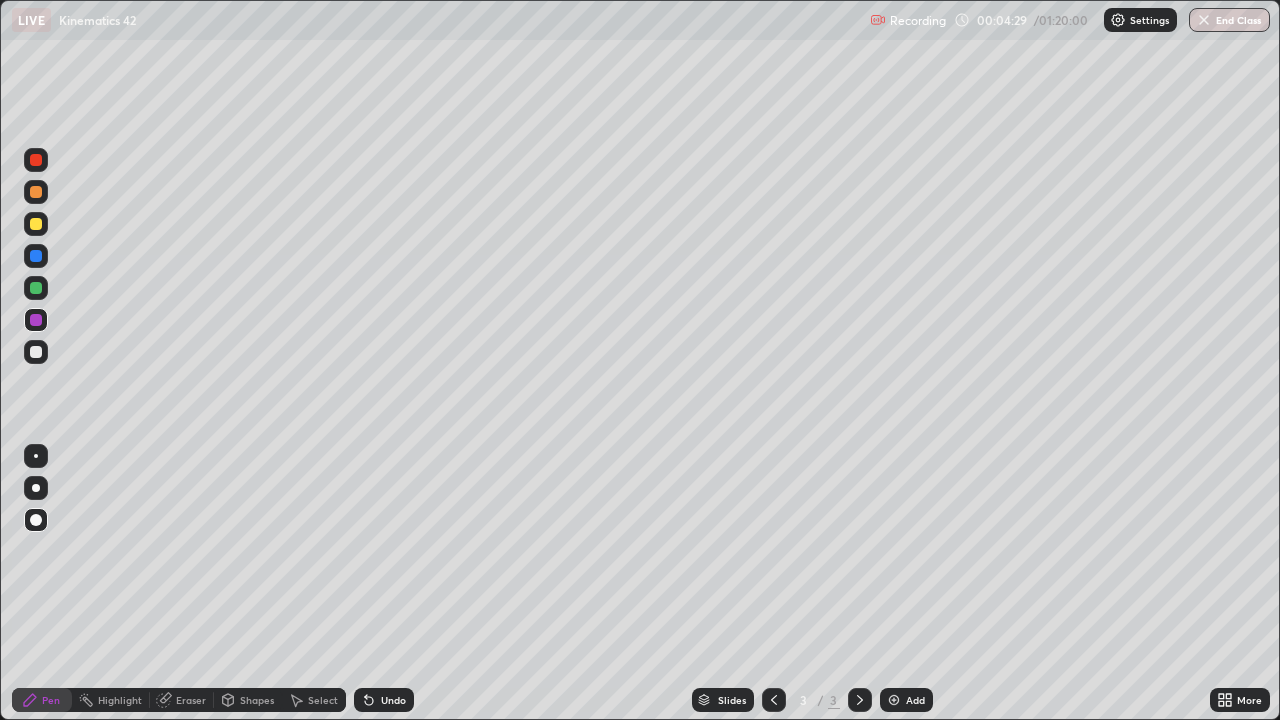 click on "Eraser" at bounding box center (191, 700) 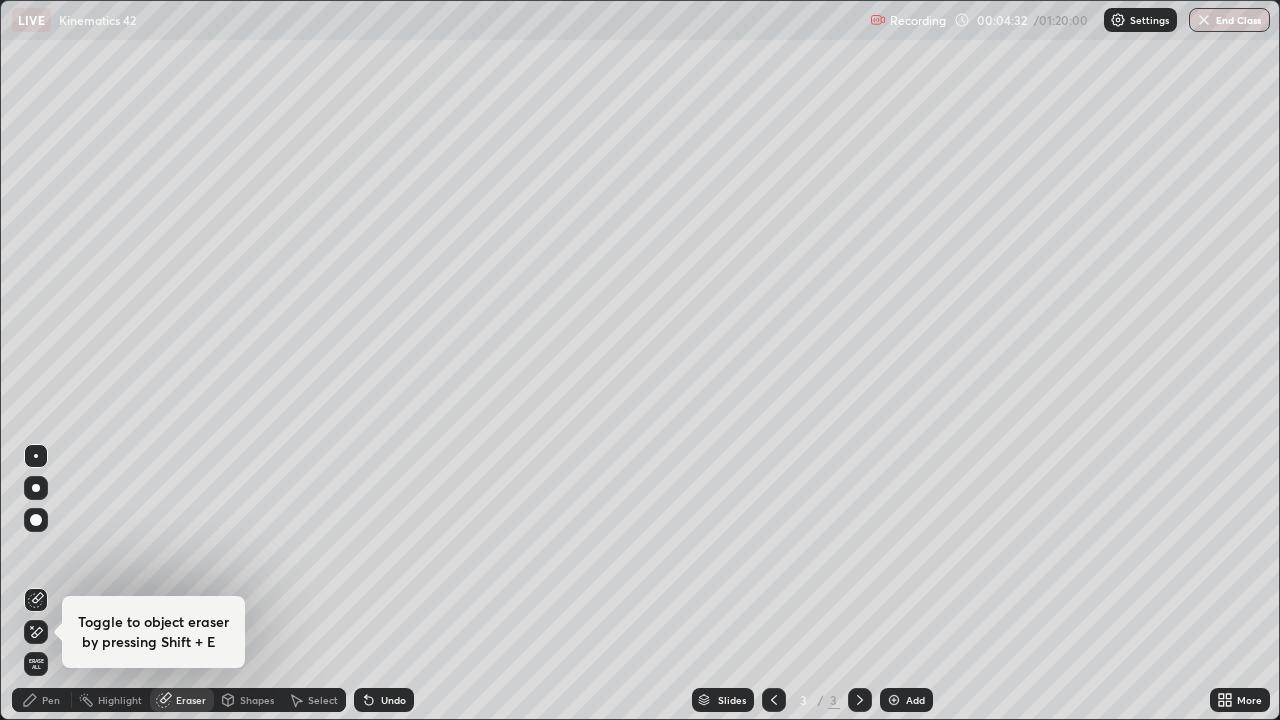 click on "Pen" at bounding box center (51, 700) 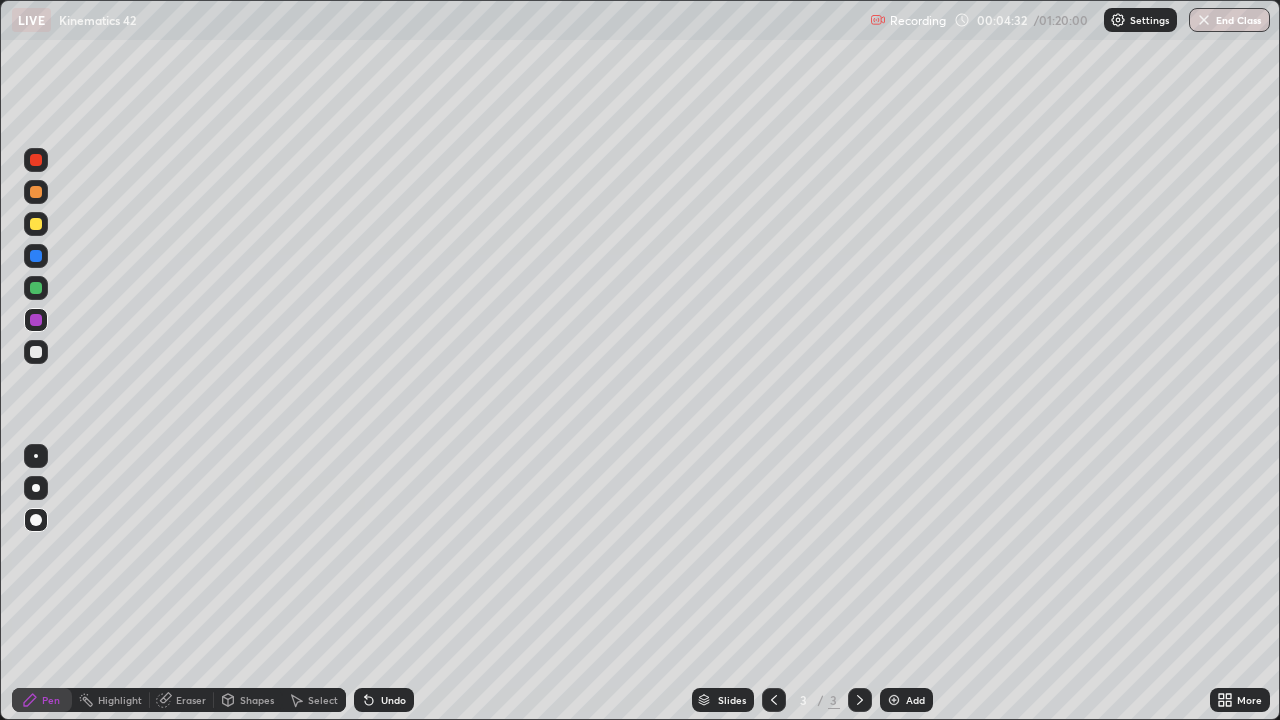 click on "Pen" at bounding box center (51, 700) 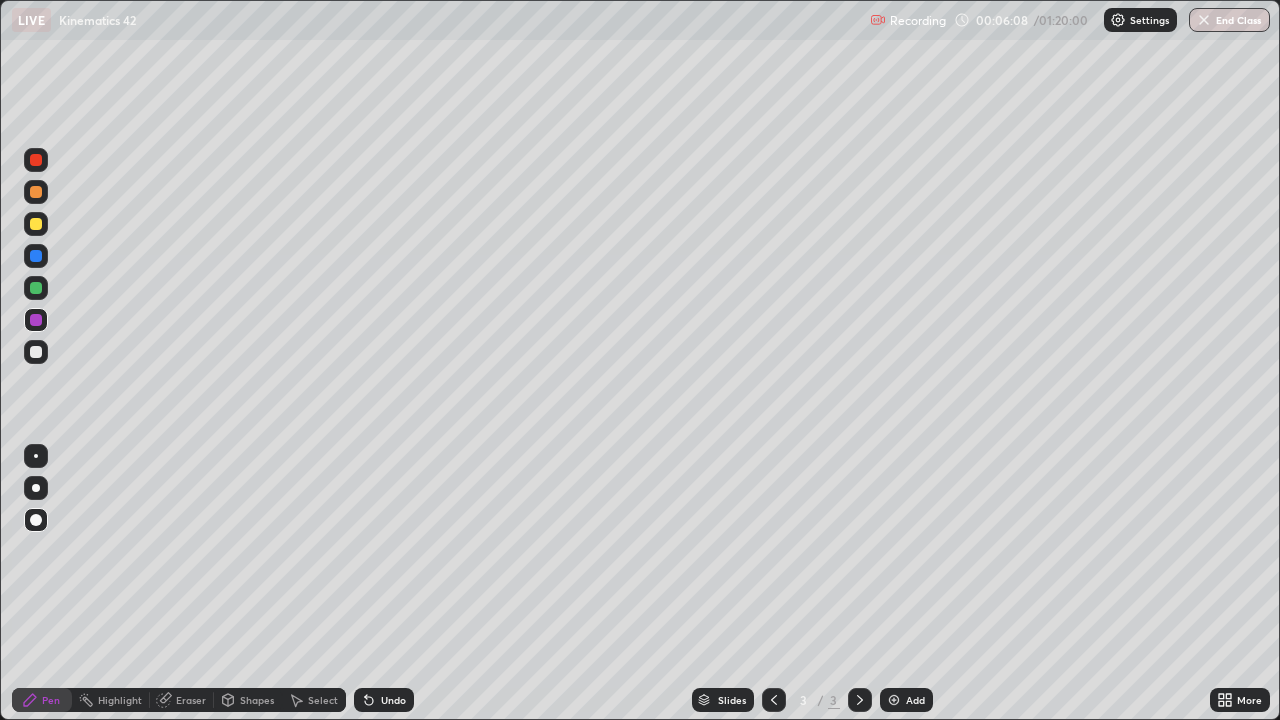 click 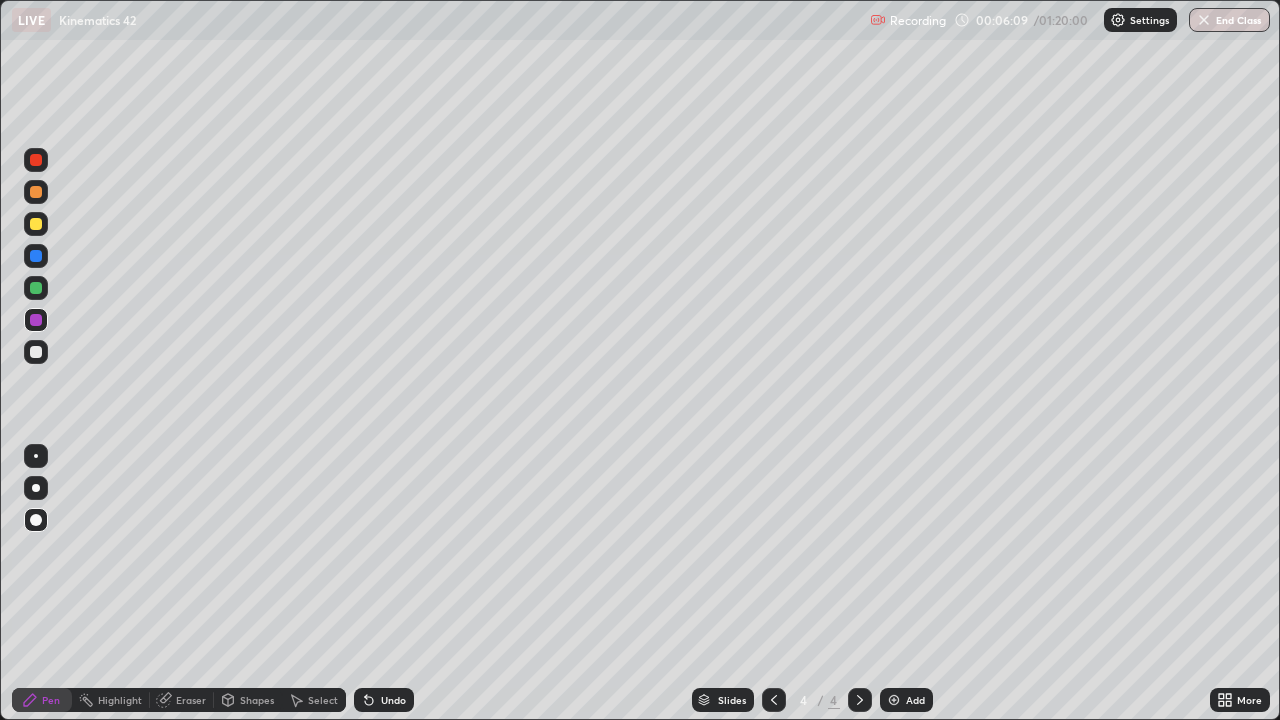 click at bounding box center (36, 288) 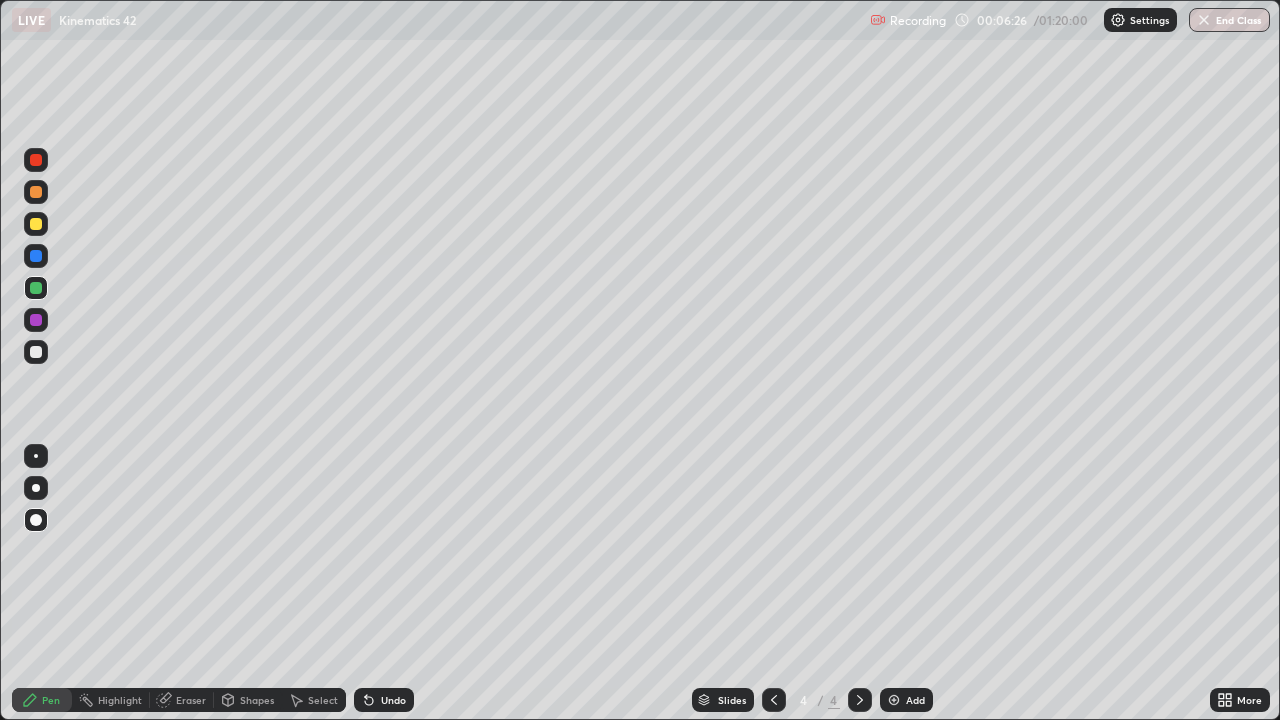 click at bounding box center [36, 352] 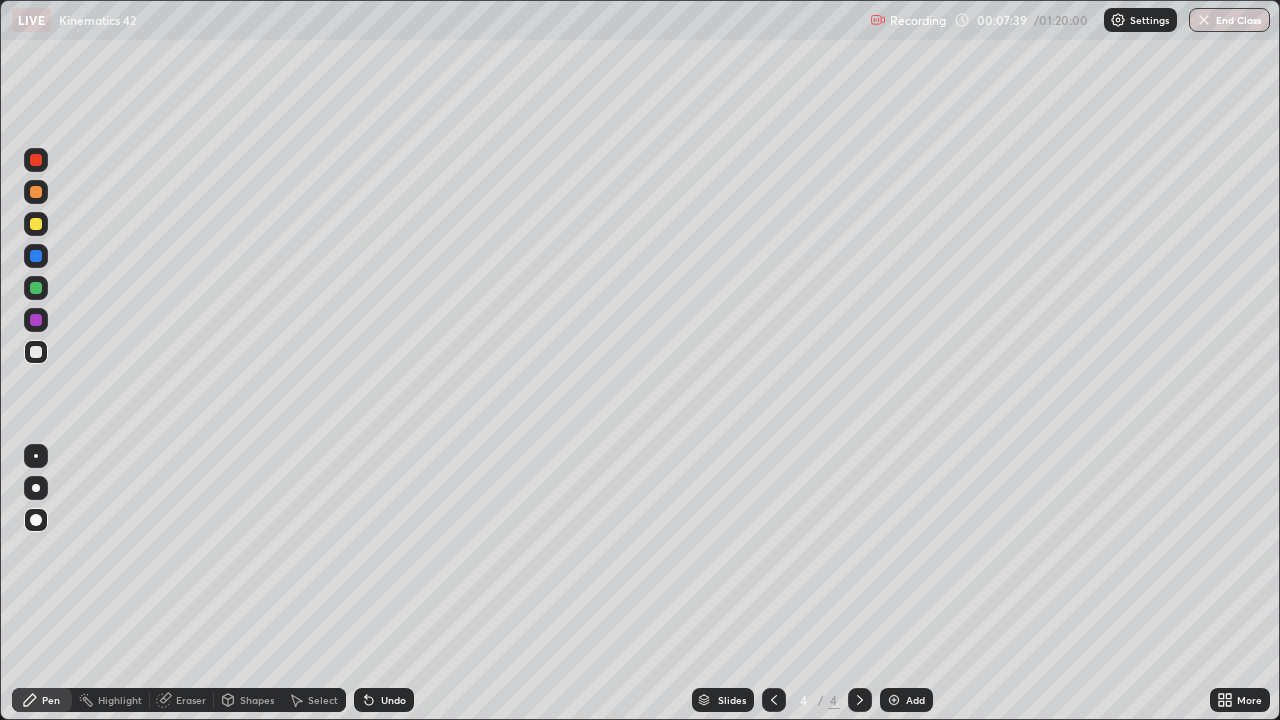 click at bounding box center [36, 288] 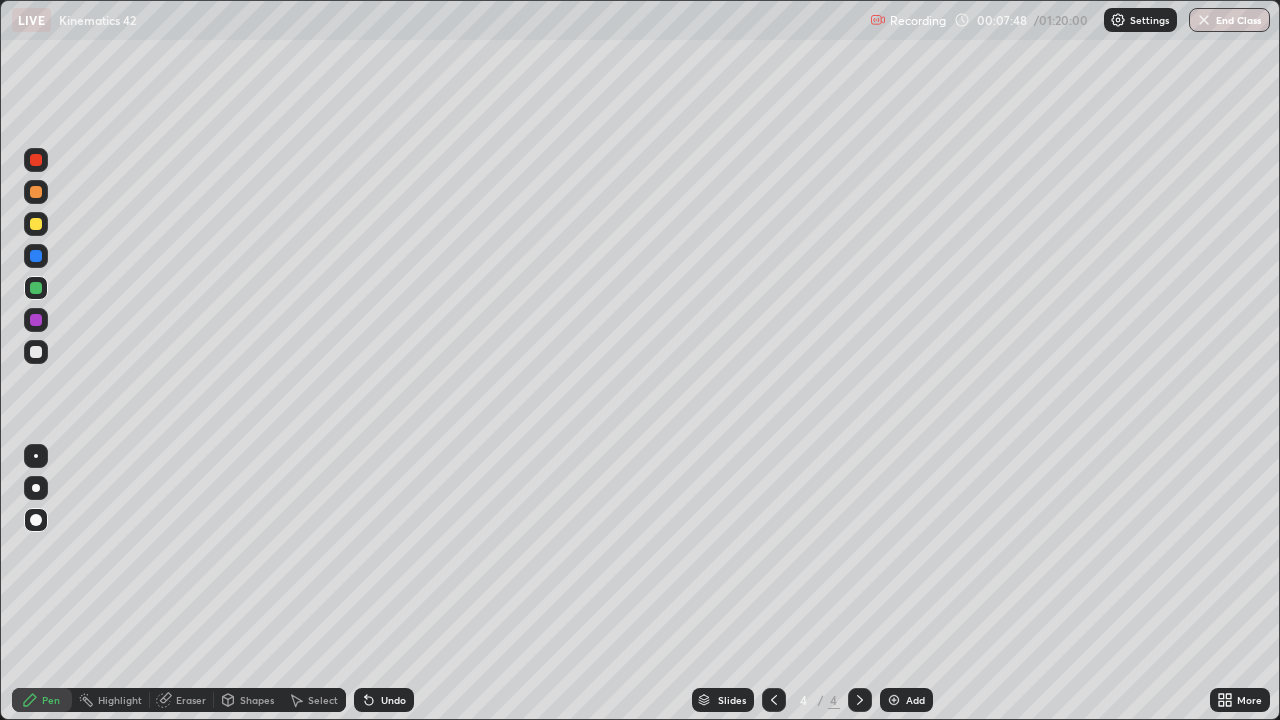 click at bounding box center (36, 256) 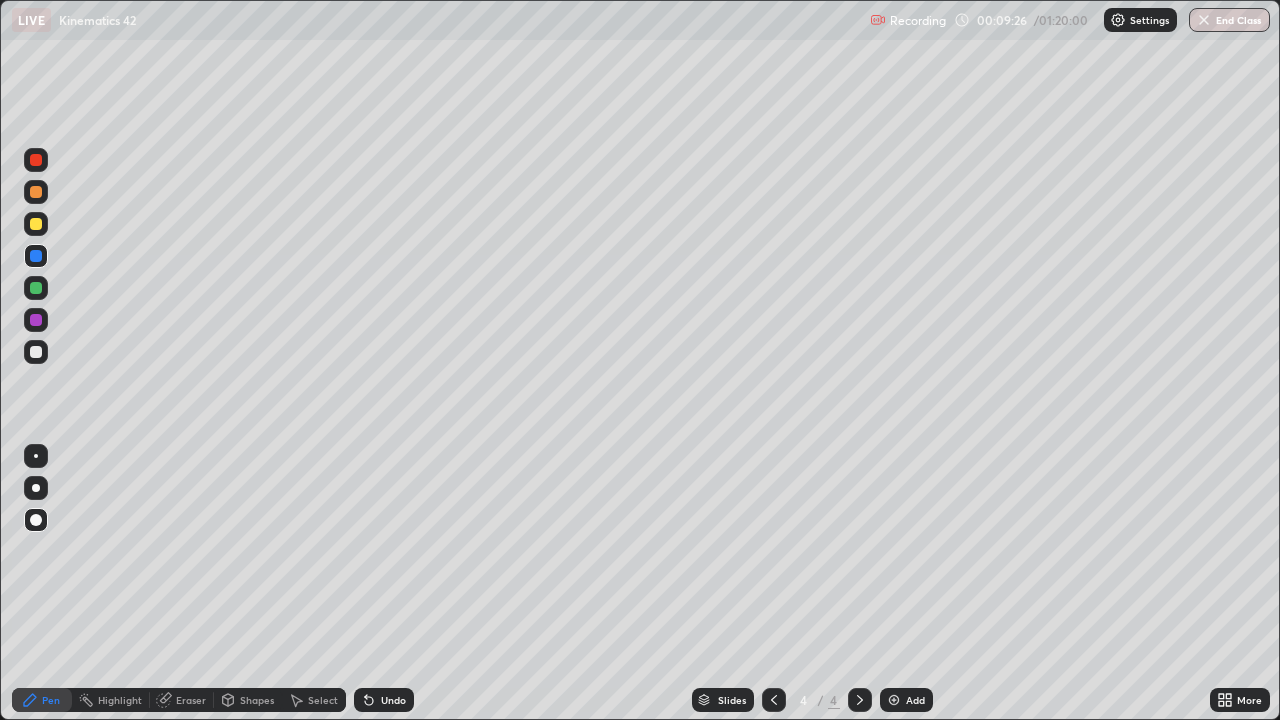 click at bounding box center (36, 288) 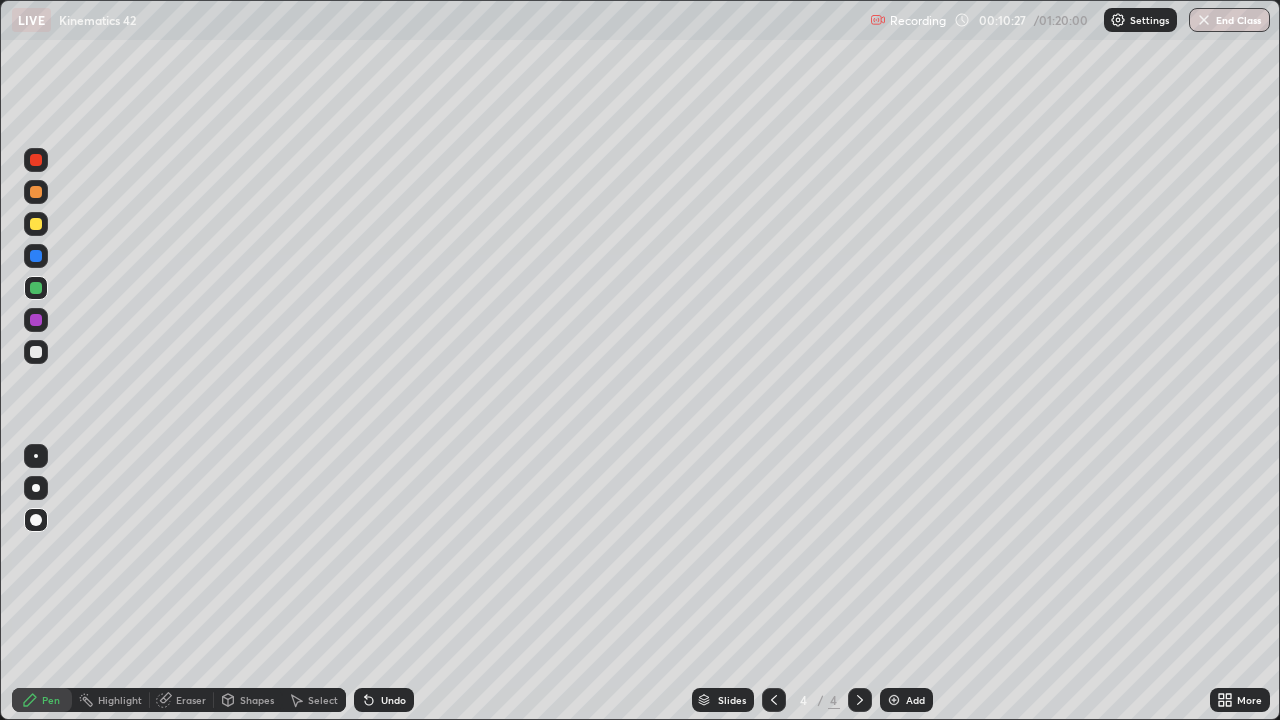 click at bounding box center [36, 352] 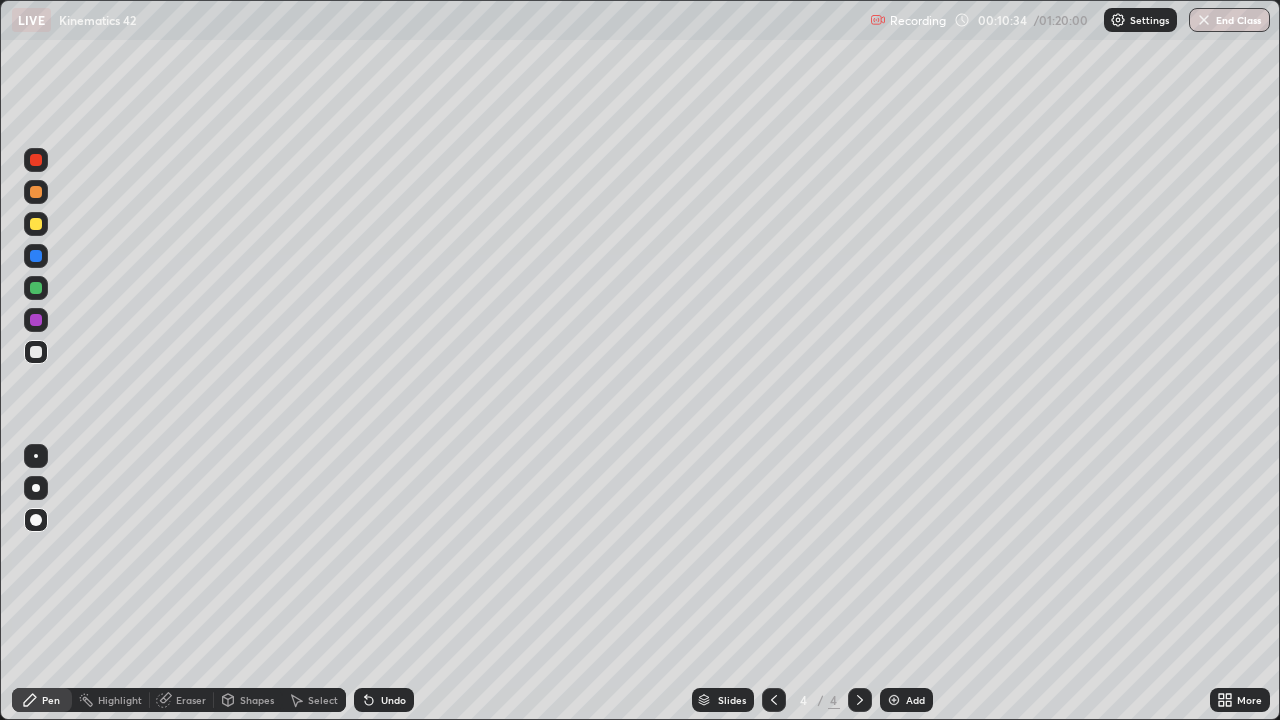 click on "Undo" at bounding box center (393, 700) 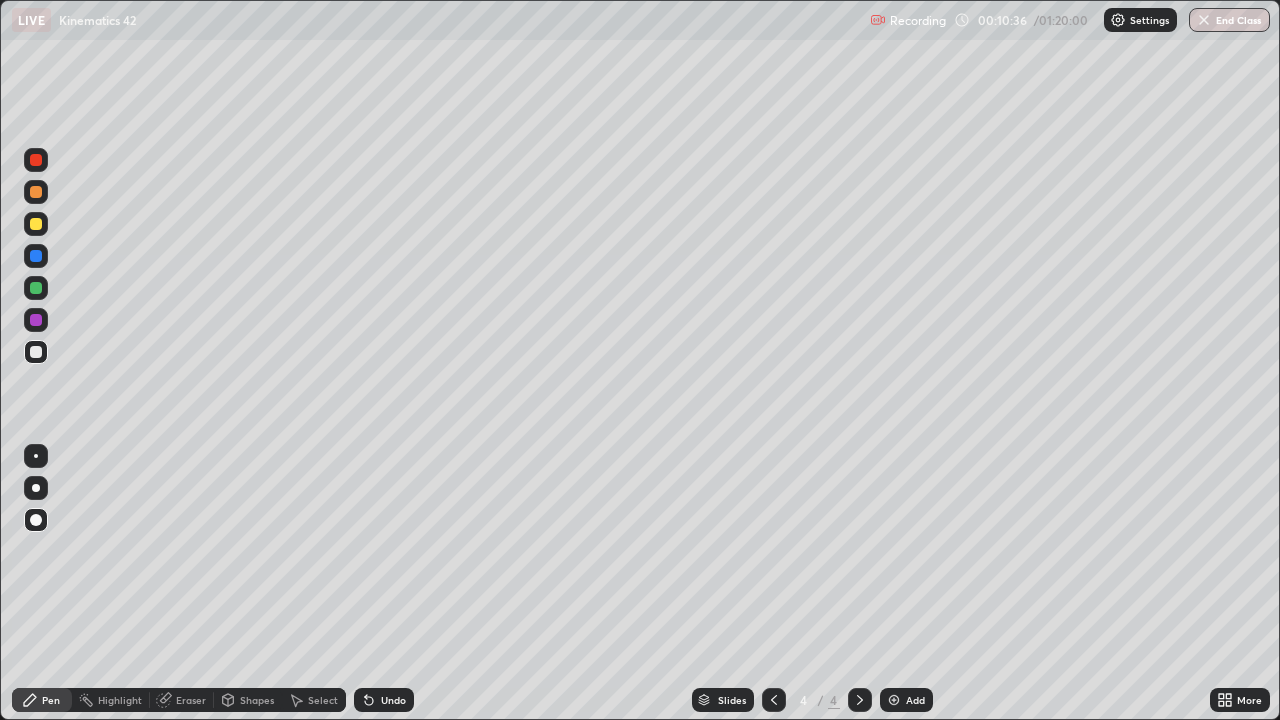click on "Undo" at bounding box center (393, 700) 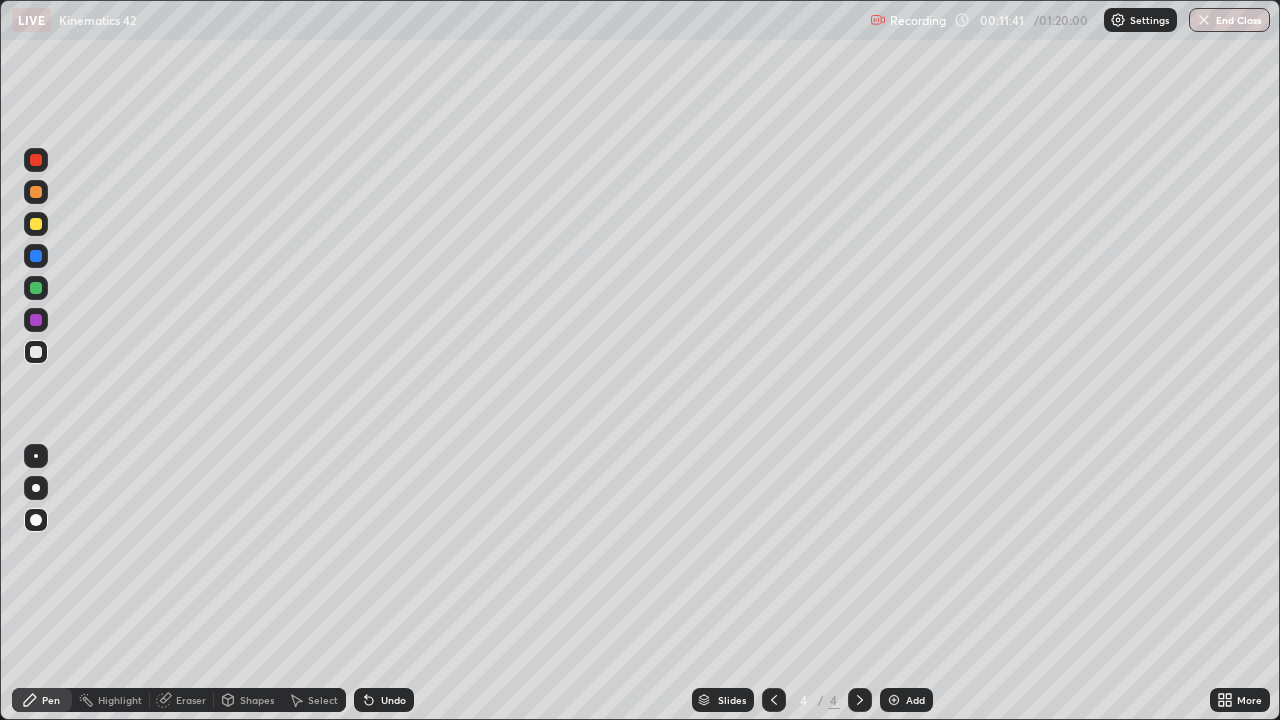 click on "Undo" at bounding box center [393, 700] 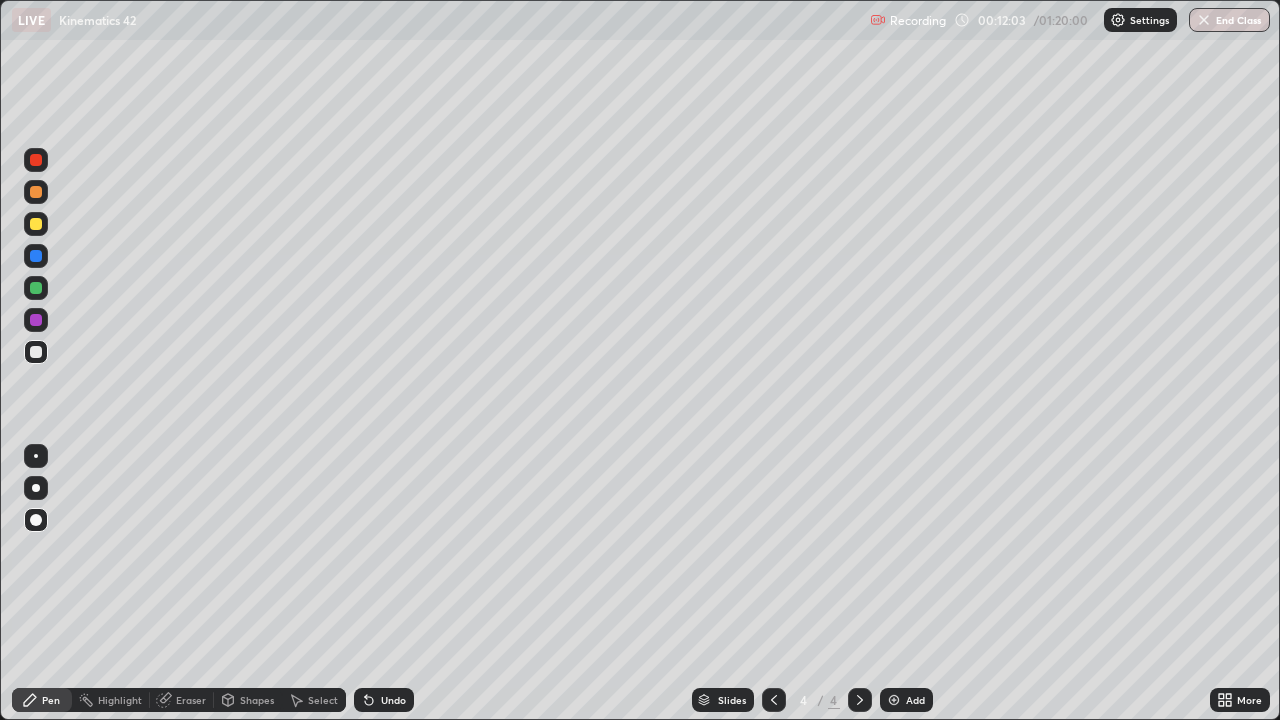 click on "Pen" at bounding box center (51, 700) 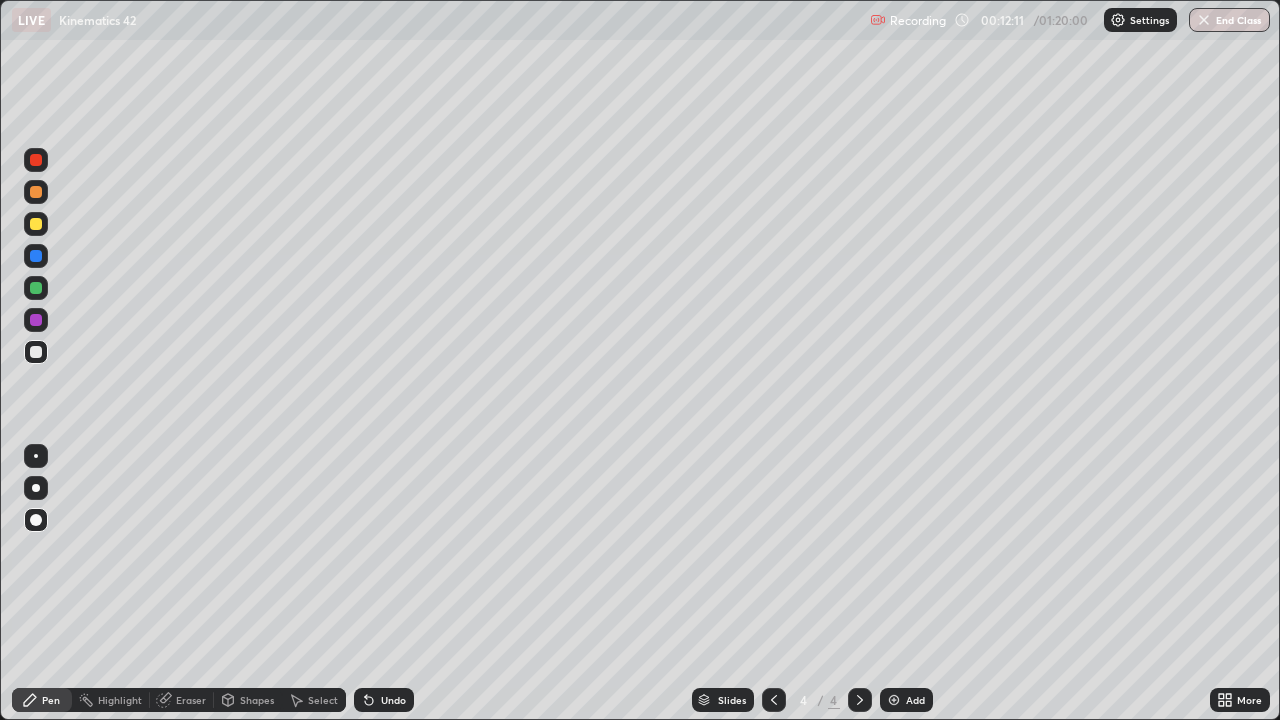 click at bounding box center [36, 256] 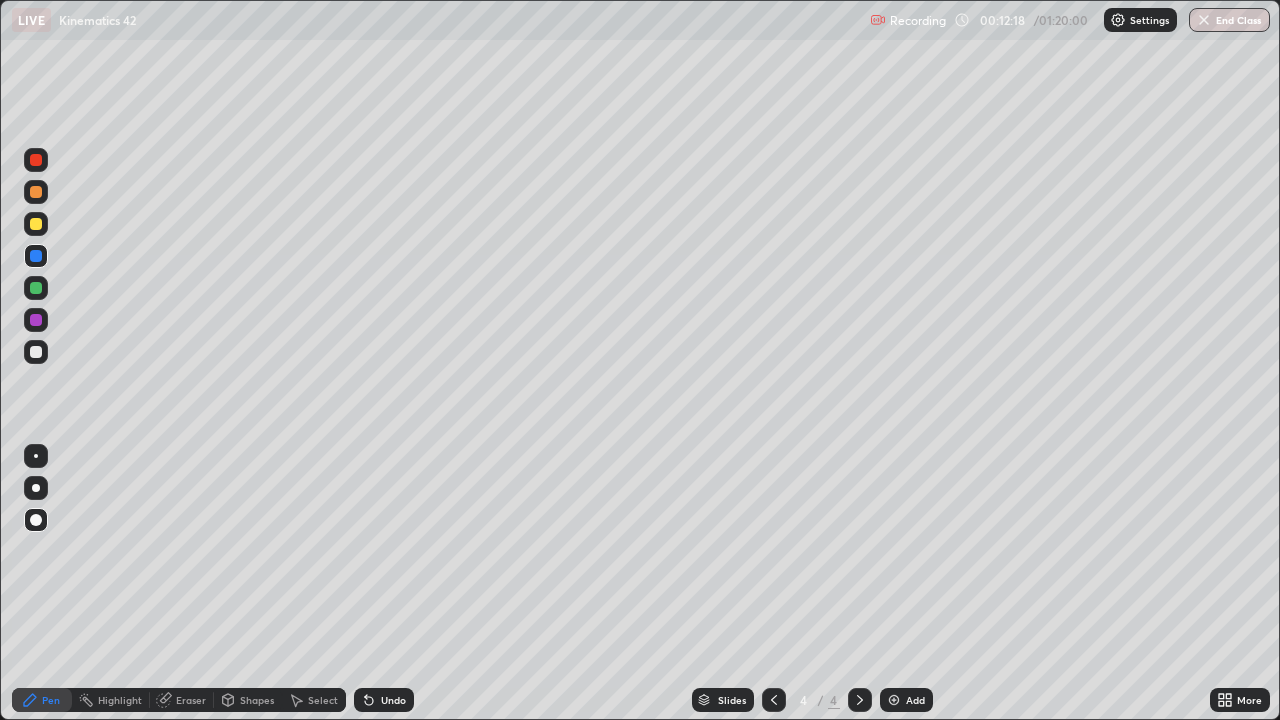 click at bounding box center [36, 352] 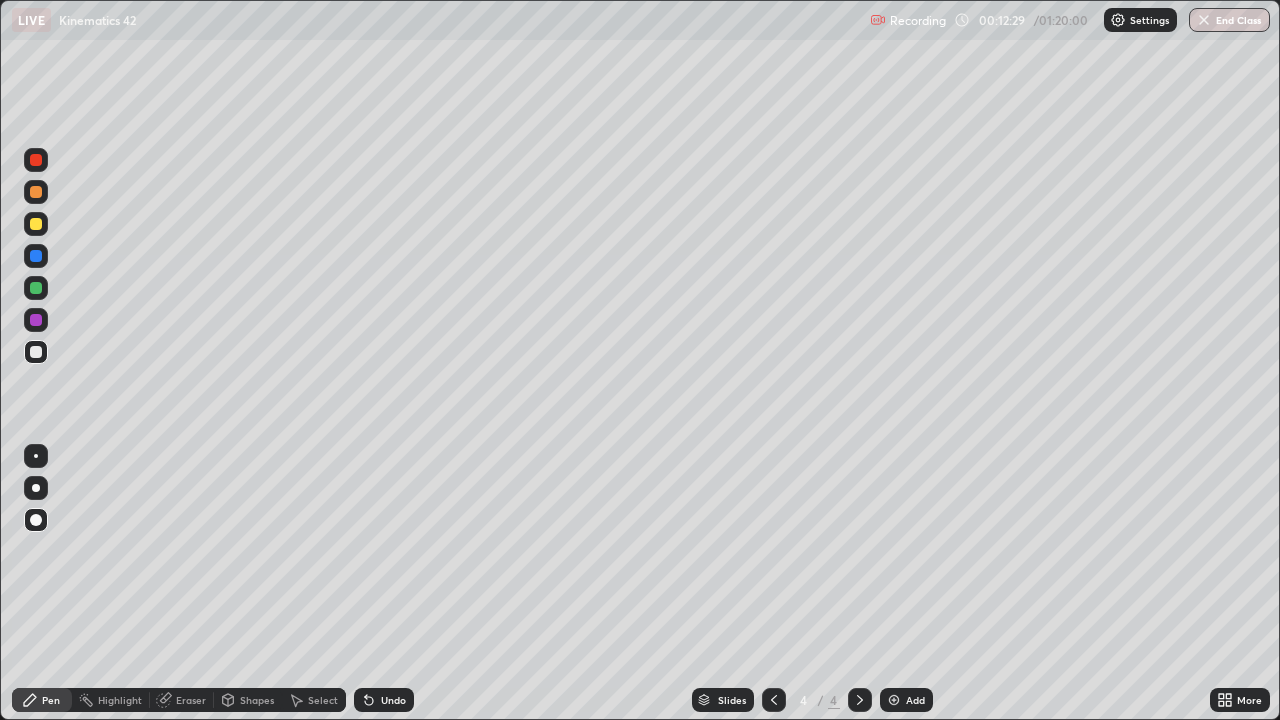 click on "Eraser" at bounding box center (191, 700) 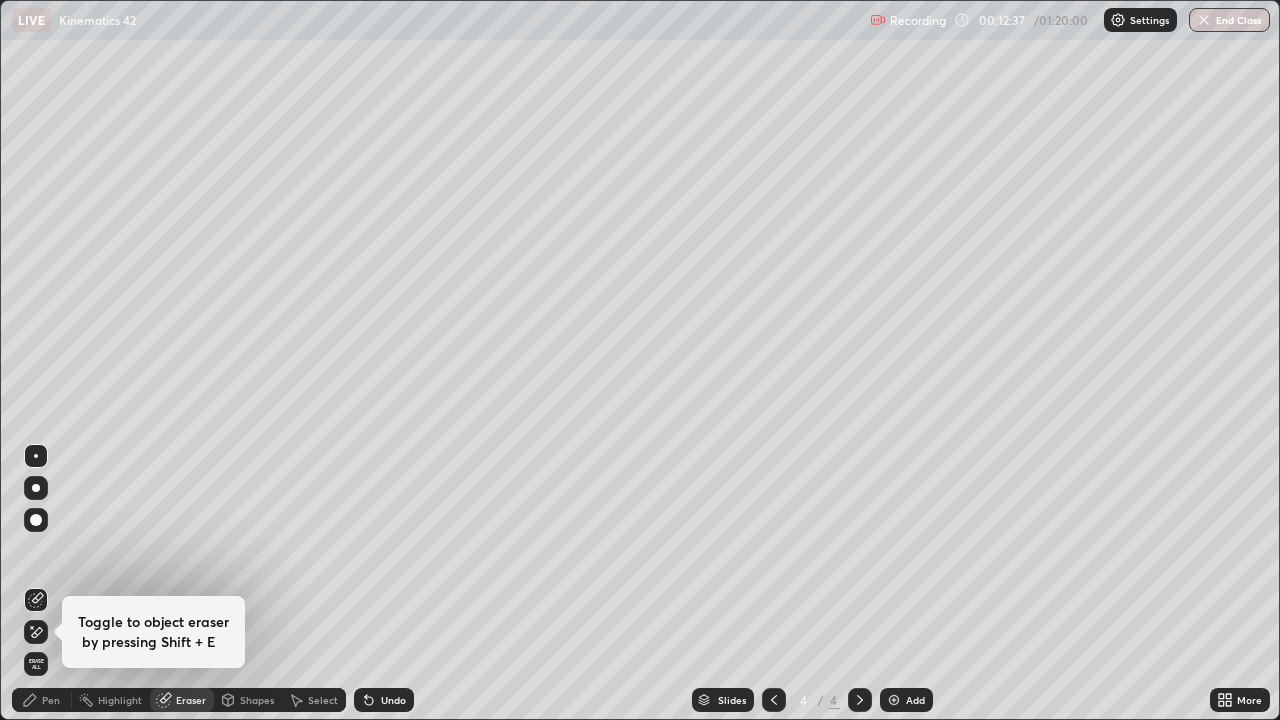 click on "Pen" at bounding box center [42, 700] 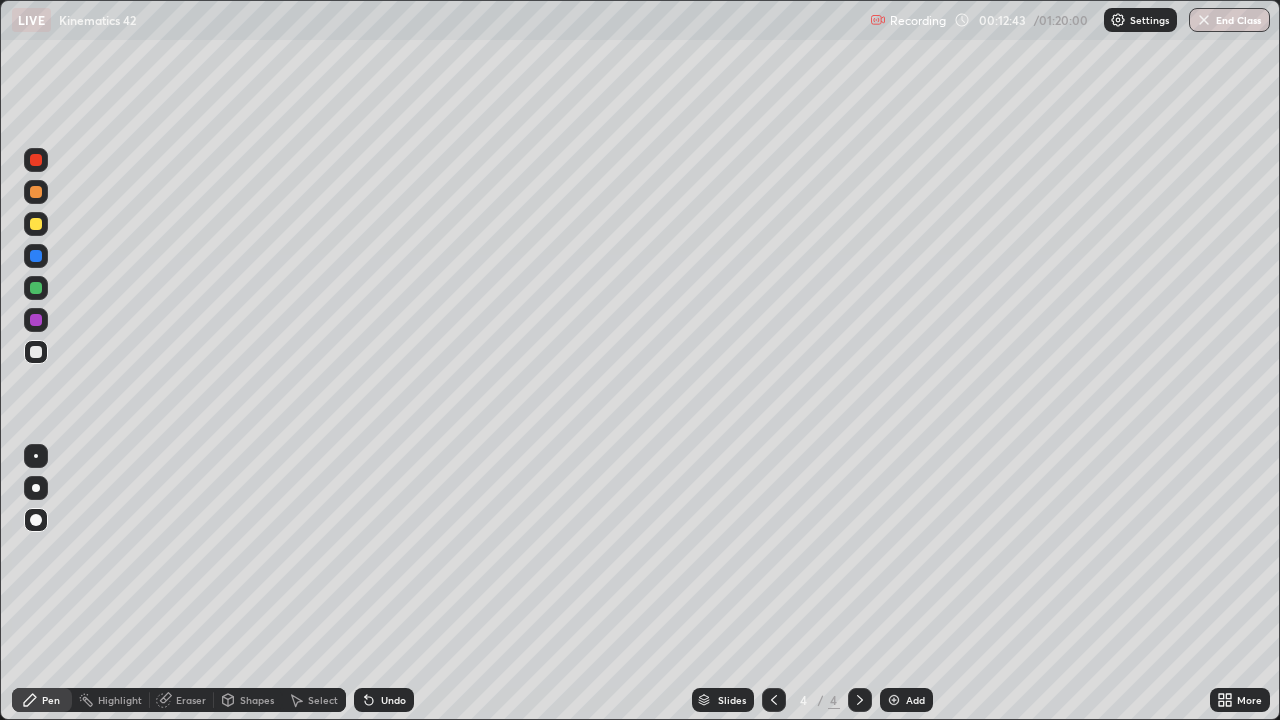click on "Eraser" at bounding box center [191, 700] 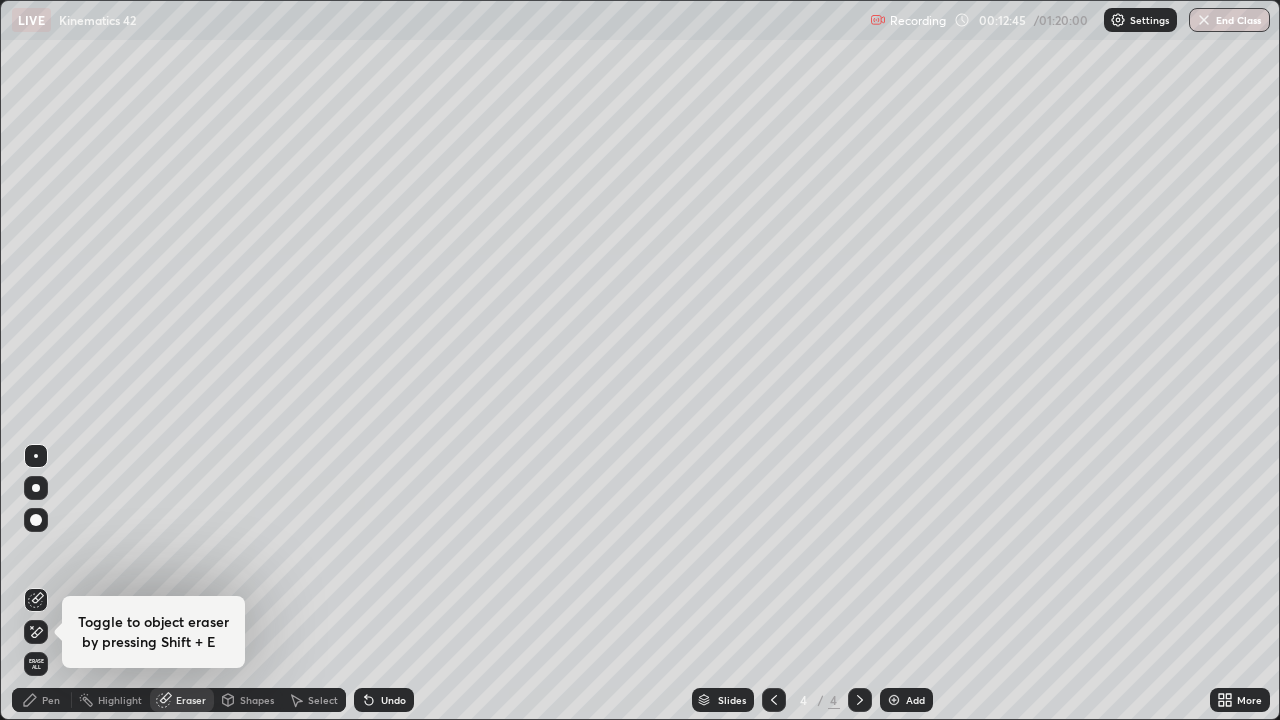 click on "Pen" at bounding box center (42, 700) 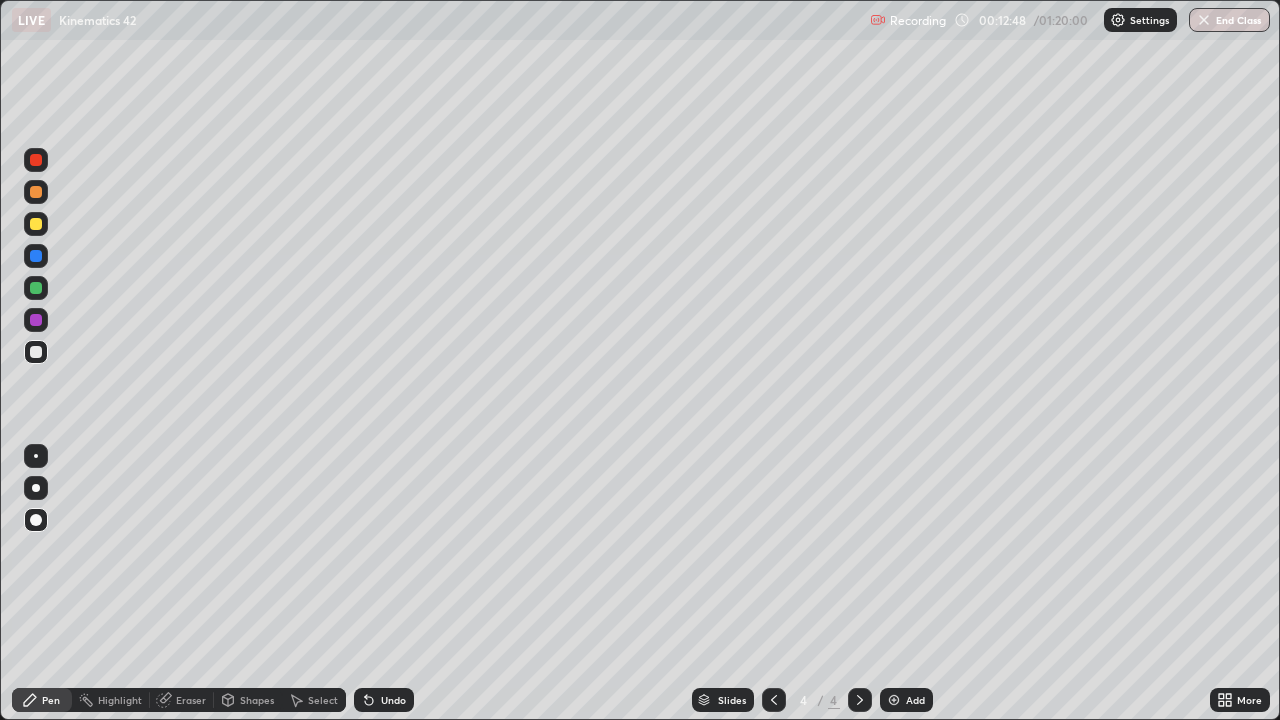 click on "Eraser" at bounding box center [191, 700] 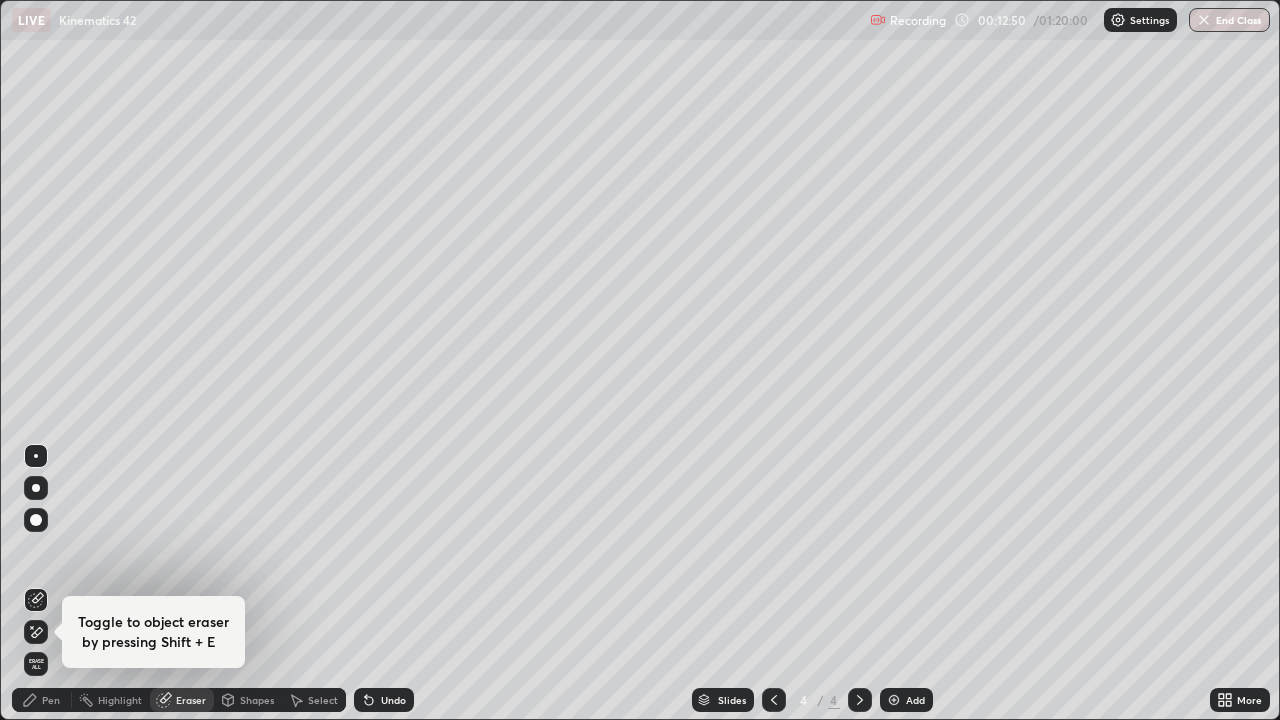 click on "Pen" at bounding box center [51, 700] 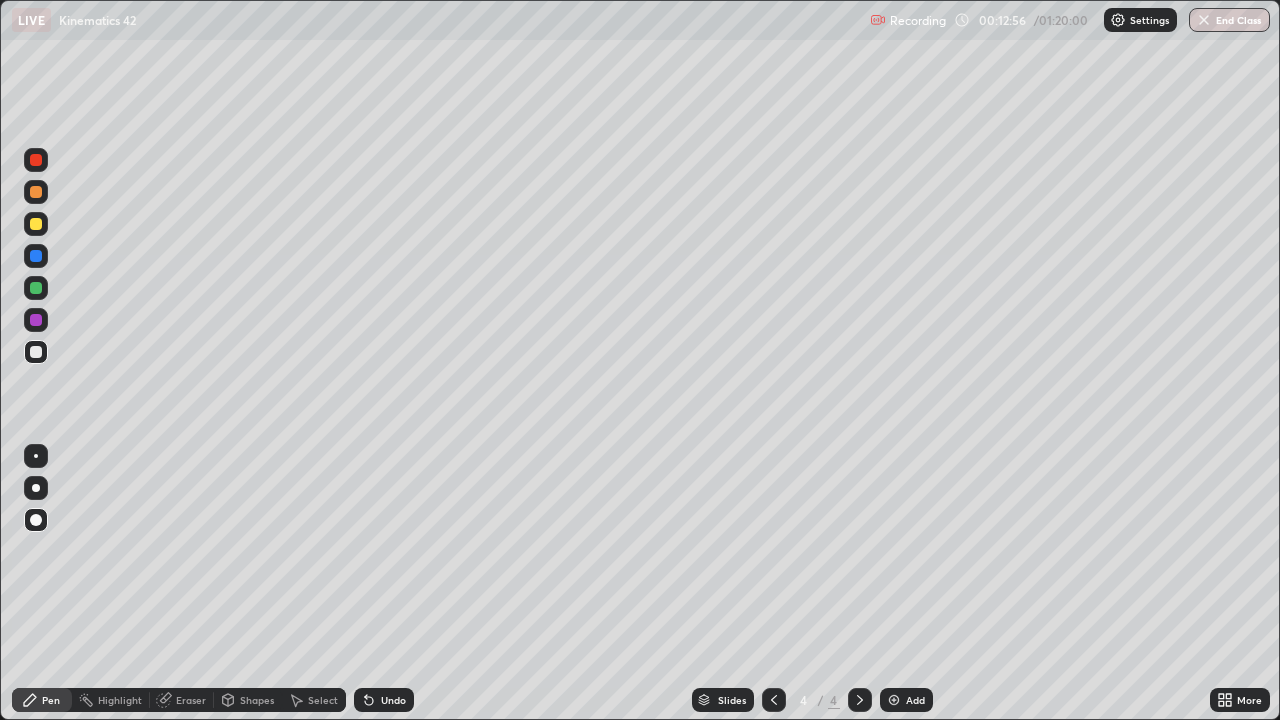click on "Eraser" at bounding box center (191, 700) 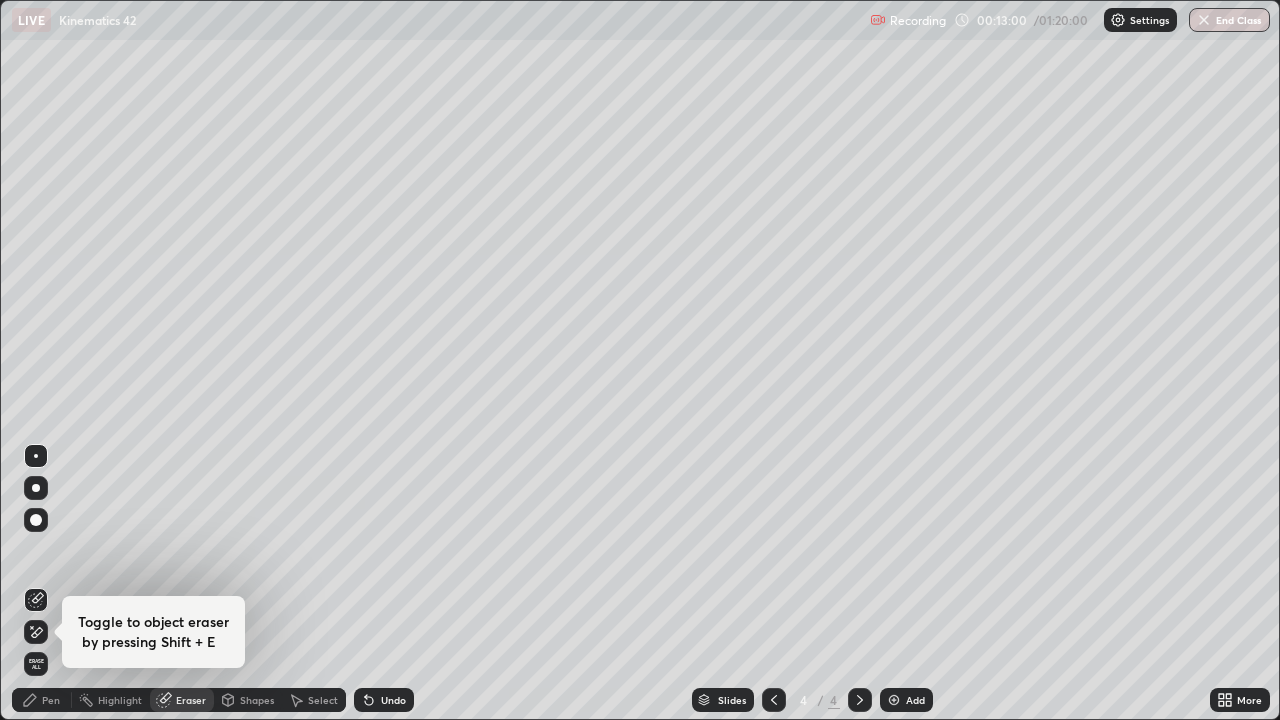 click on "Pen" at bounding box center (51, 700) 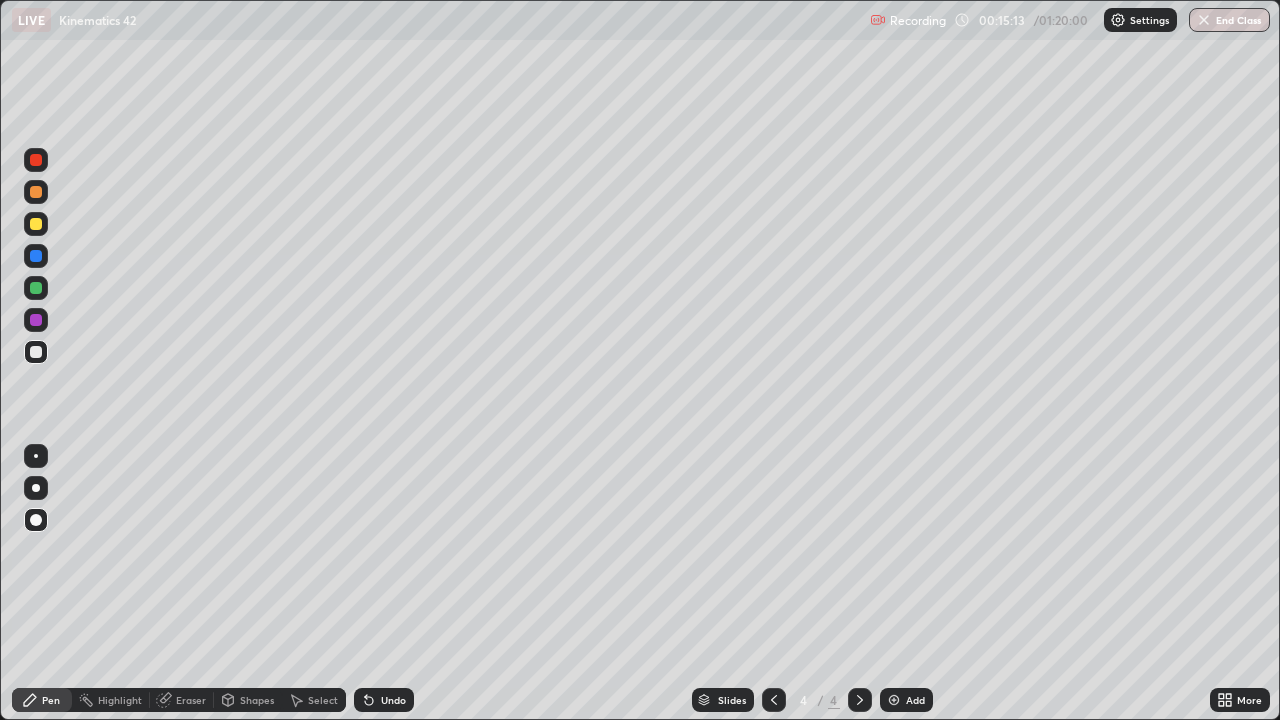 click 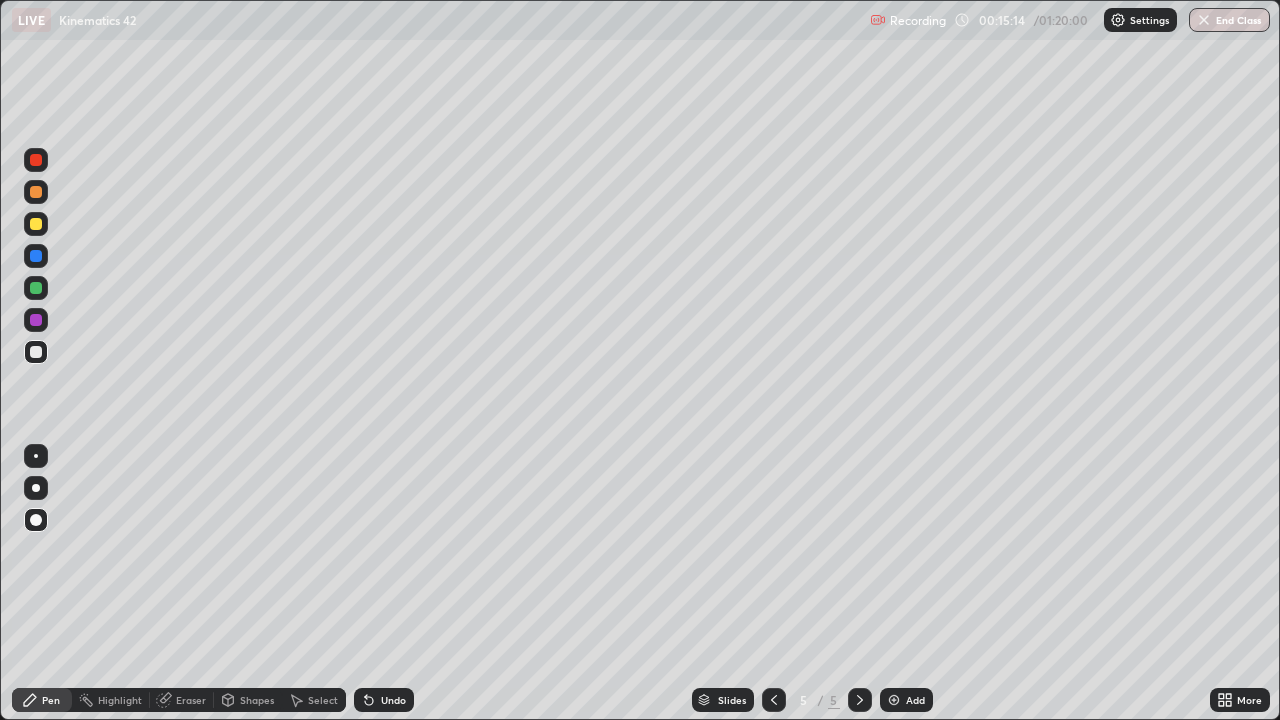 click at bounding box center (36, 352) 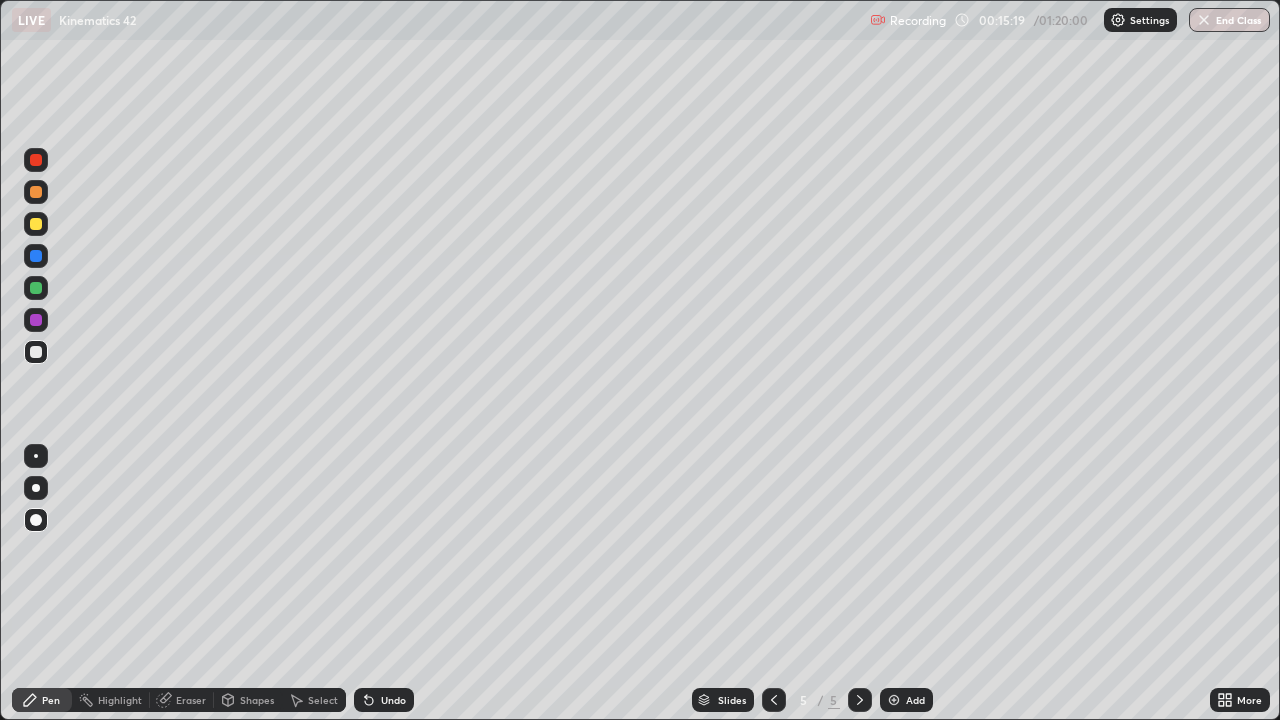 click 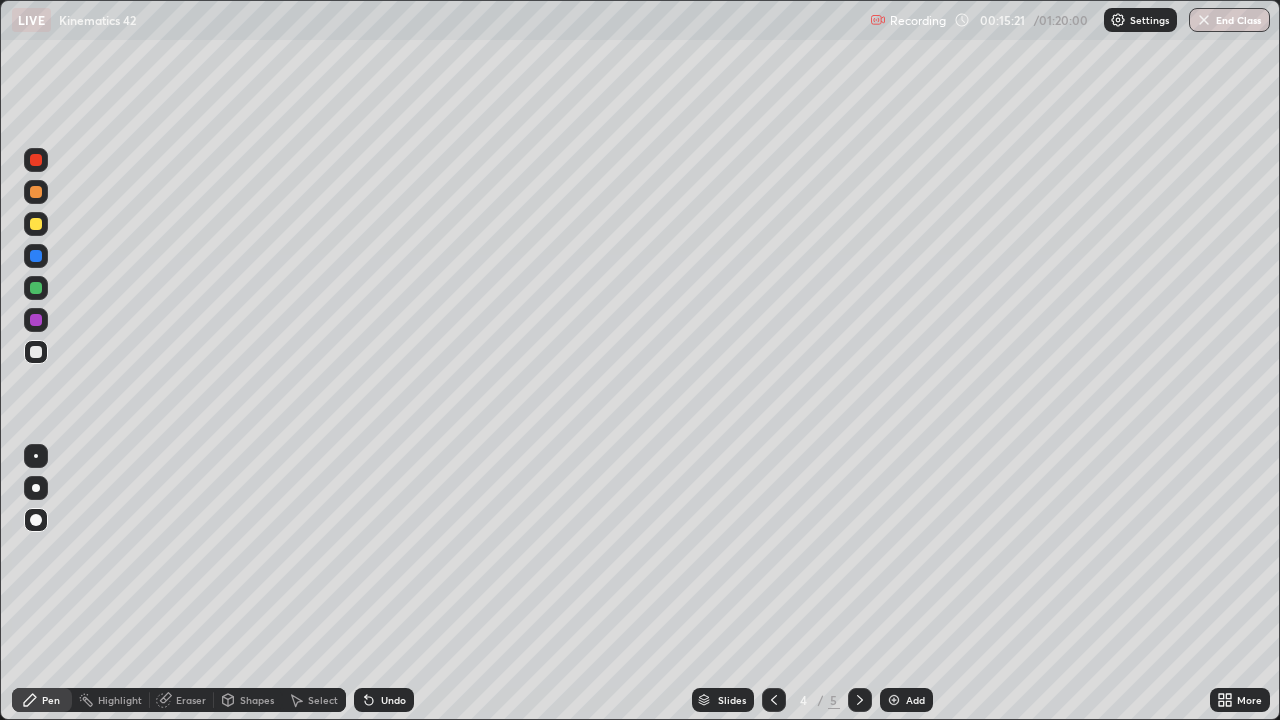 click 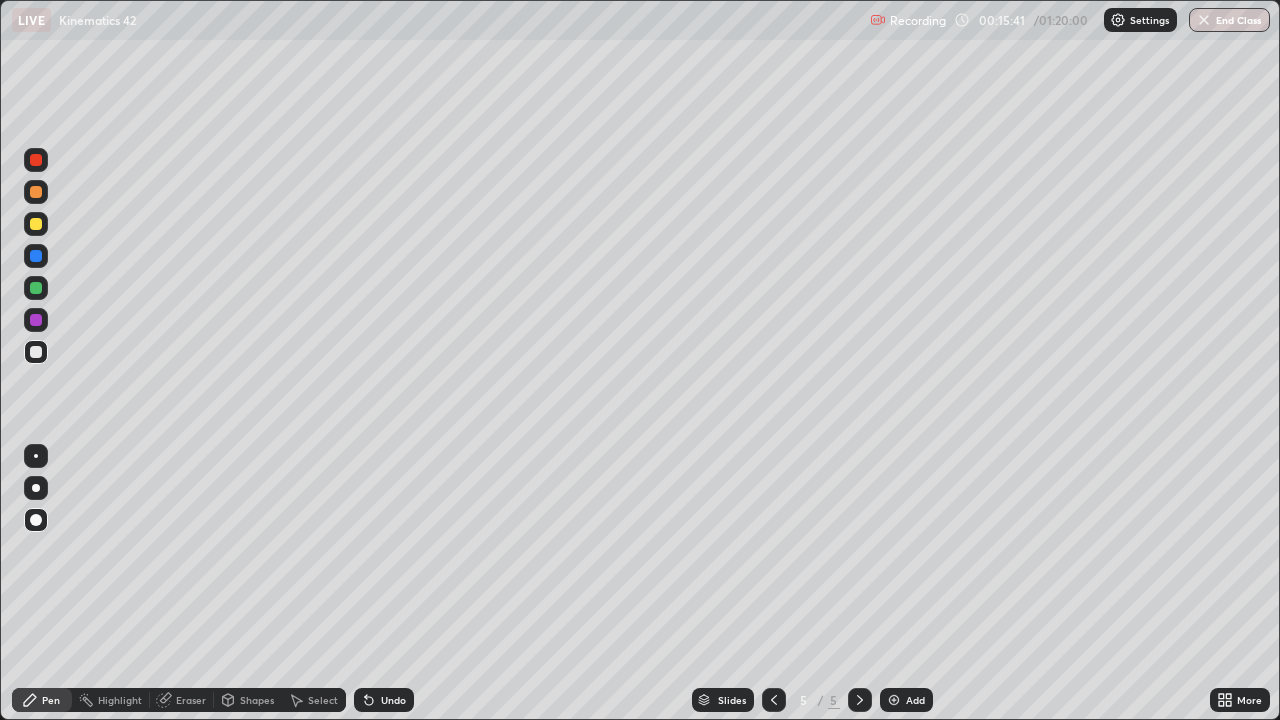 click on "Undo" at bounding box center [384, 700] 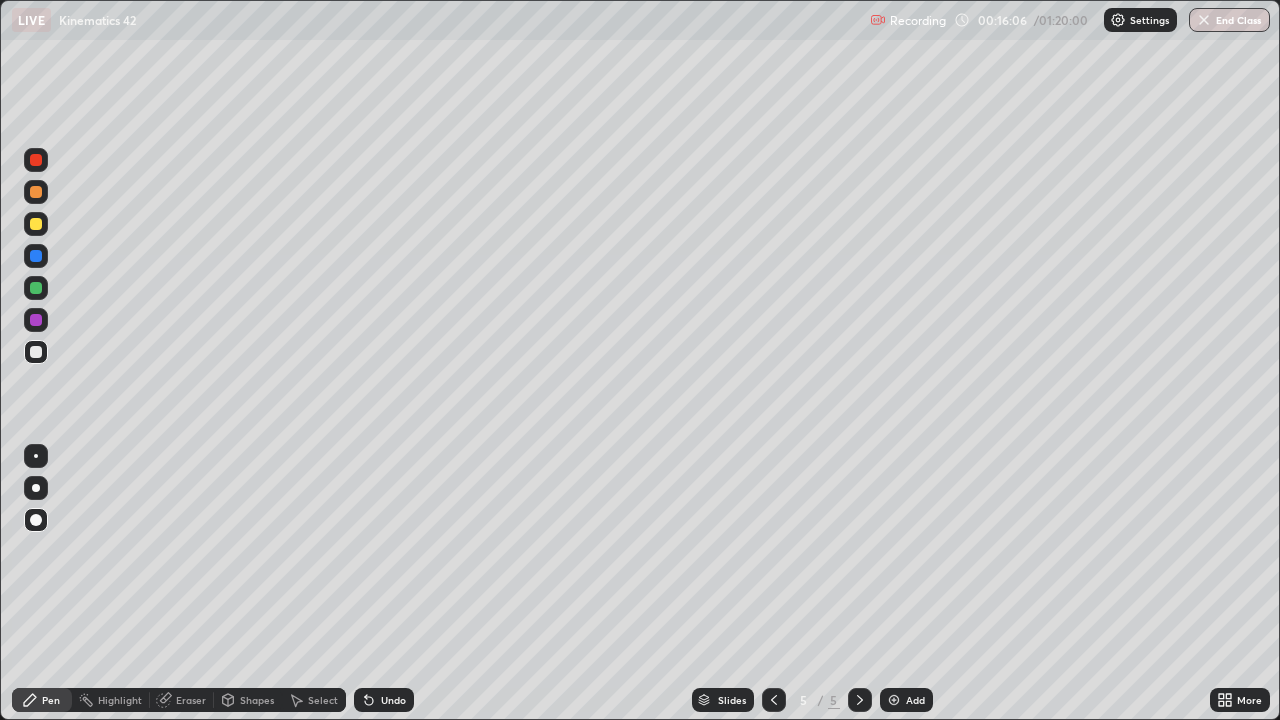 click on "Undo" at bounding box center (384, 700) 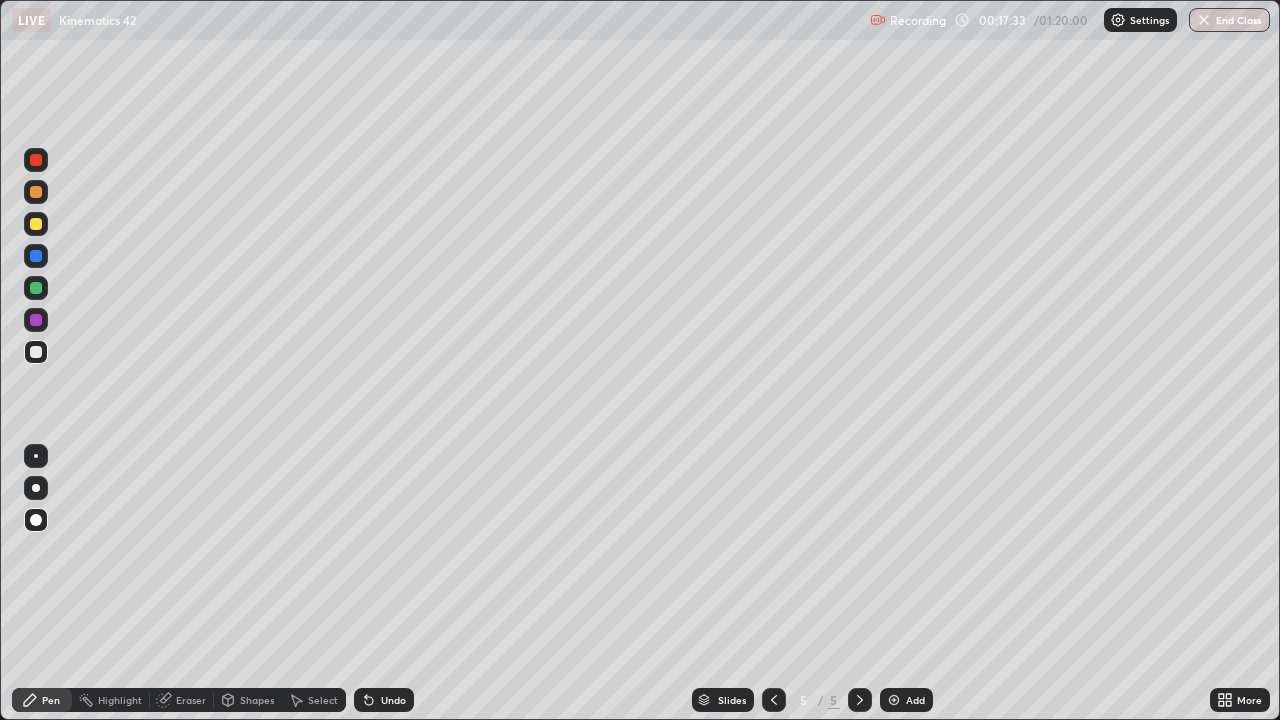click at bounding box center (36, 288) 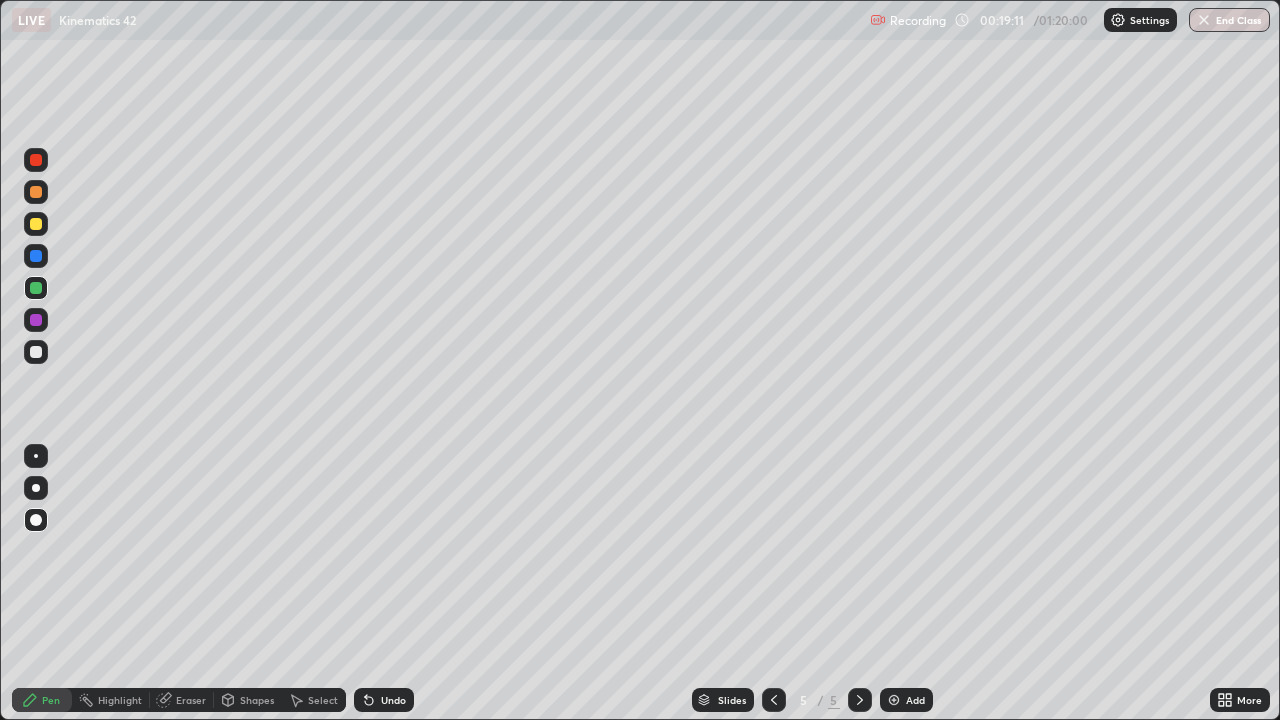 click at bounding box center [36, 256] 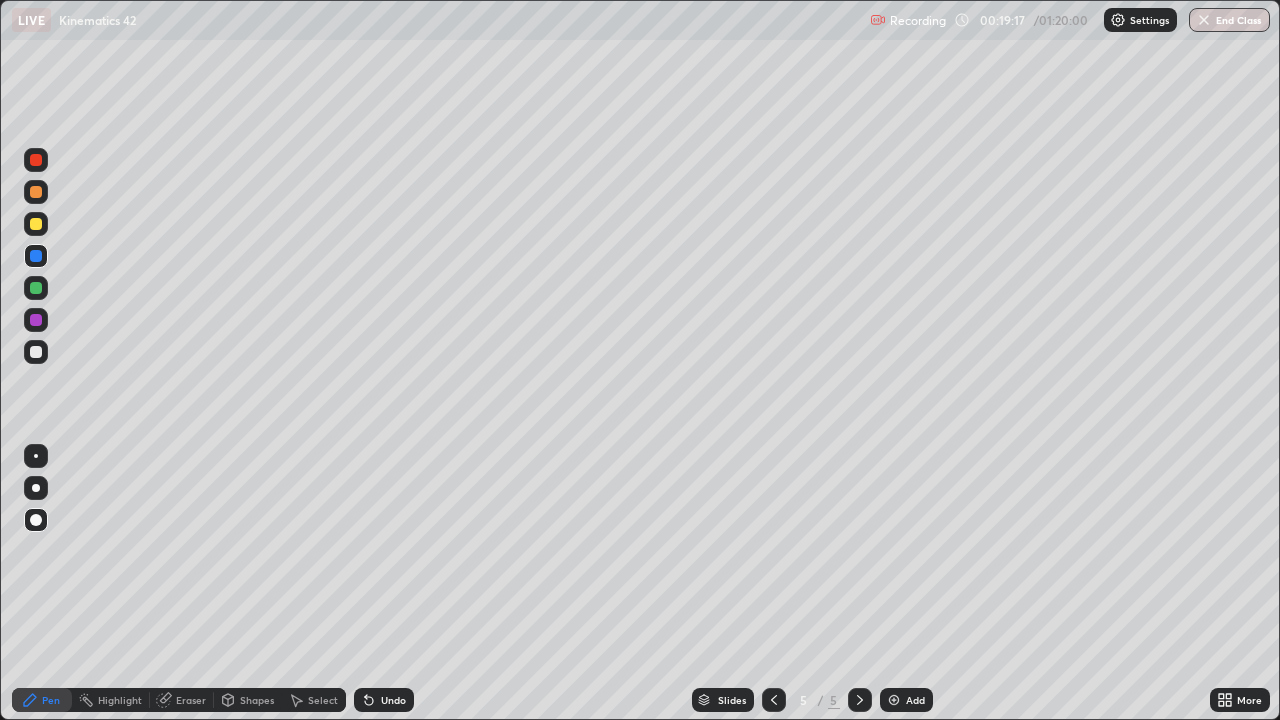click at bounding box center [36, 256] 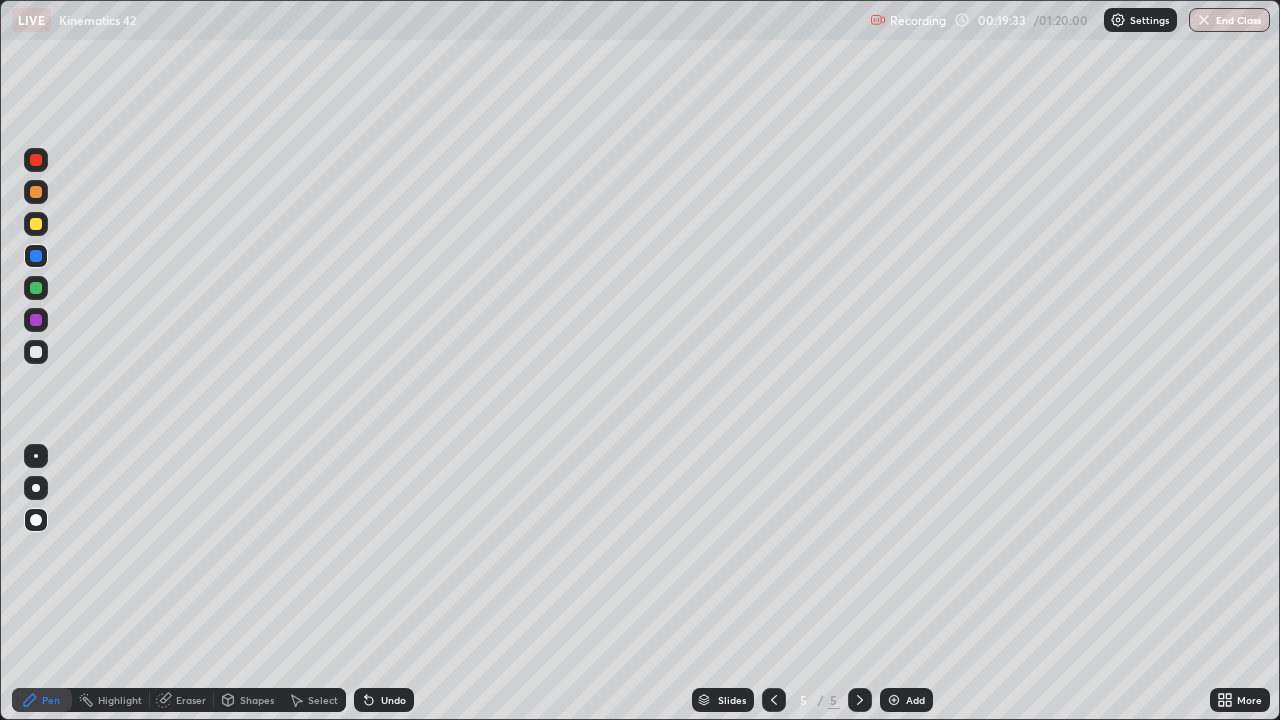 click on "Undo" at bounding box center [393, 700] 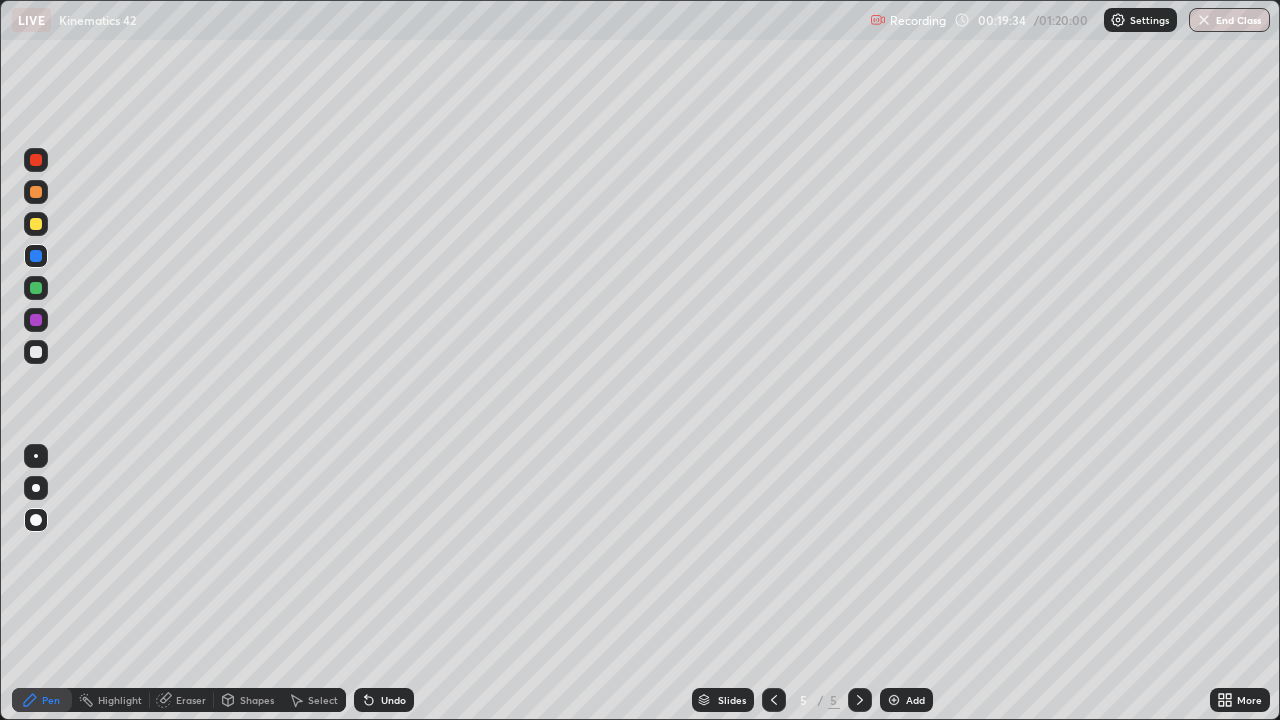 click on "Undo" at bounding box center (384, 700) 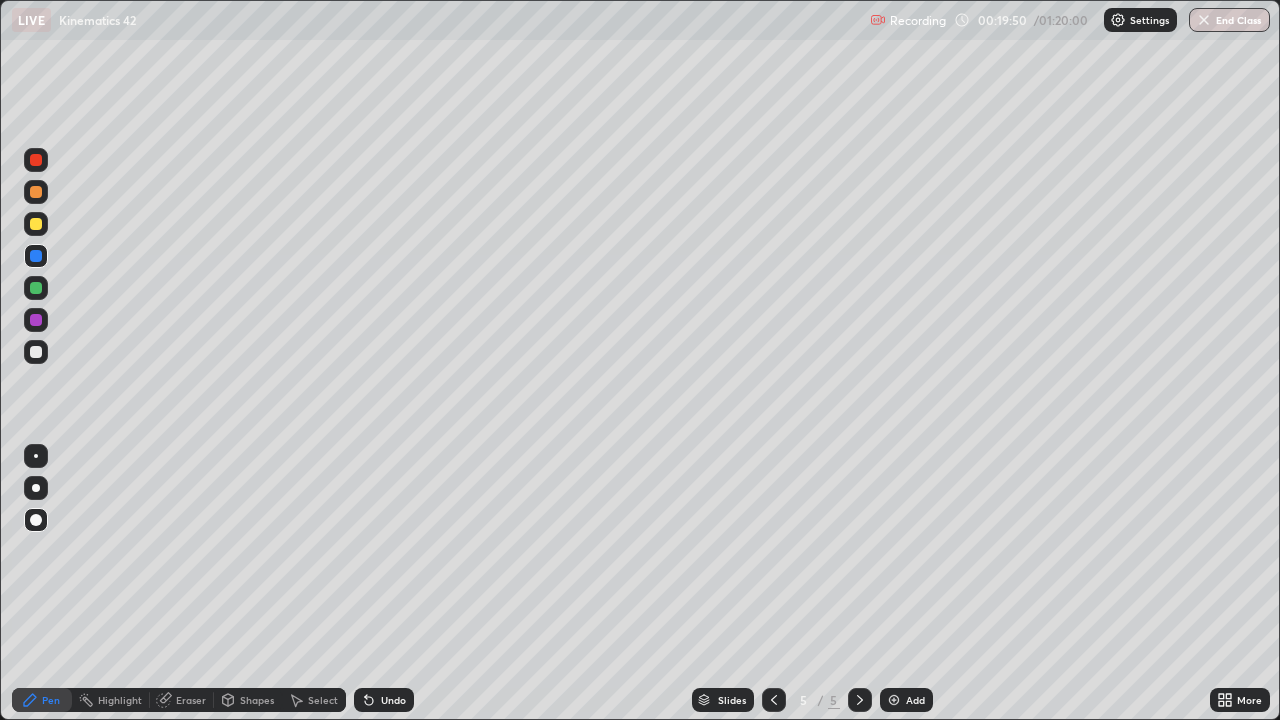 click at bounding box center (36, 192) 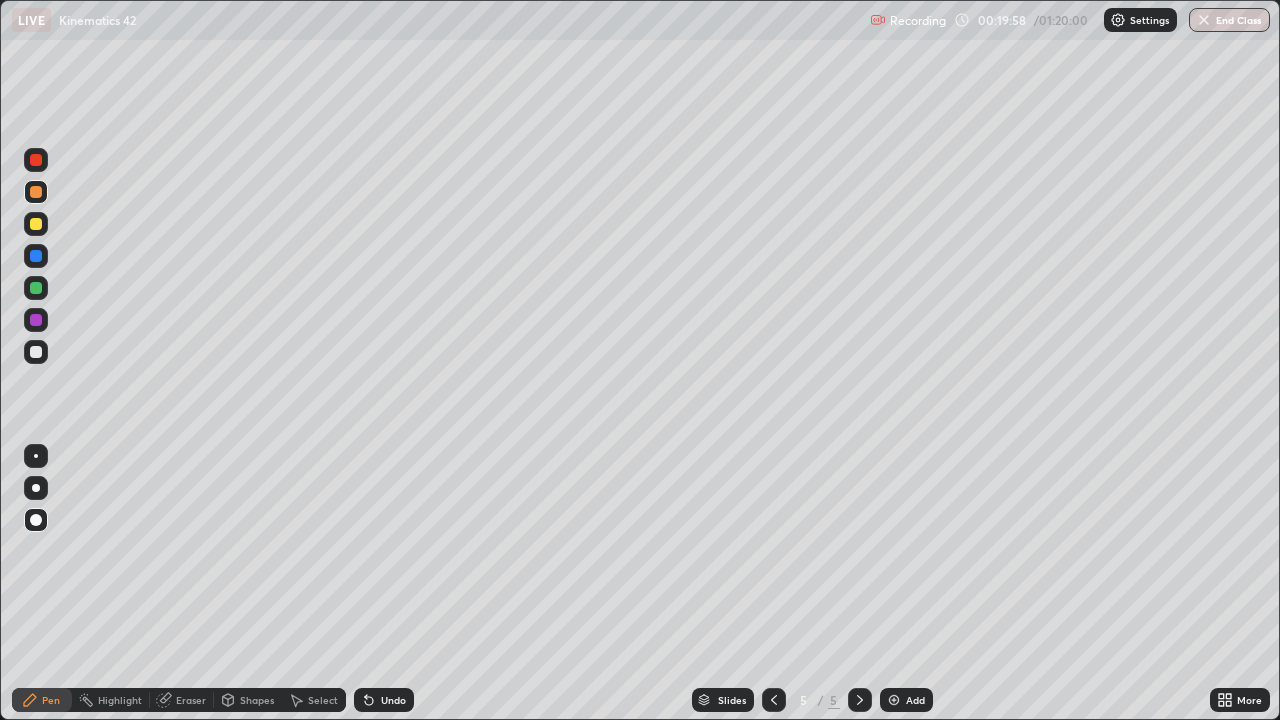 click on "Eraser" at bounding box center [191, 700] 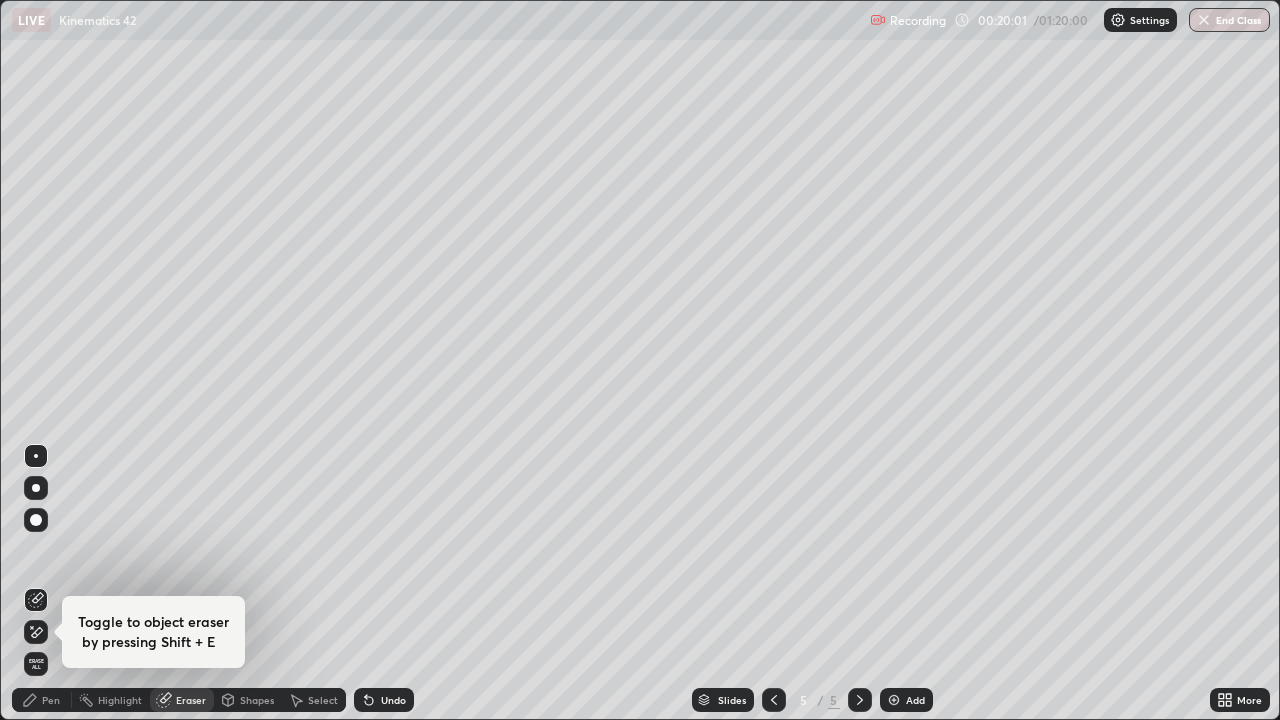 click on "Undo" at bounding box center [393, 700] 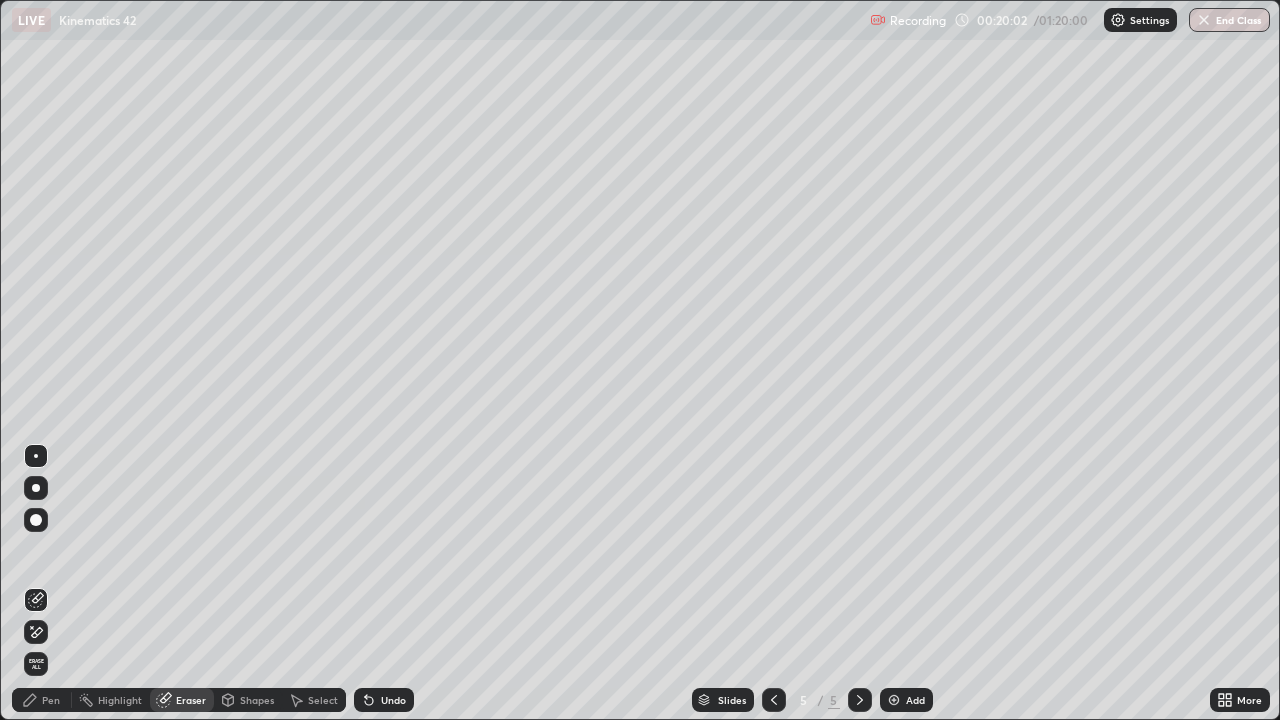 click on "Pen" at bounding box center (51, 700) 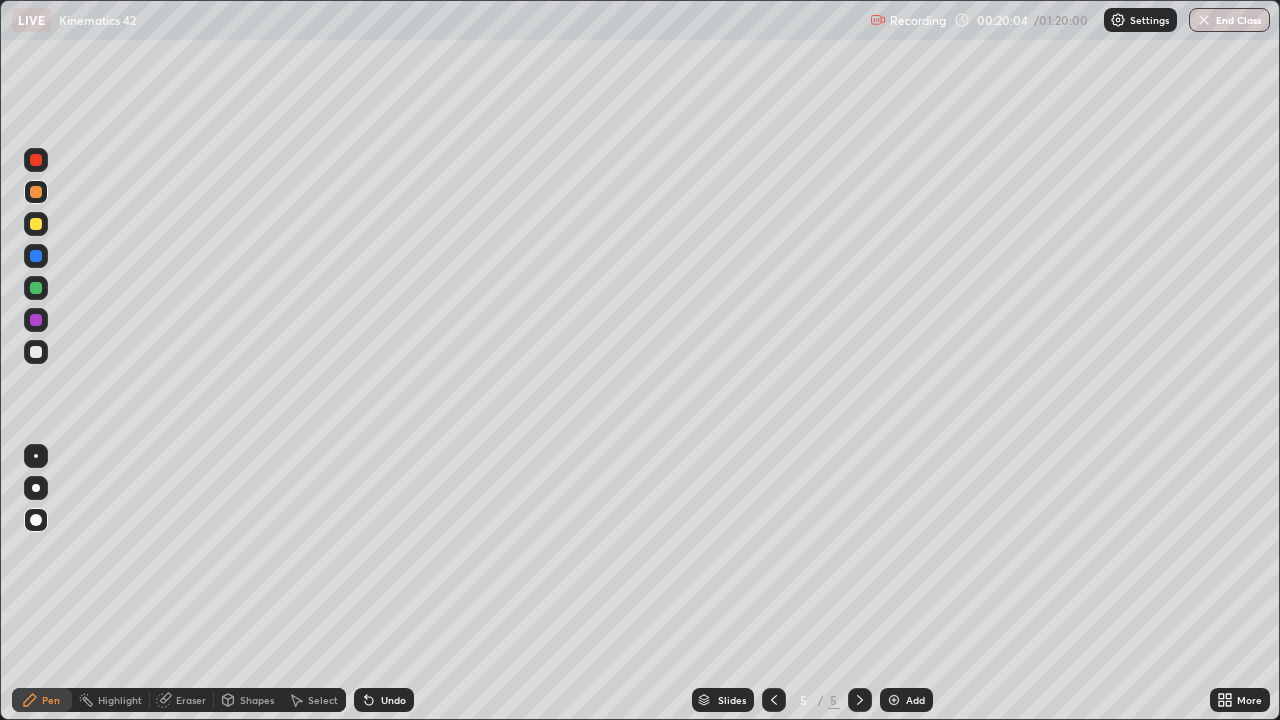 click on "Eraser" at bounding box center (191, 700) 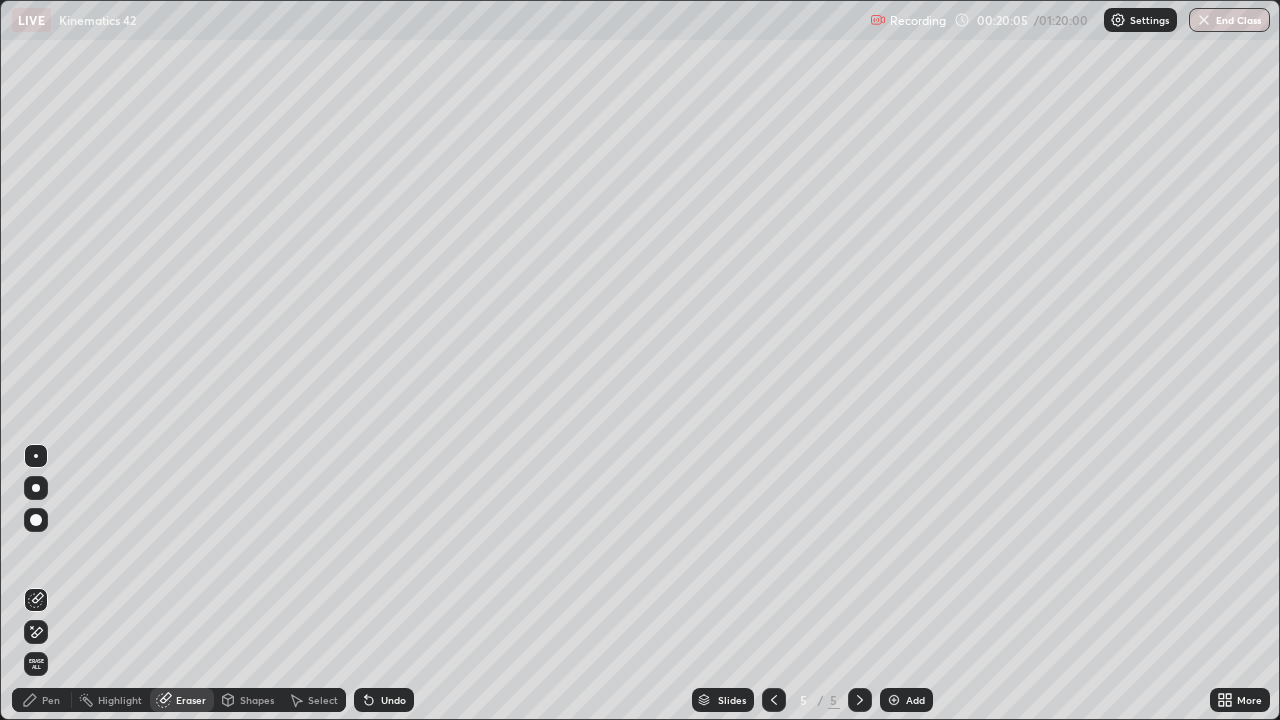click on "Eraser" at bounding box center (191, 700) 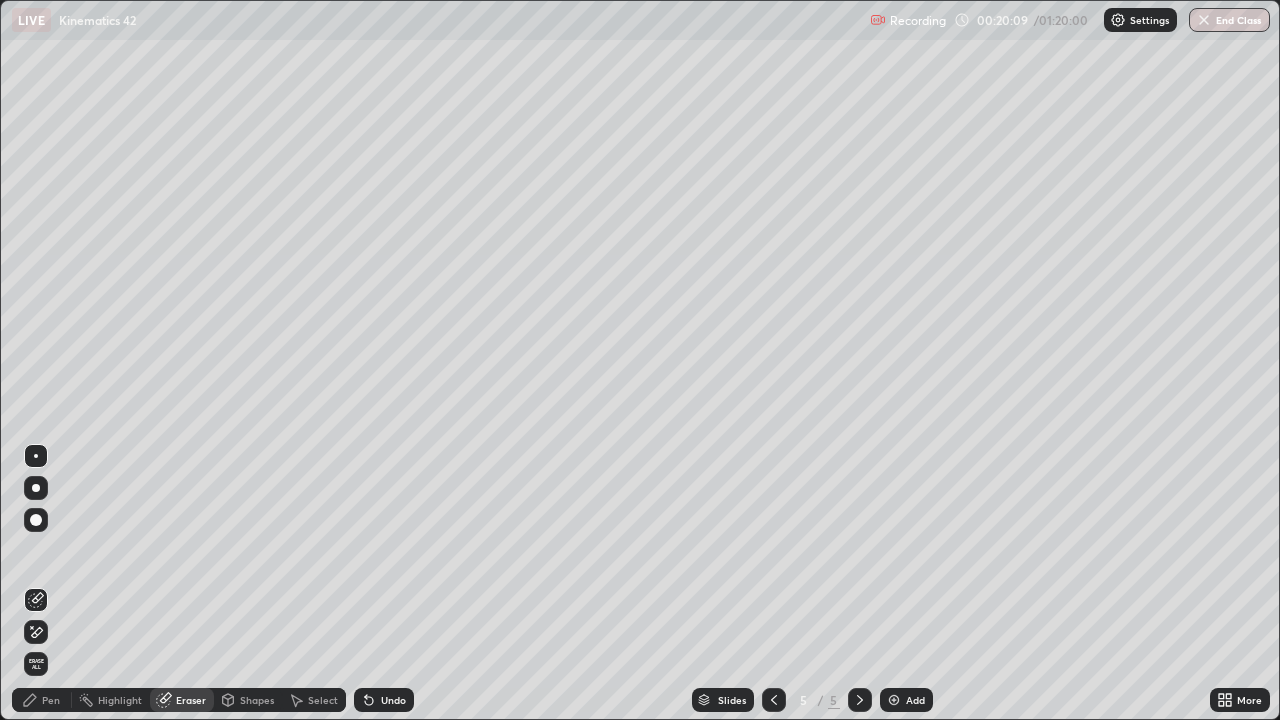 click 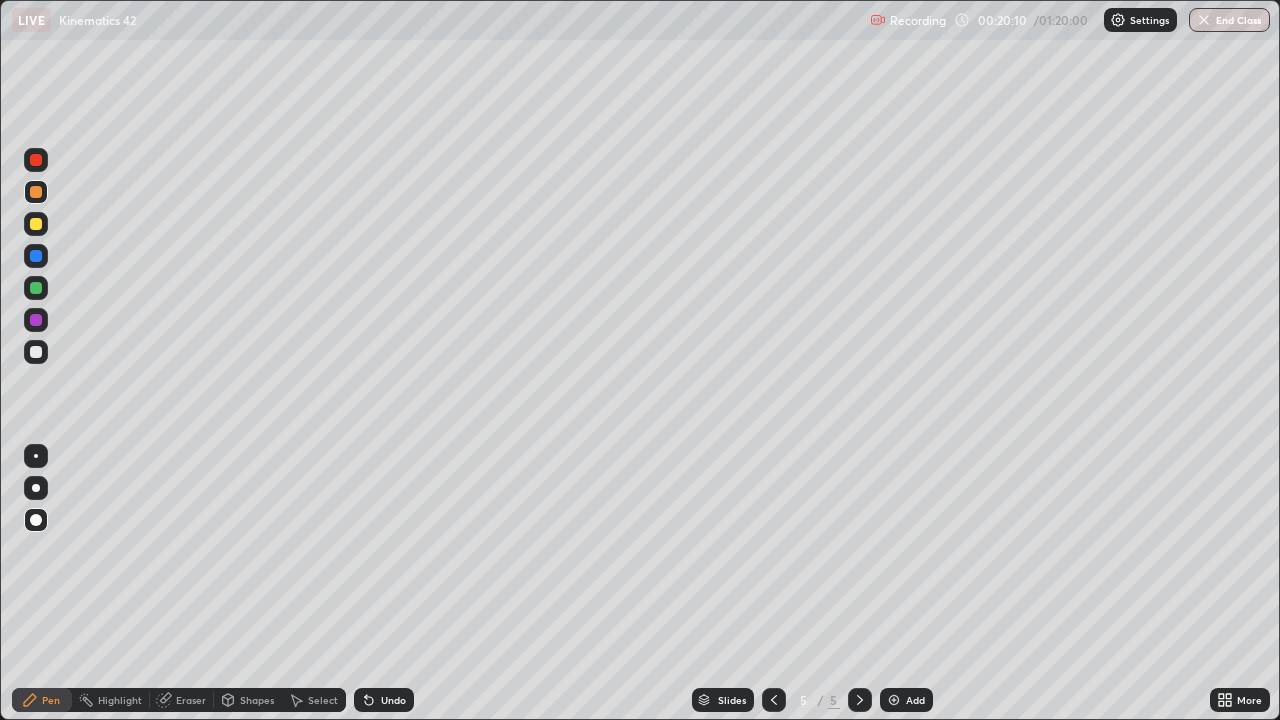 click at bounding box center (36, 352) 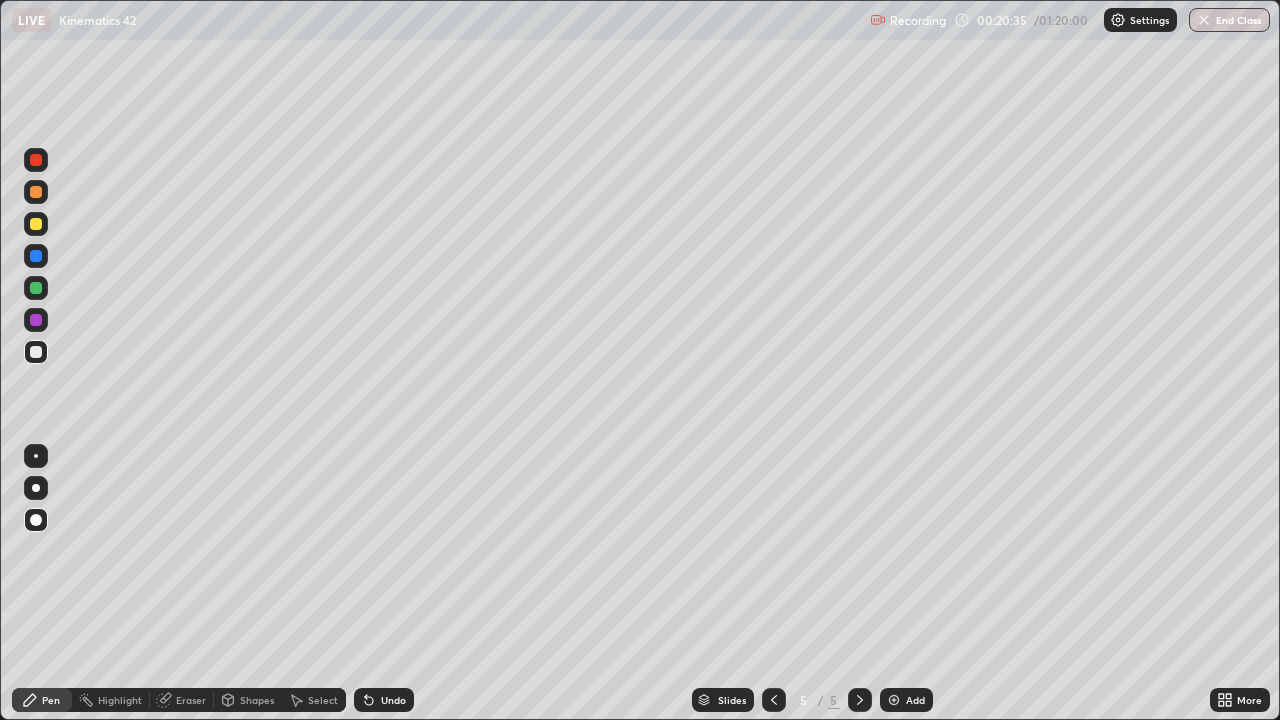 click at bounding box center [36, 256] 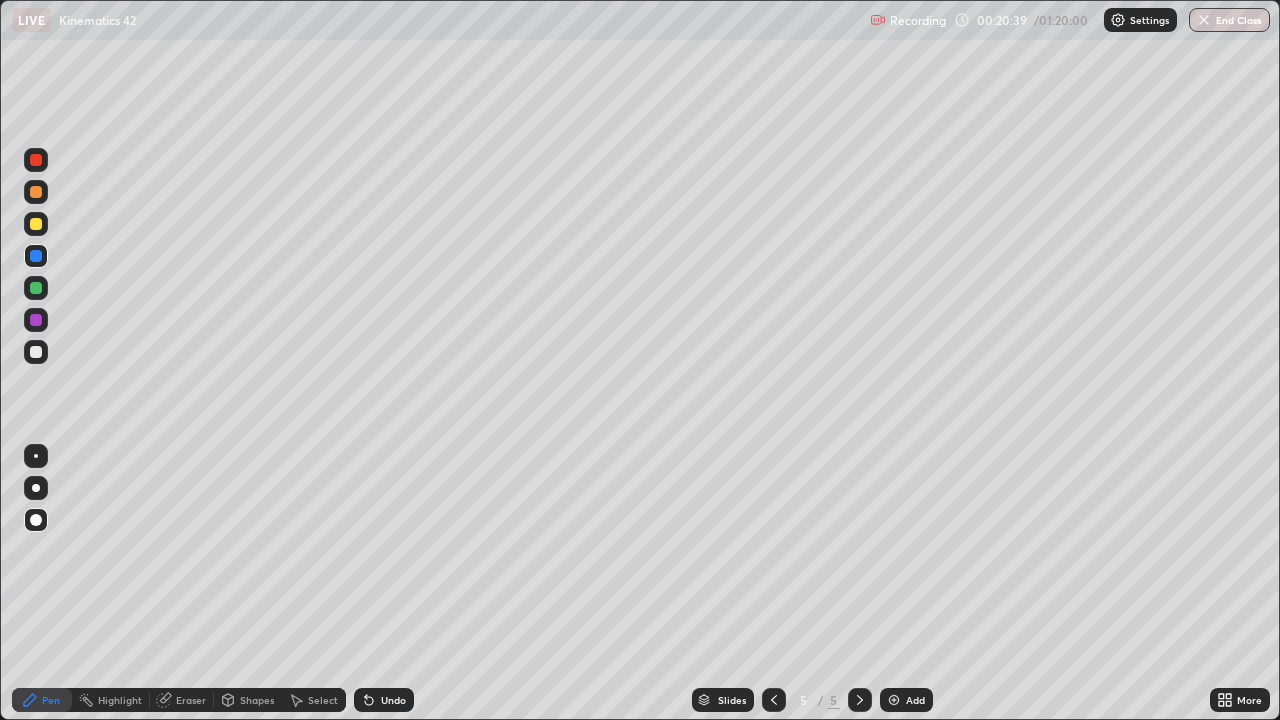 click at bounding box center [36, 256] 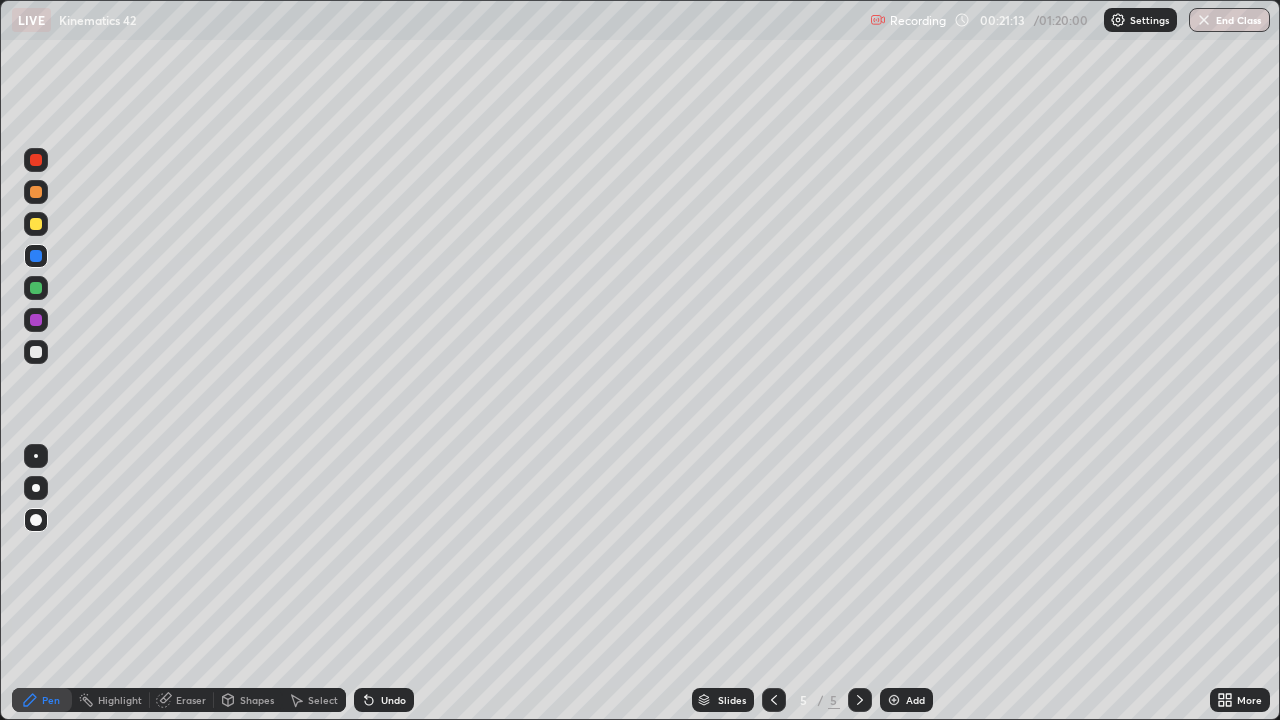click 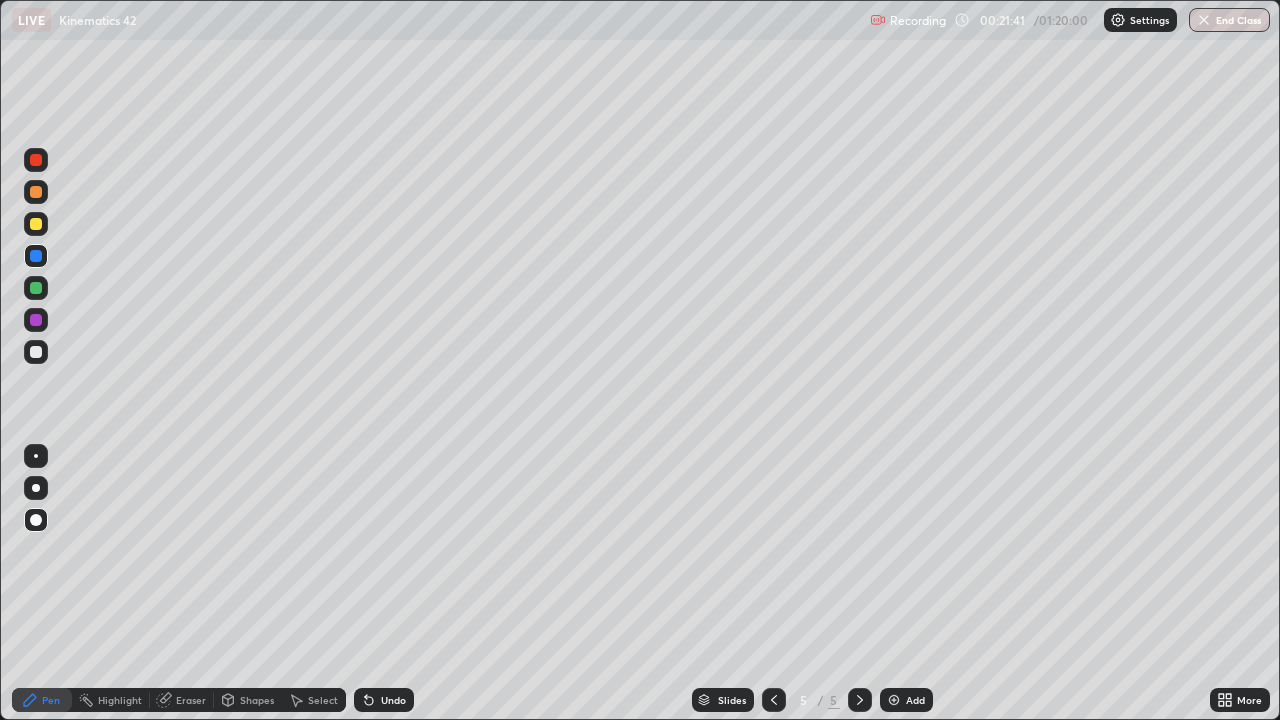 click at bounding box center [36, 288] 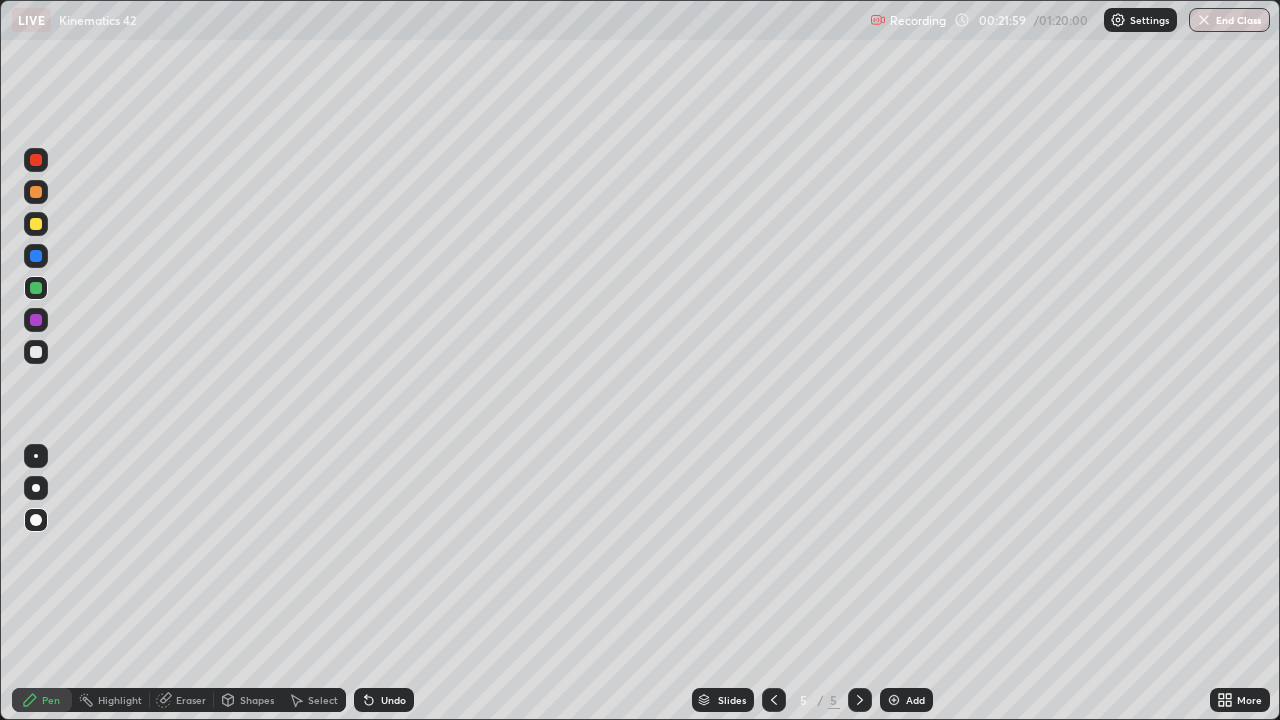 click on "Undo" at bounding box center (393, 700) 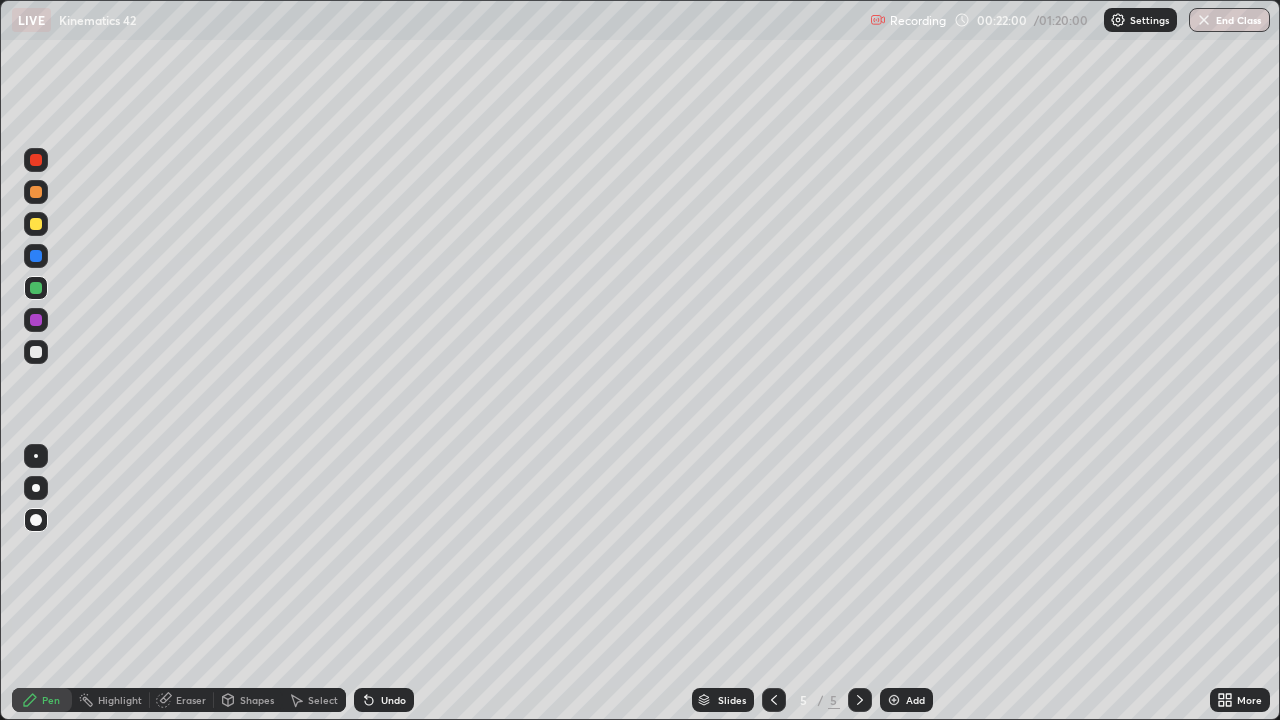 click on "Undo" at bounding box center [384, 700] 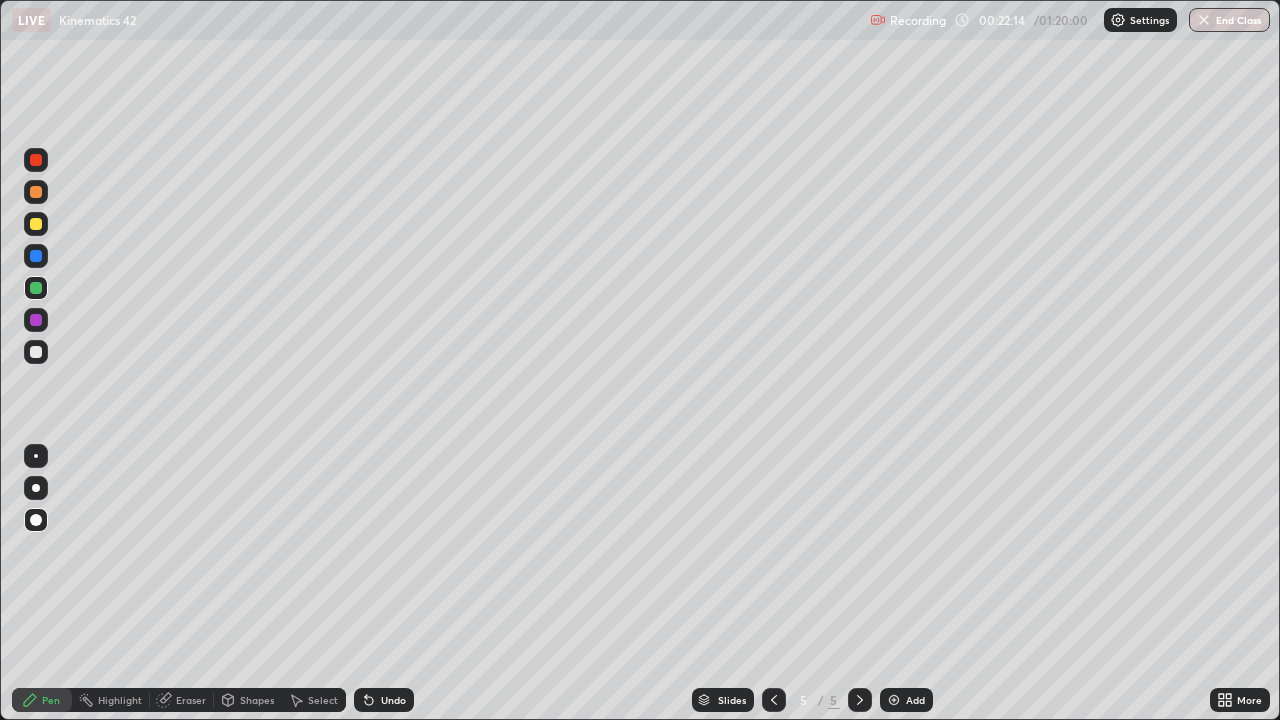 click on "Undo" at bounding box center [384, 700] 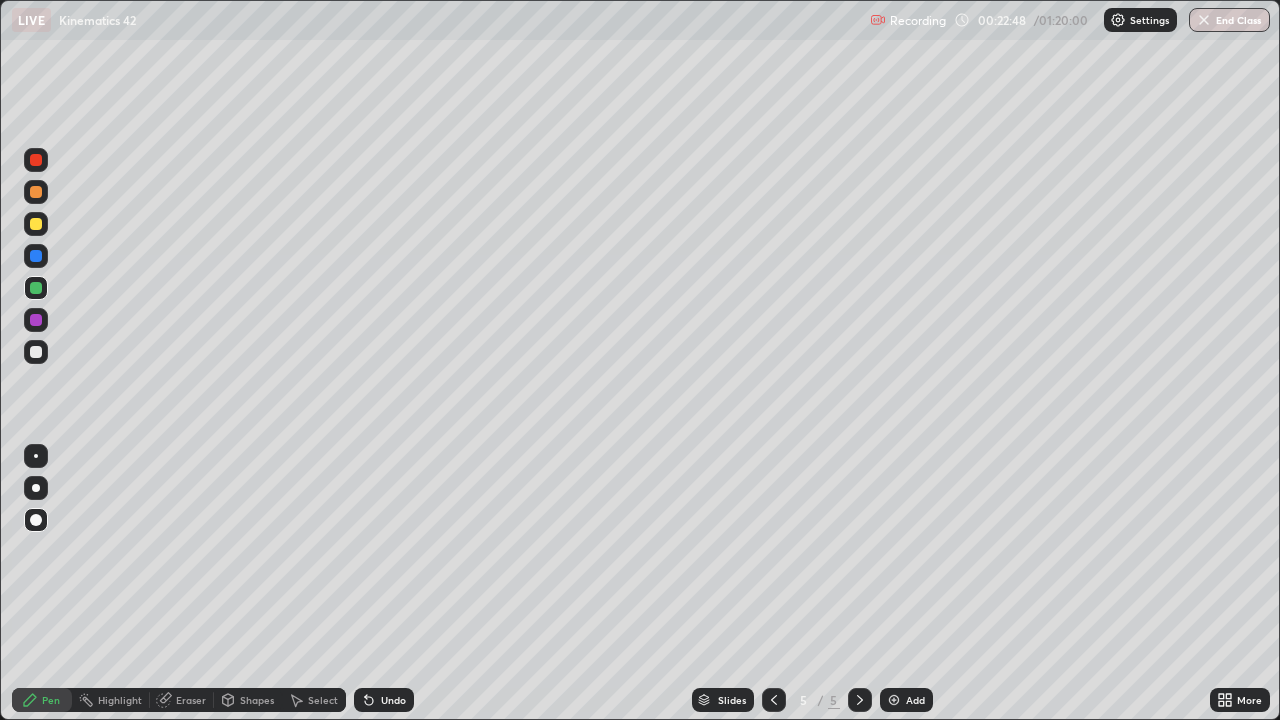 click on "Eraser" at bounding box center [191, 700] 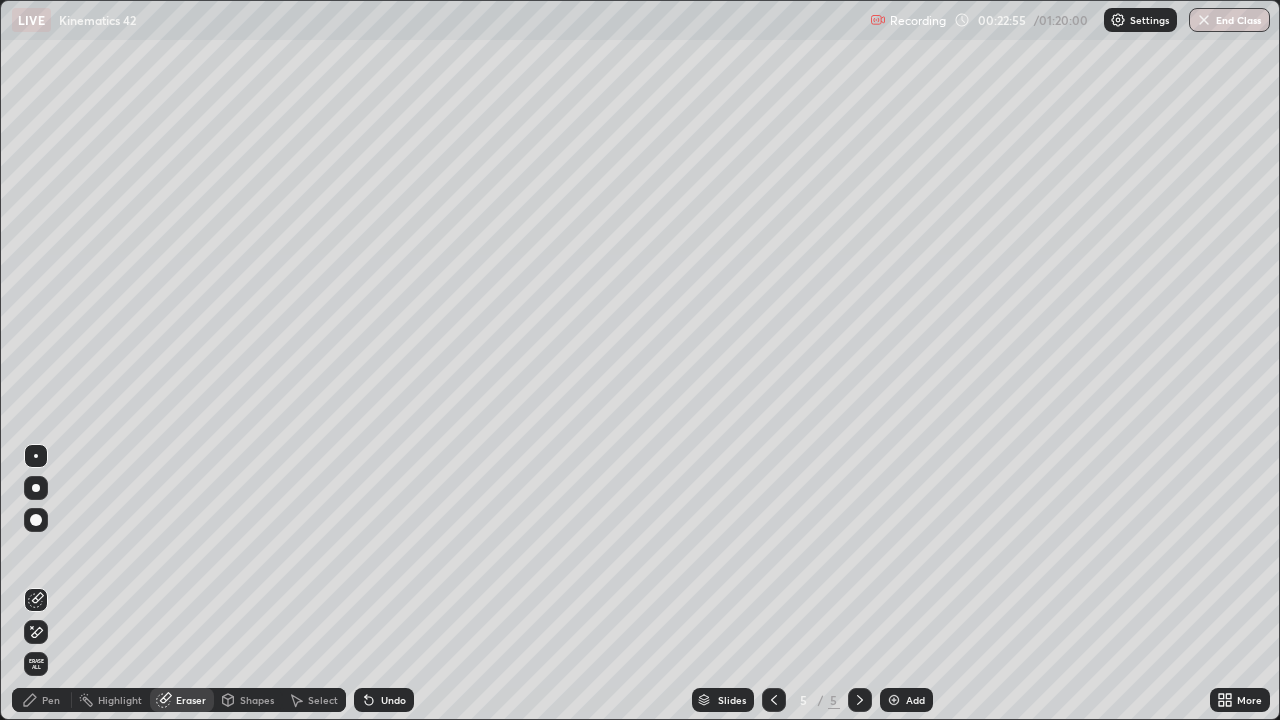 click on "Pen" at bounding box center [51, 700] 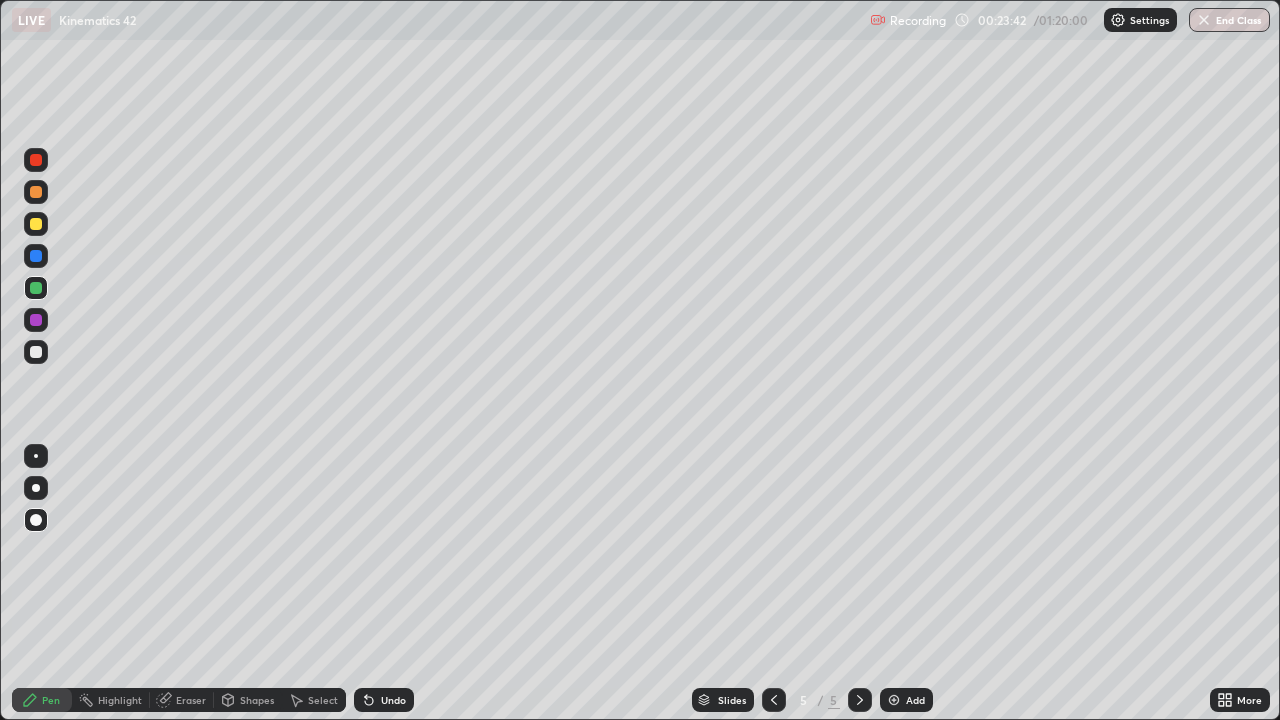 click on "Eraser" at bounding box center [191, 700] 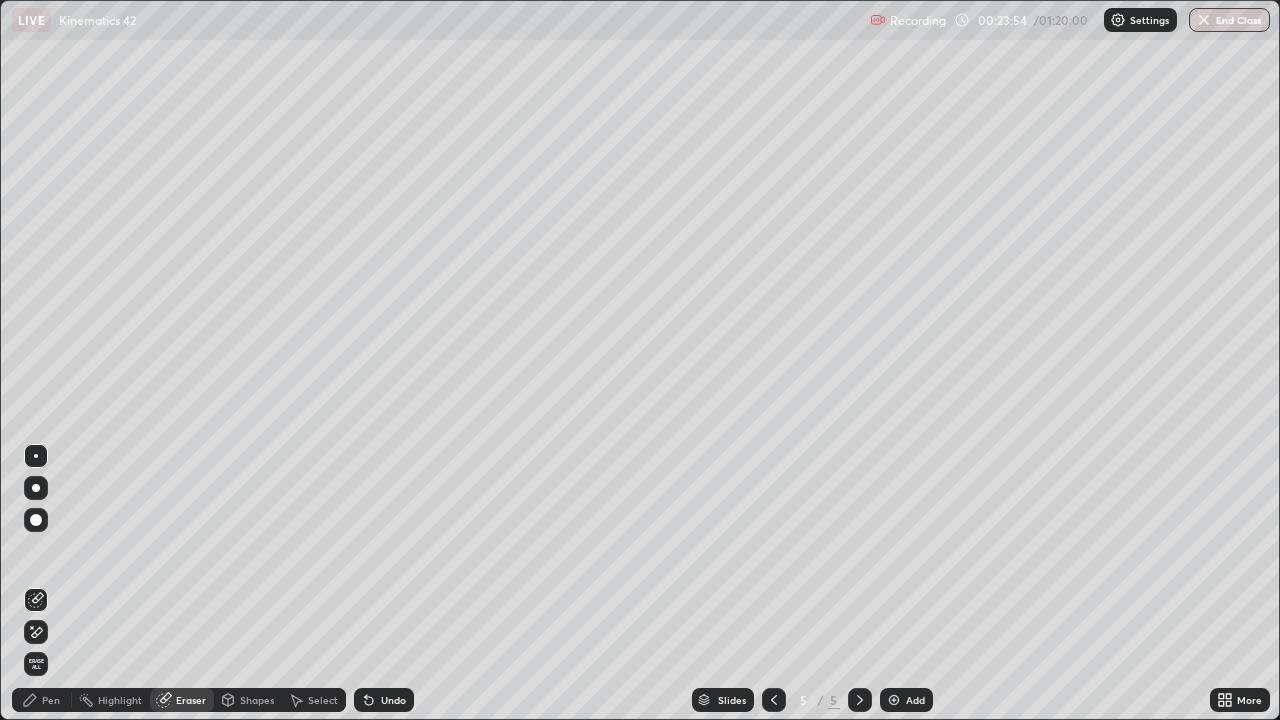 click on "Pen" at bounding box center (51, 700) 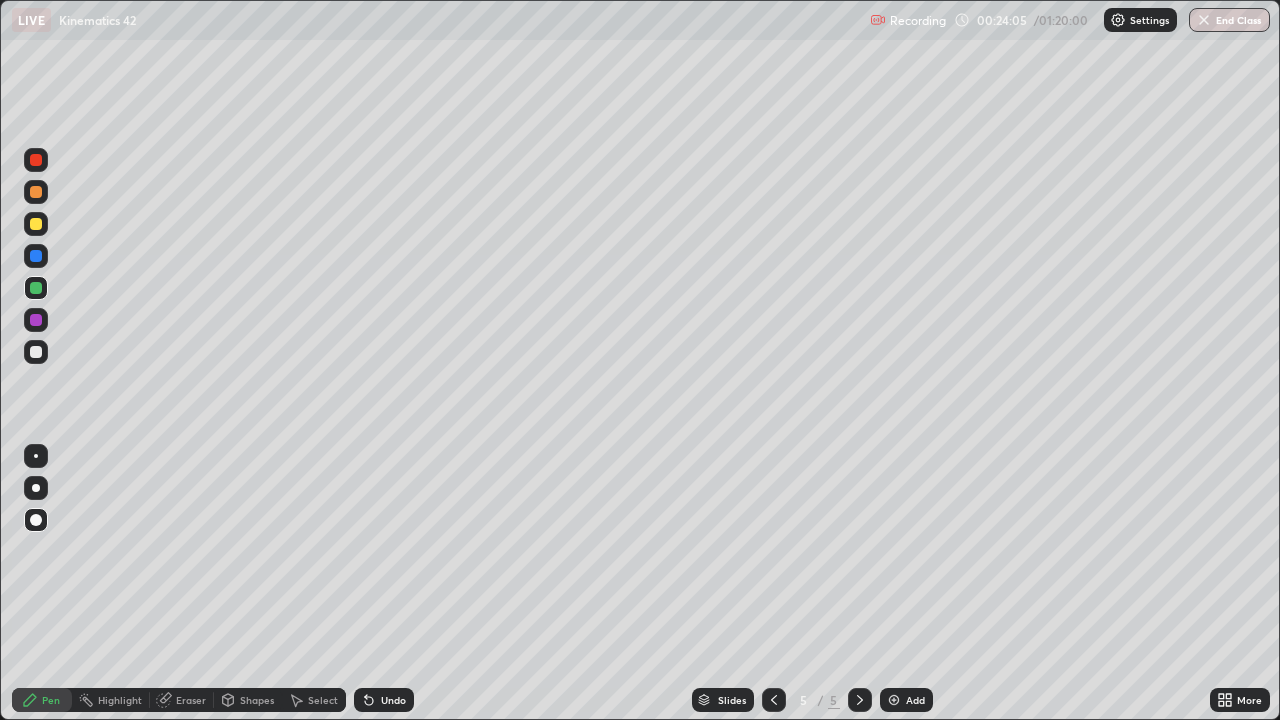 click on "Undo" at bounding box center (393, 700) 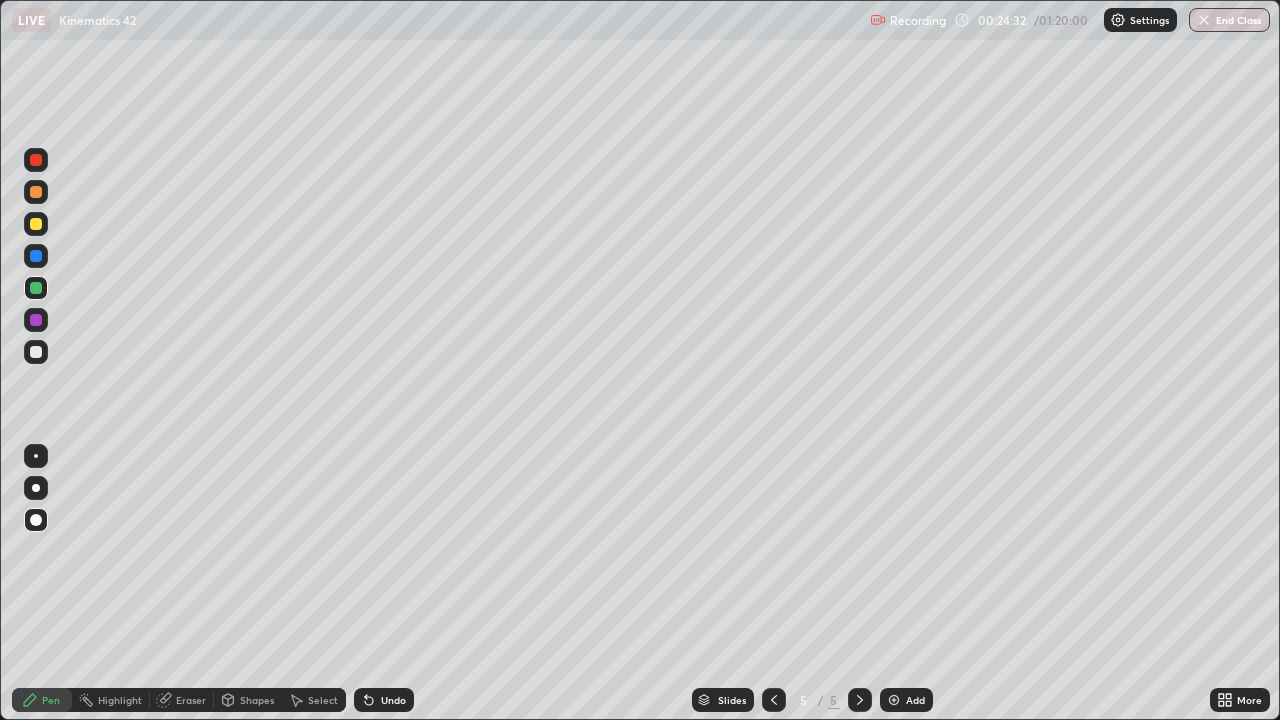 click at bounding box center (36, 256) 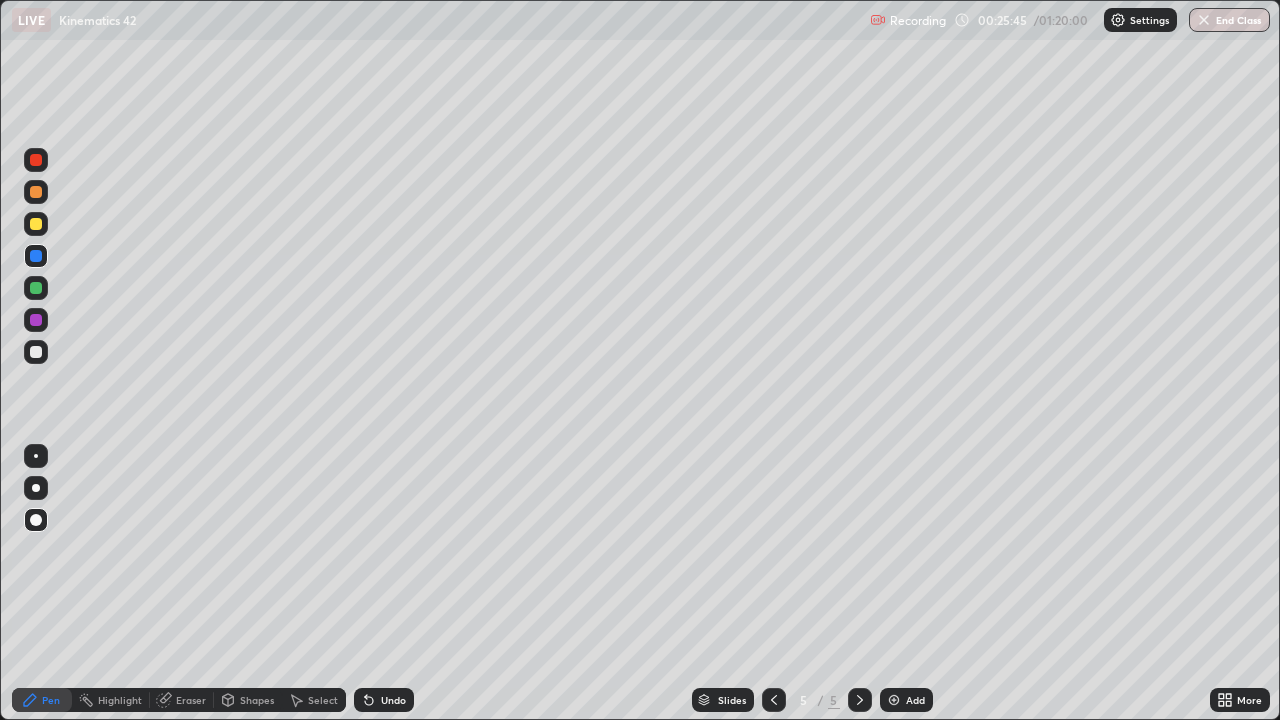 click on "Undo" at bounding box center (393, 700) 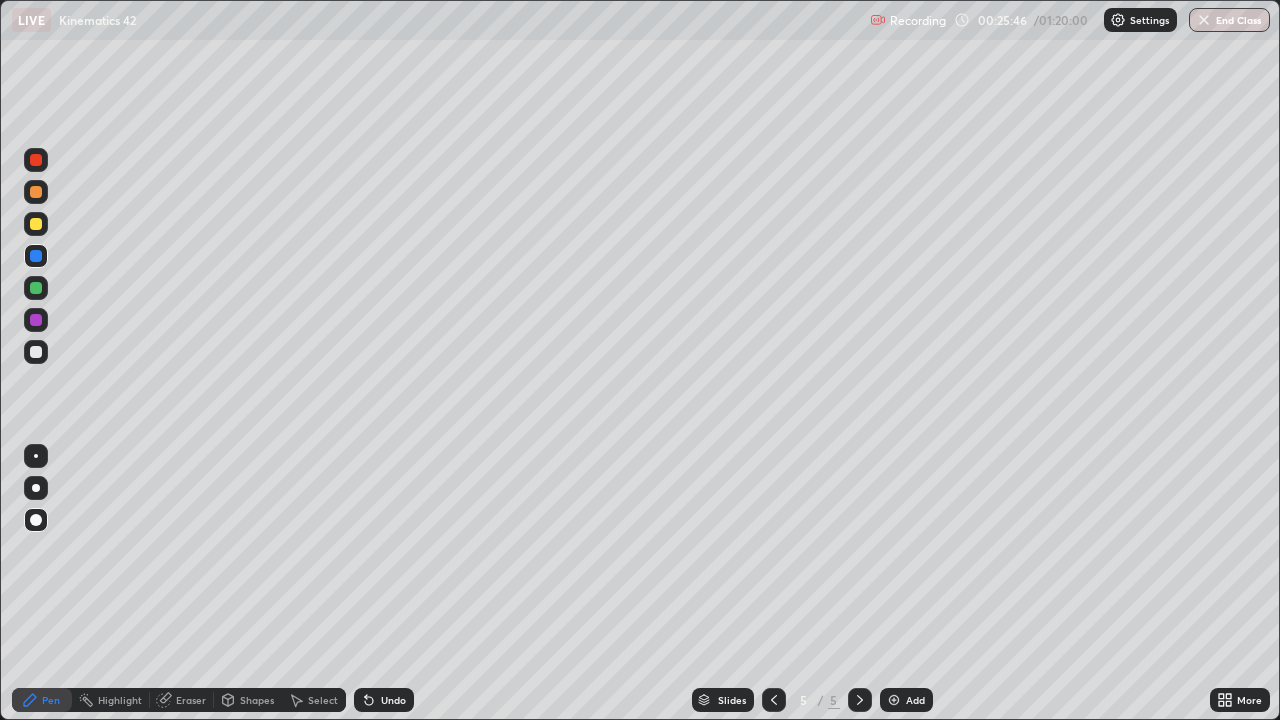 click on "Undo" at bounding box center [393, 700] 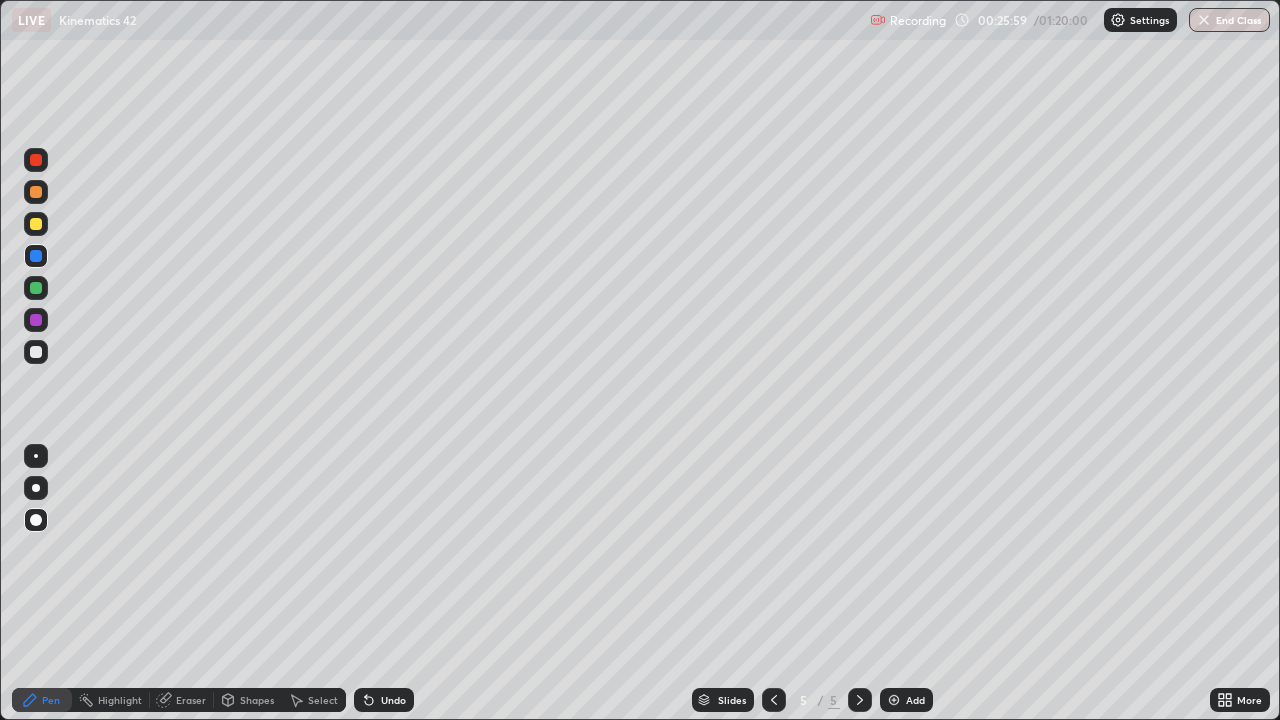 click at bounding box center (36, 160) 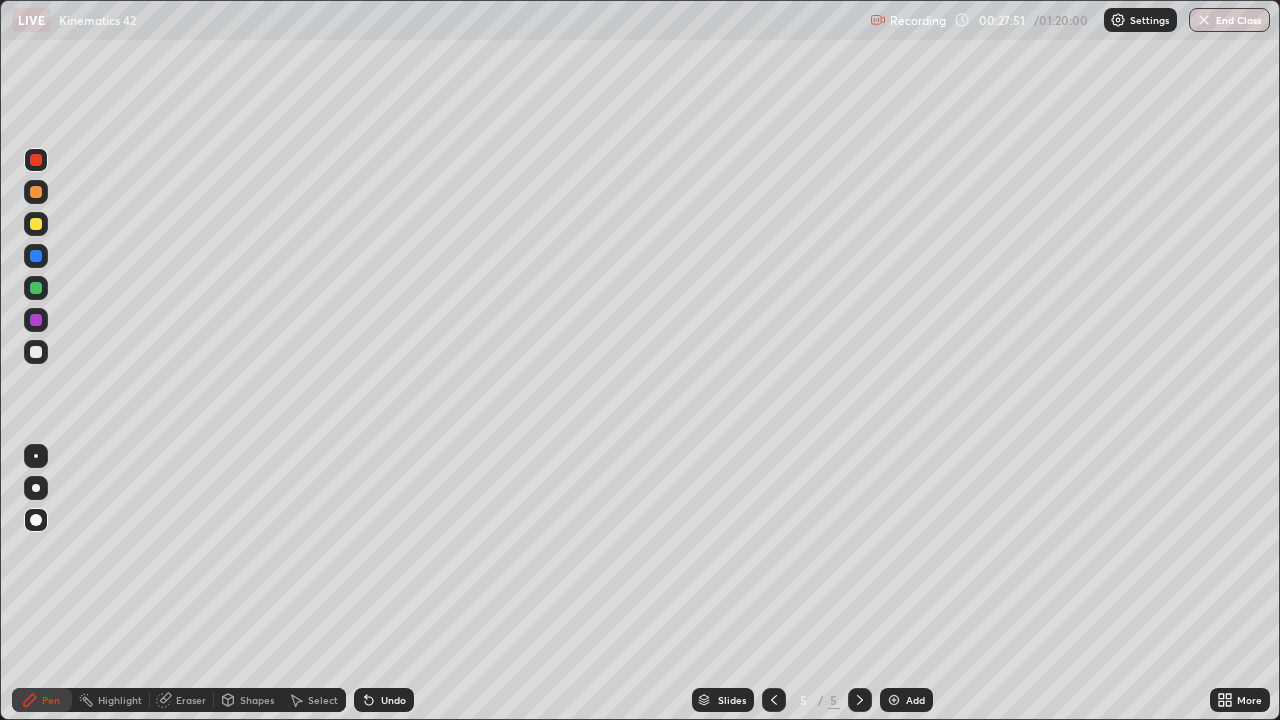 click at bounding box center (36, 288) 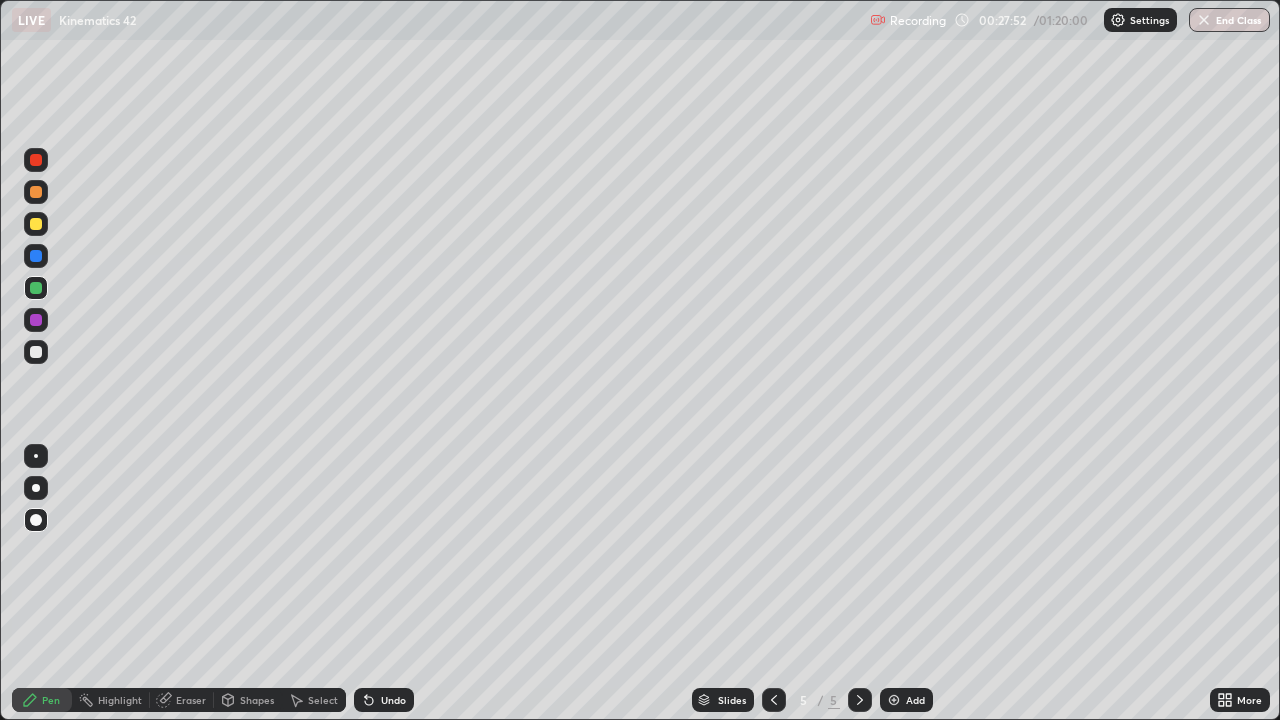 click at bounding box center [36, 224] 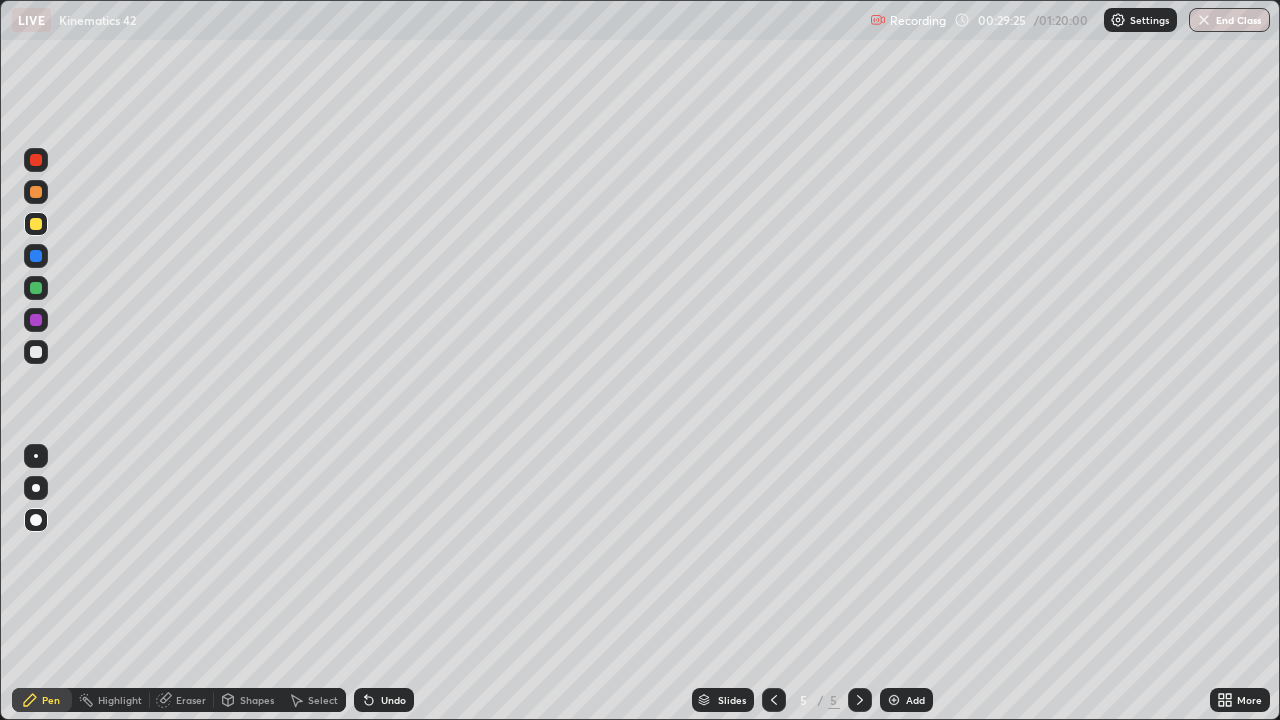 click 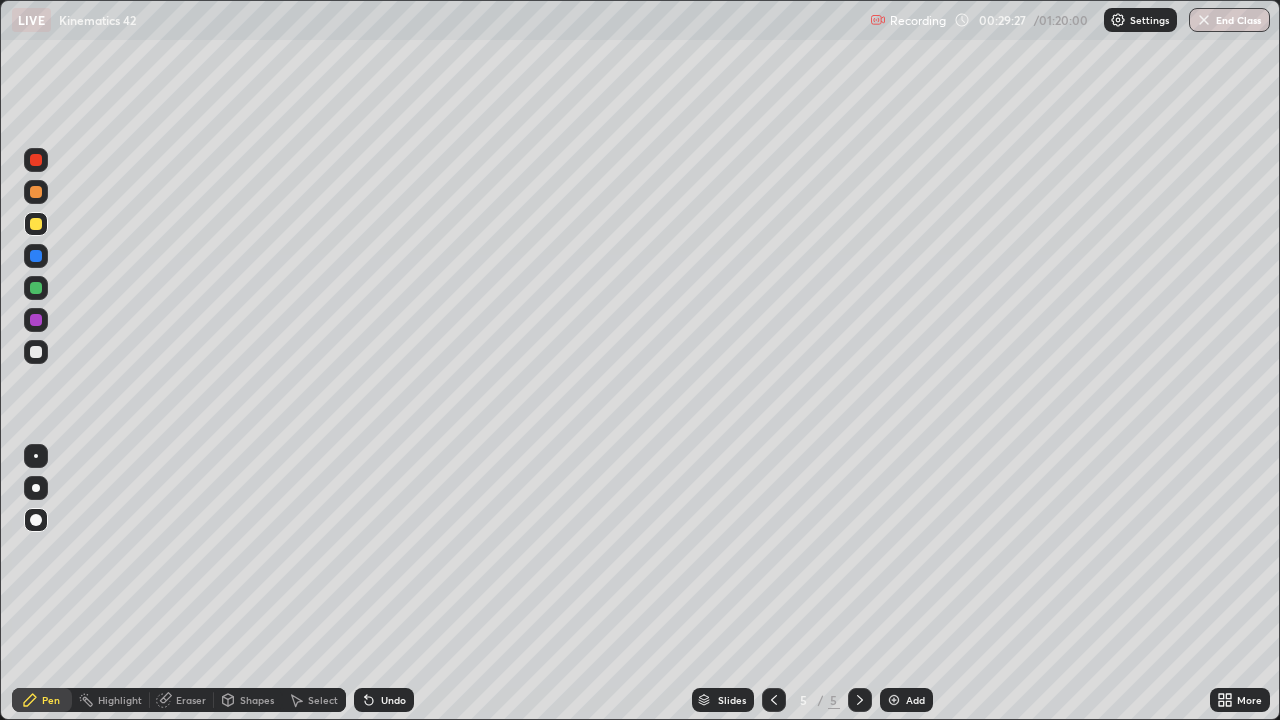 click at bounding box center [894, 700] 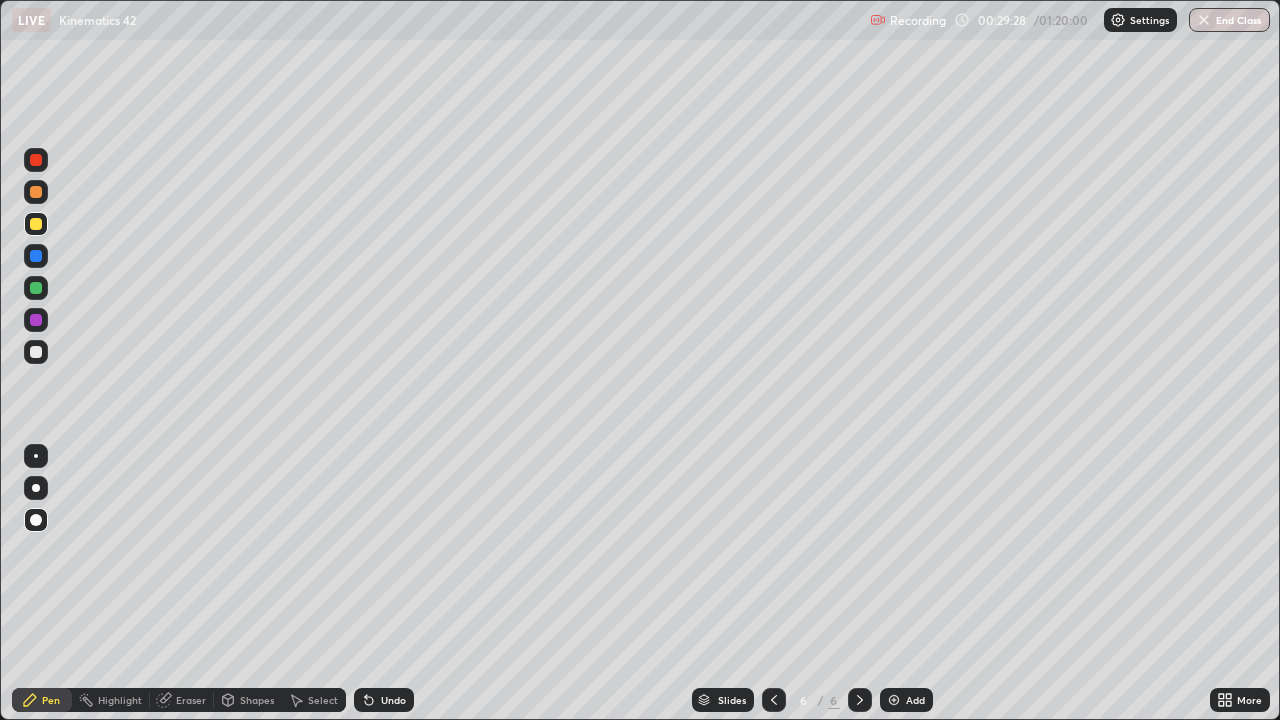 click at bounding box center [36, 352] 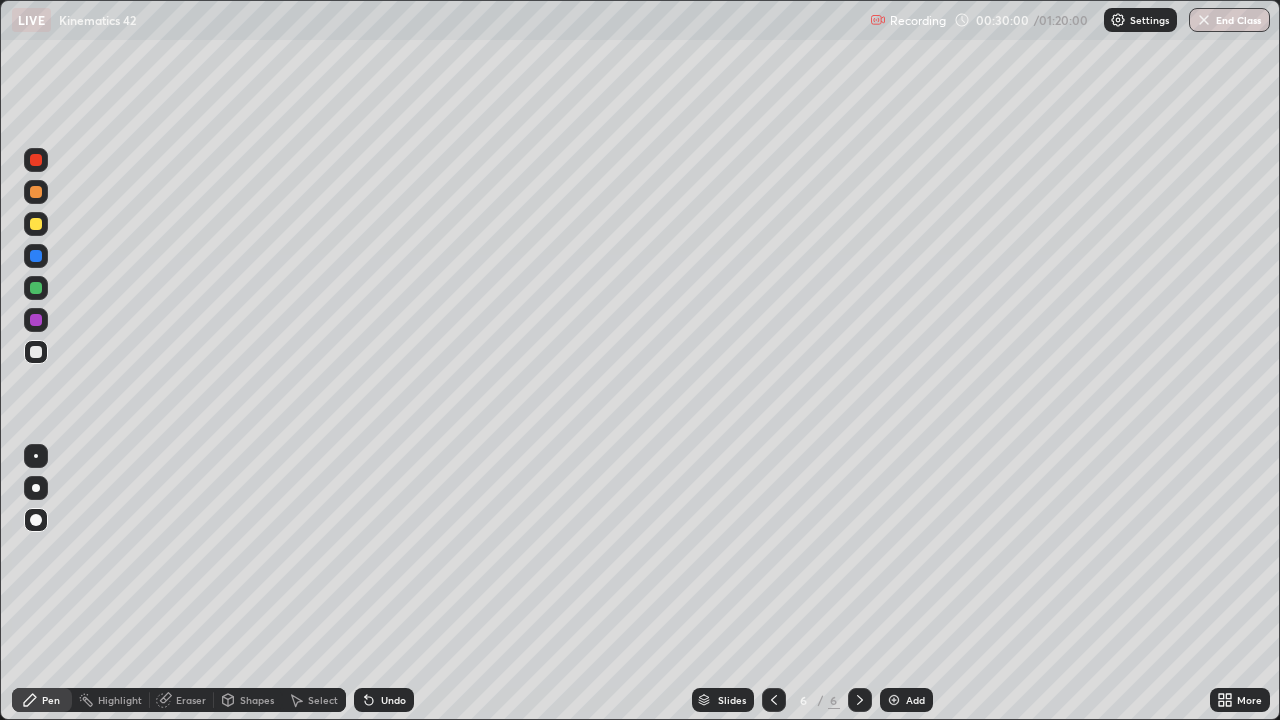 click on "Eraser" at bounding box center [191, 700] 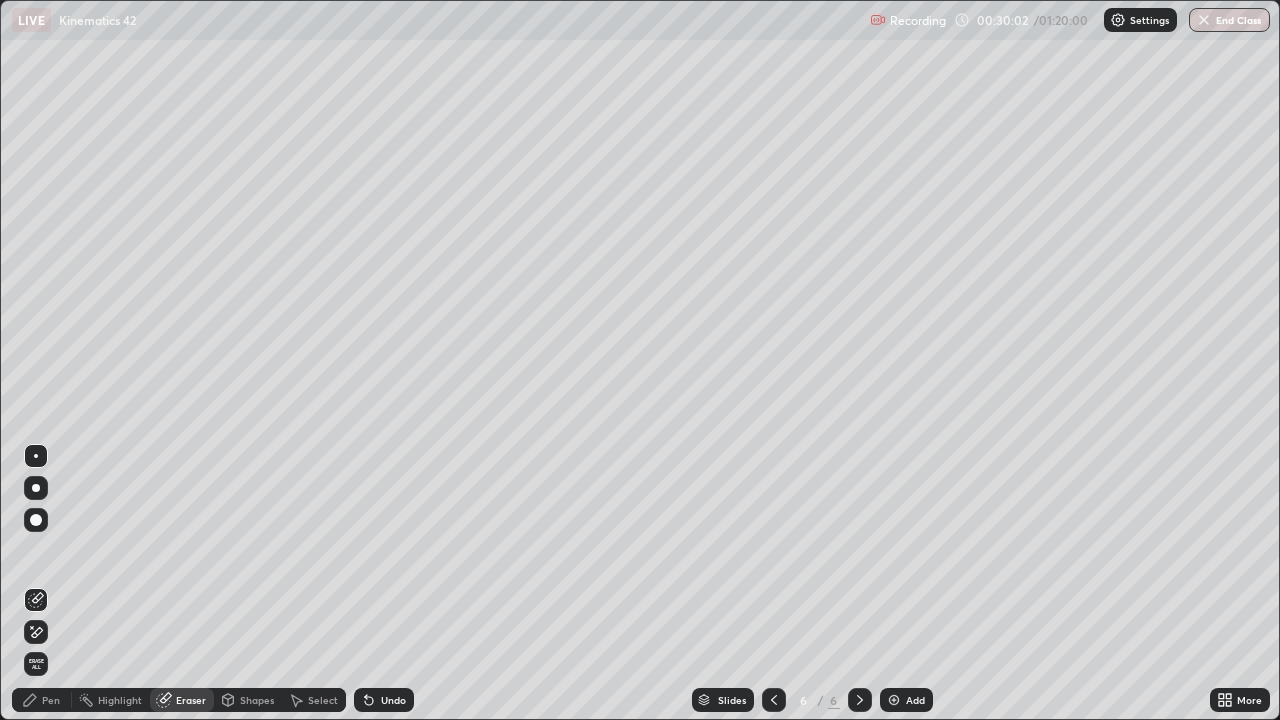 click 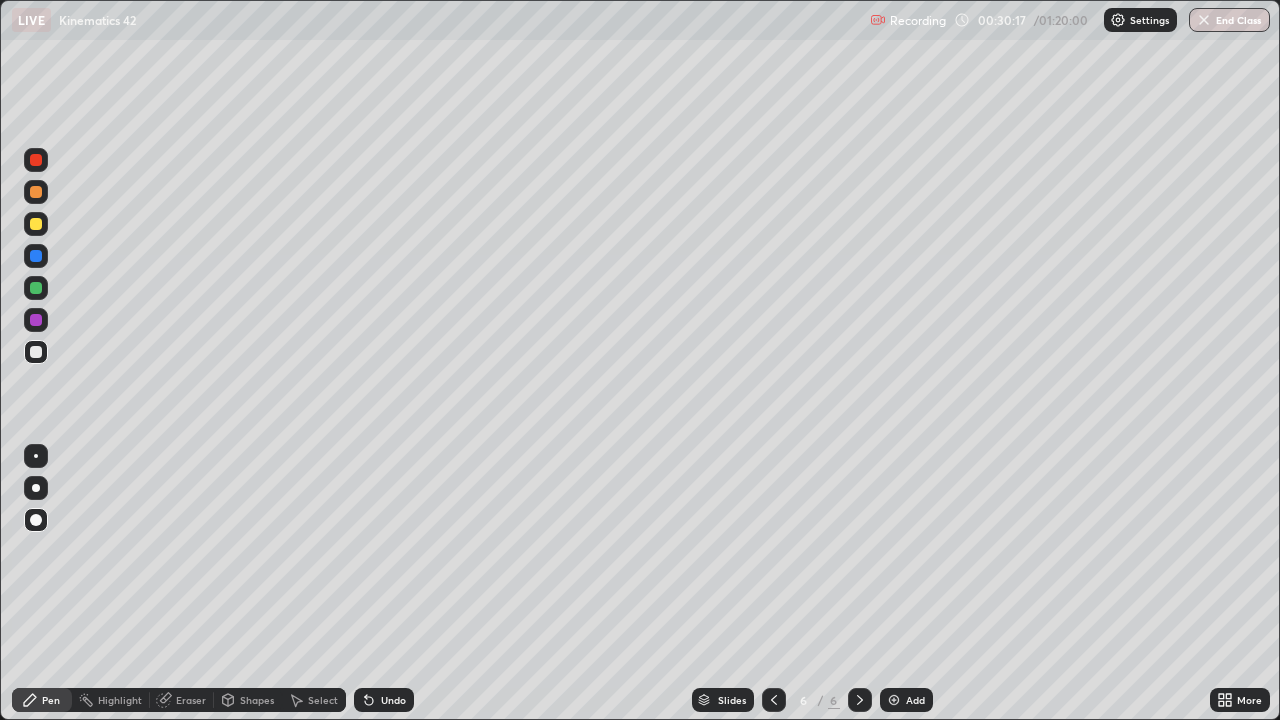 click on "Eraser" at bounding box center (191, 700) 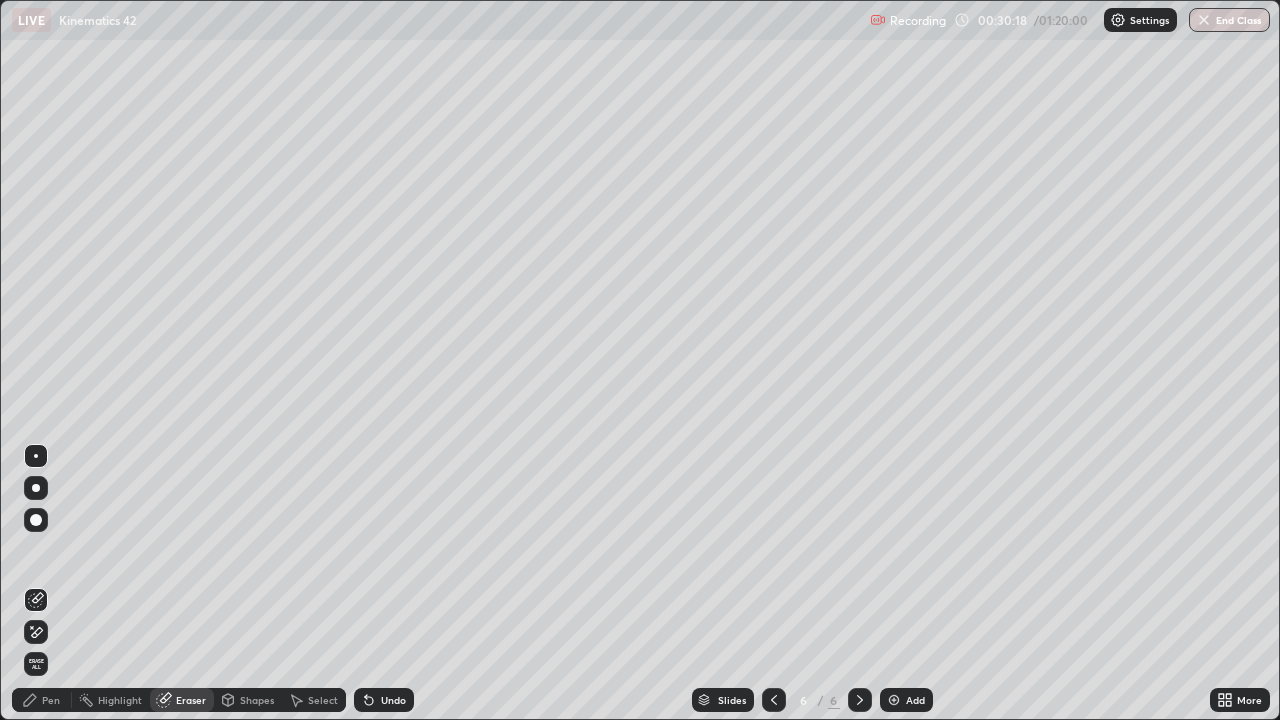click on "Pen" at bounding box center [42, 700] 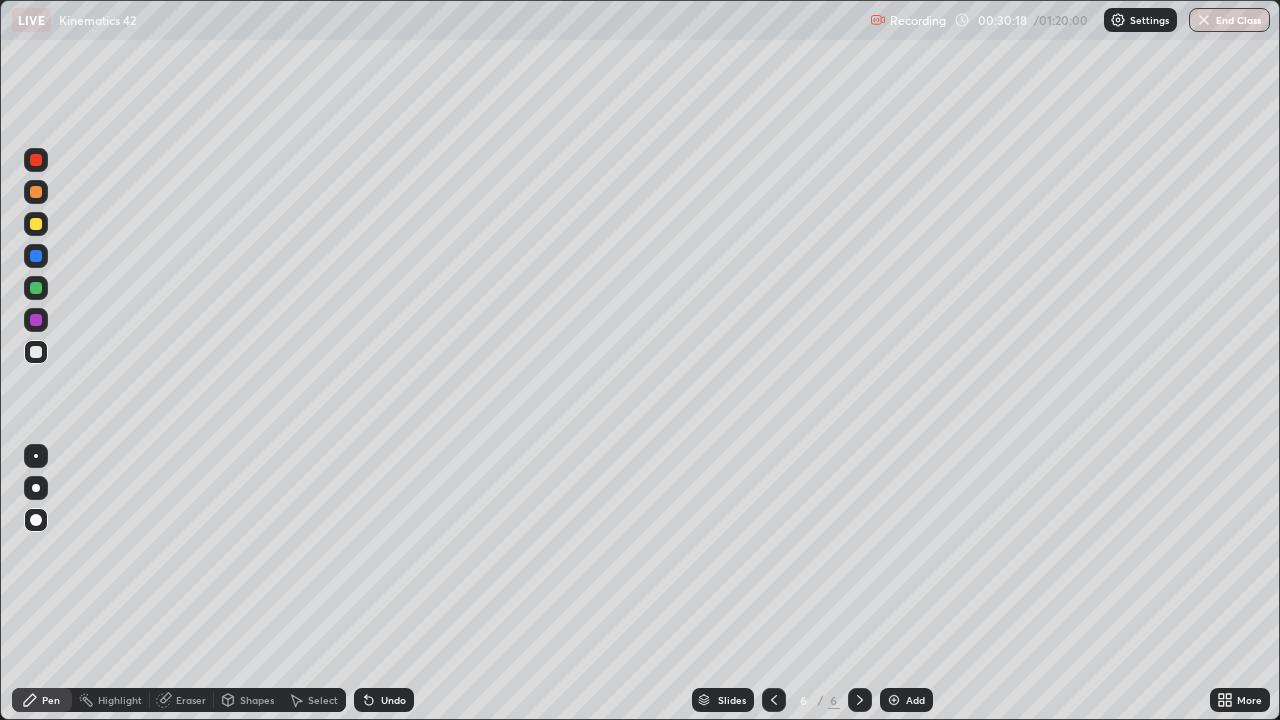 click at bounding box center (36, 320) 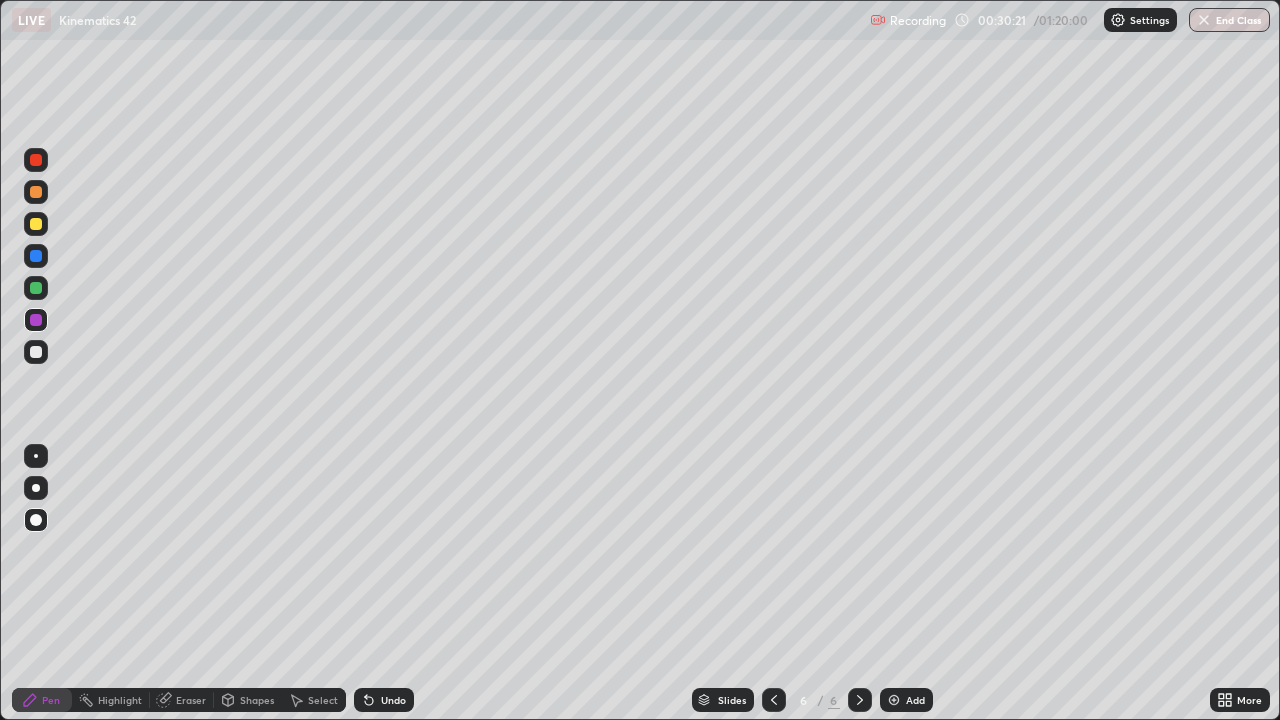 click on "Shapes" at bounding box center (257, 700) 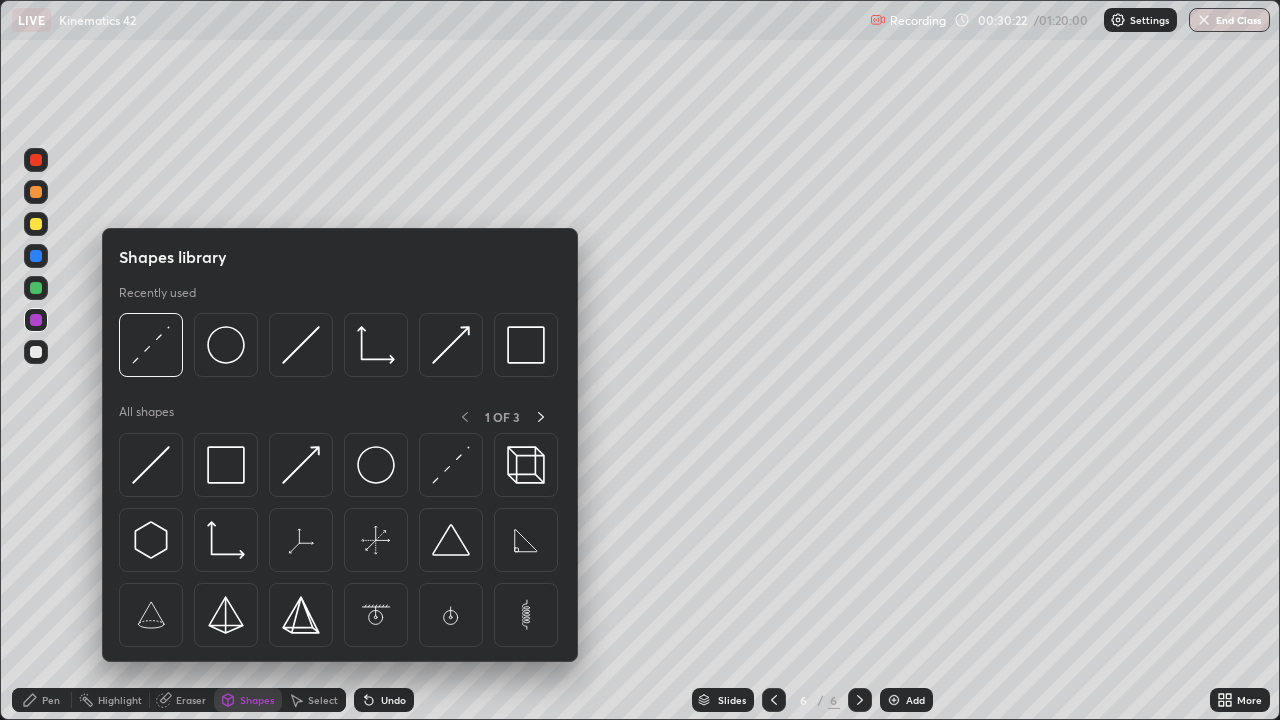 click on "Eraser" at bounding box center [191, 700] 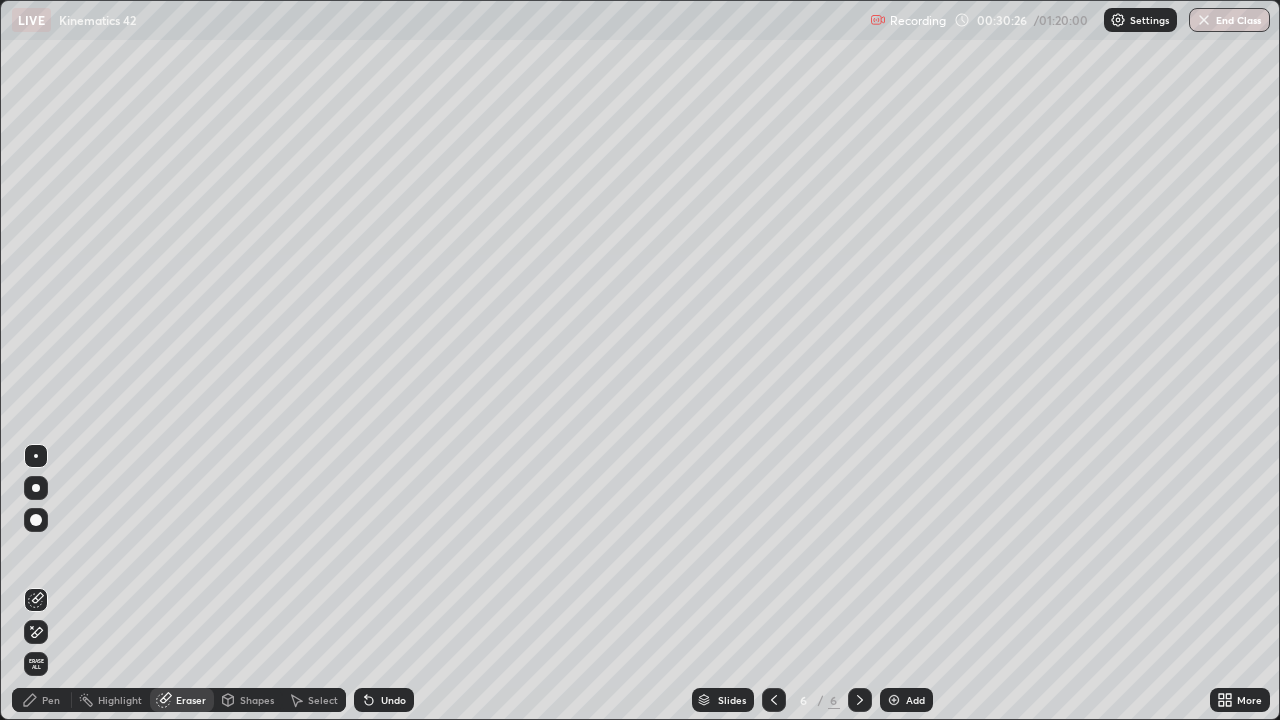 click on "Pen" at bounding box center (51, 700) 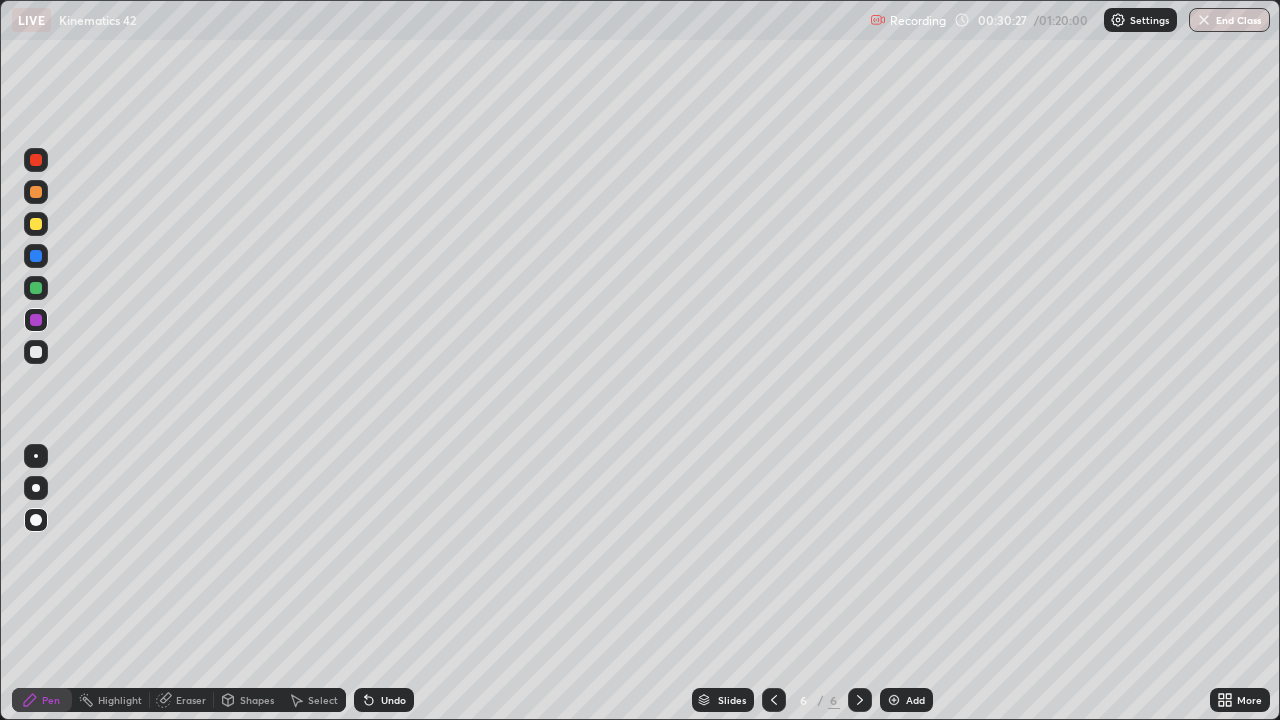 click at bounding box center [36, 352] 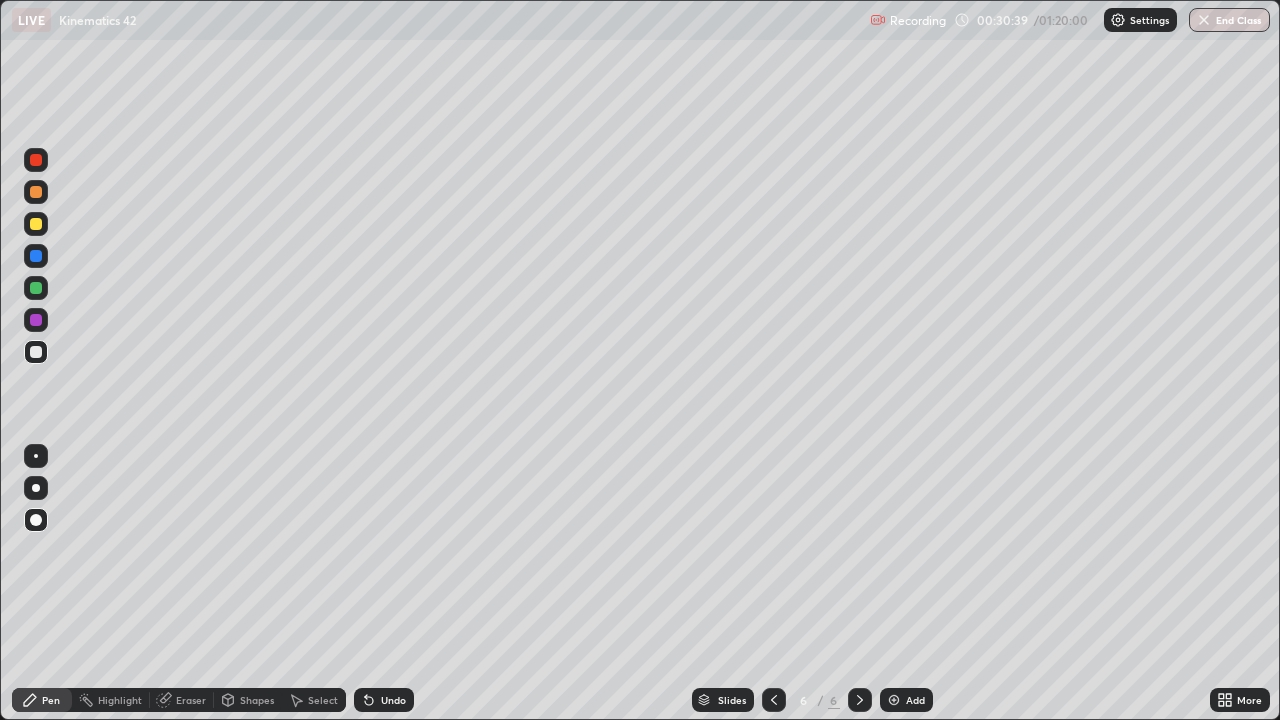 click 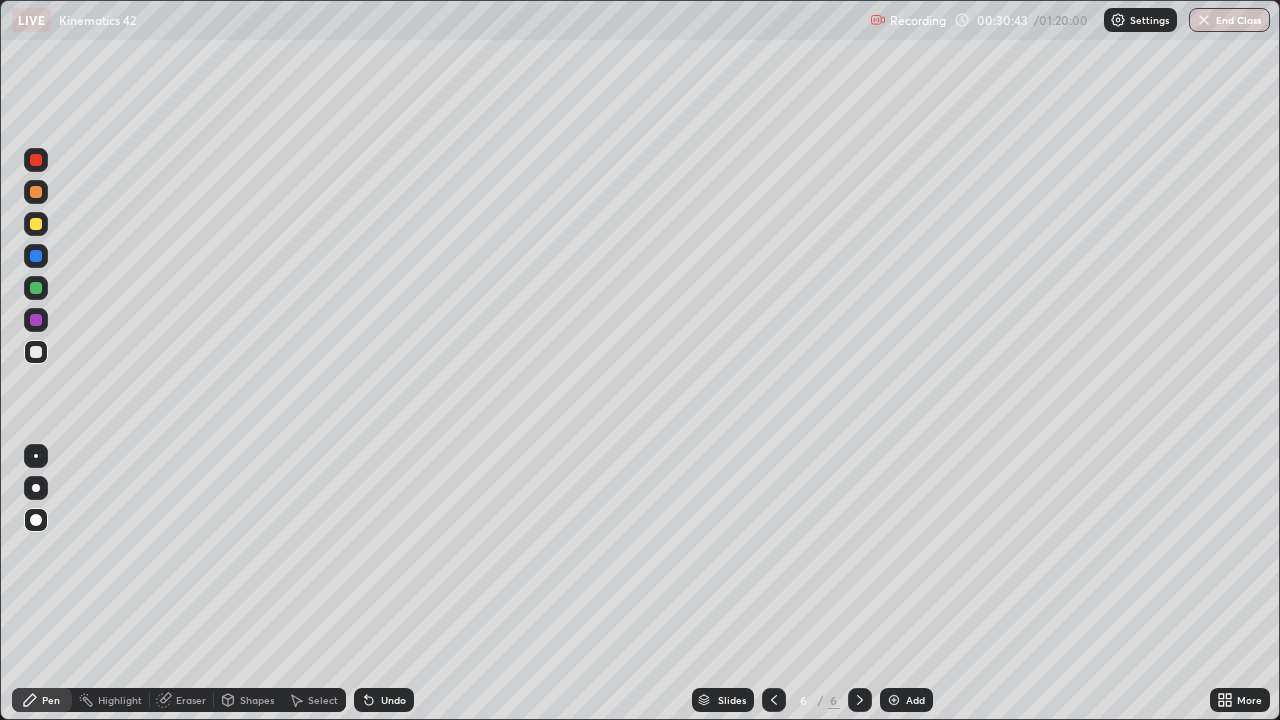 click on "Eraser" at bounding box center (191, 700) 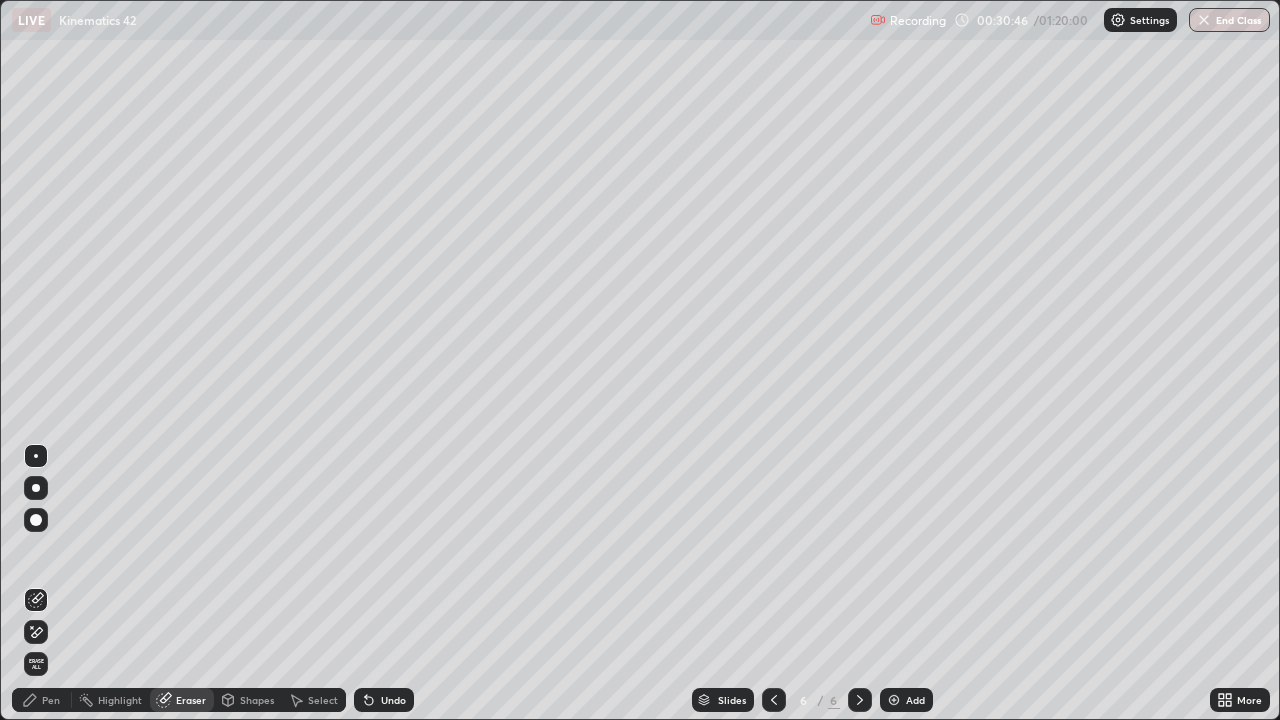 click 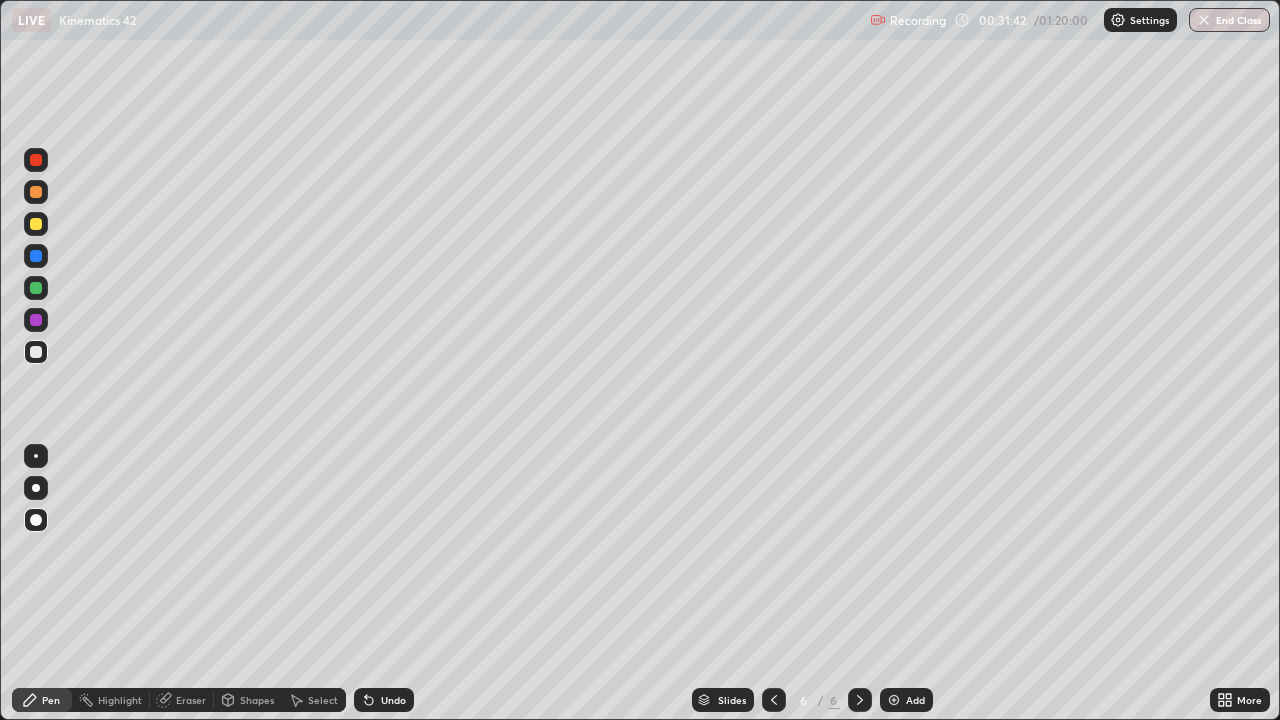 click at bounding box center (36, 288) 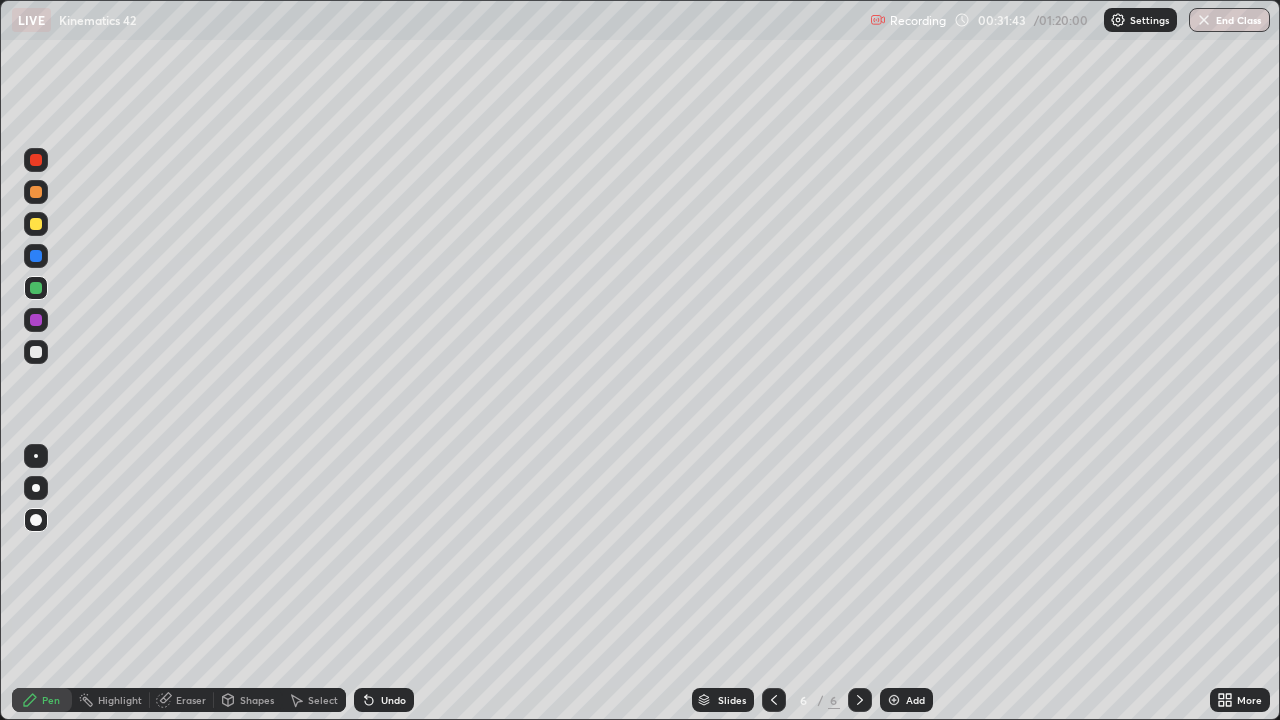 click at bounding box center [36, 352] 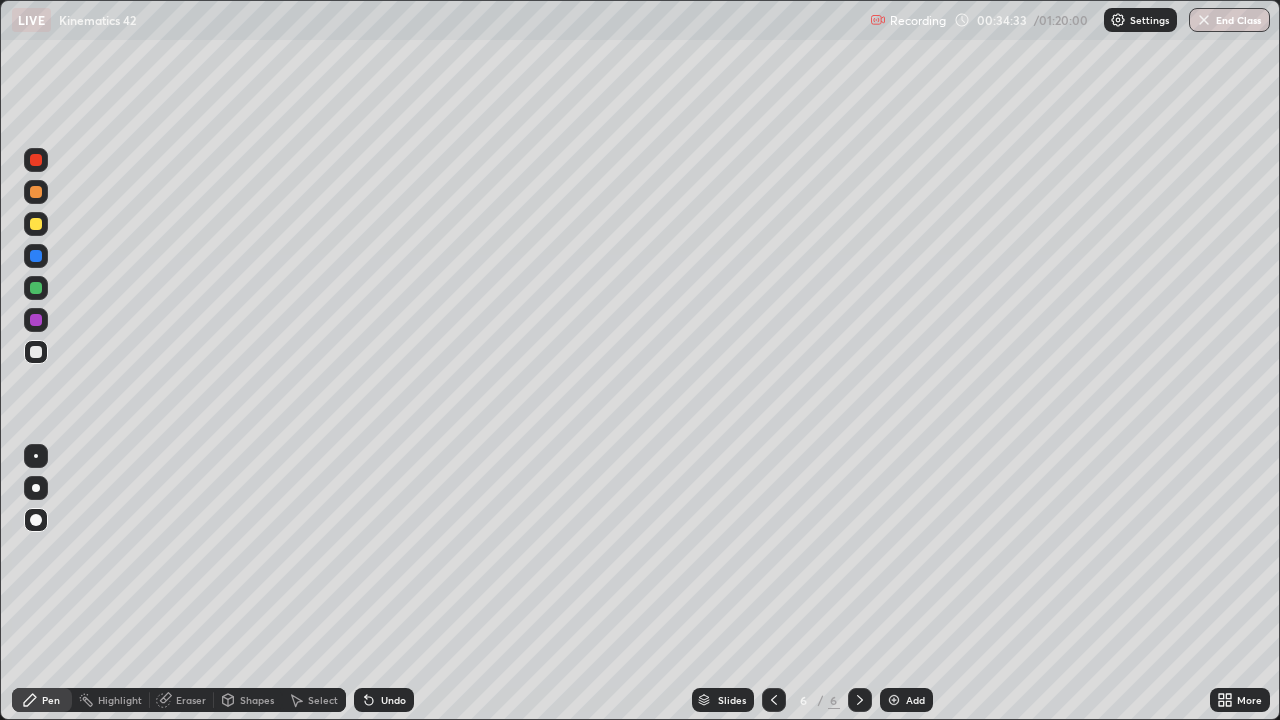 click at bounding box center [36, 320] 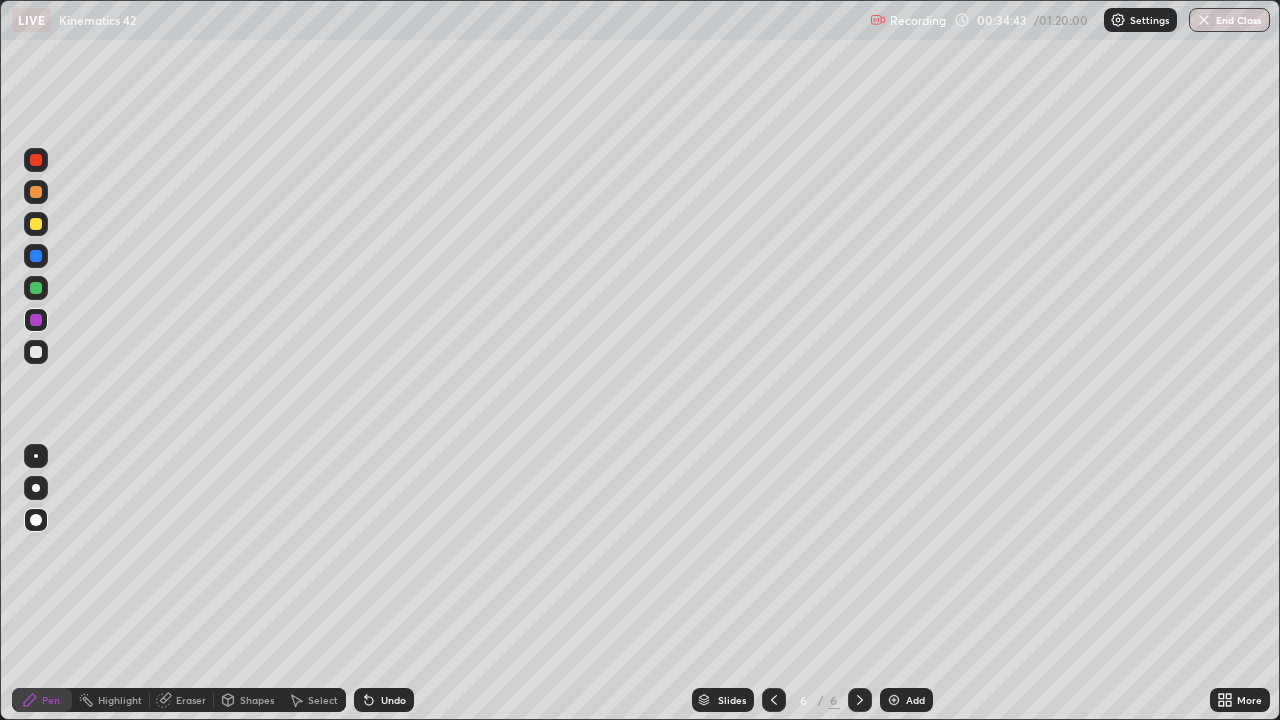 click at bounding box center (36, 288) 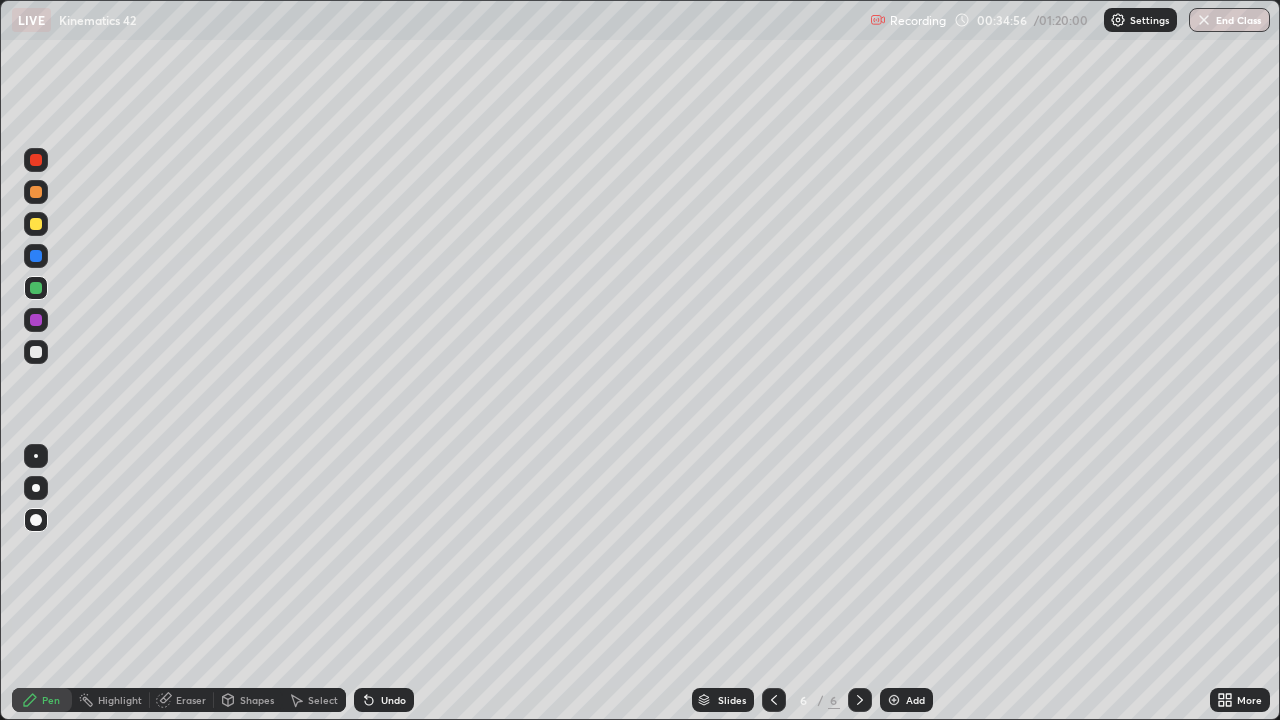click at bounding box center [36, 352] 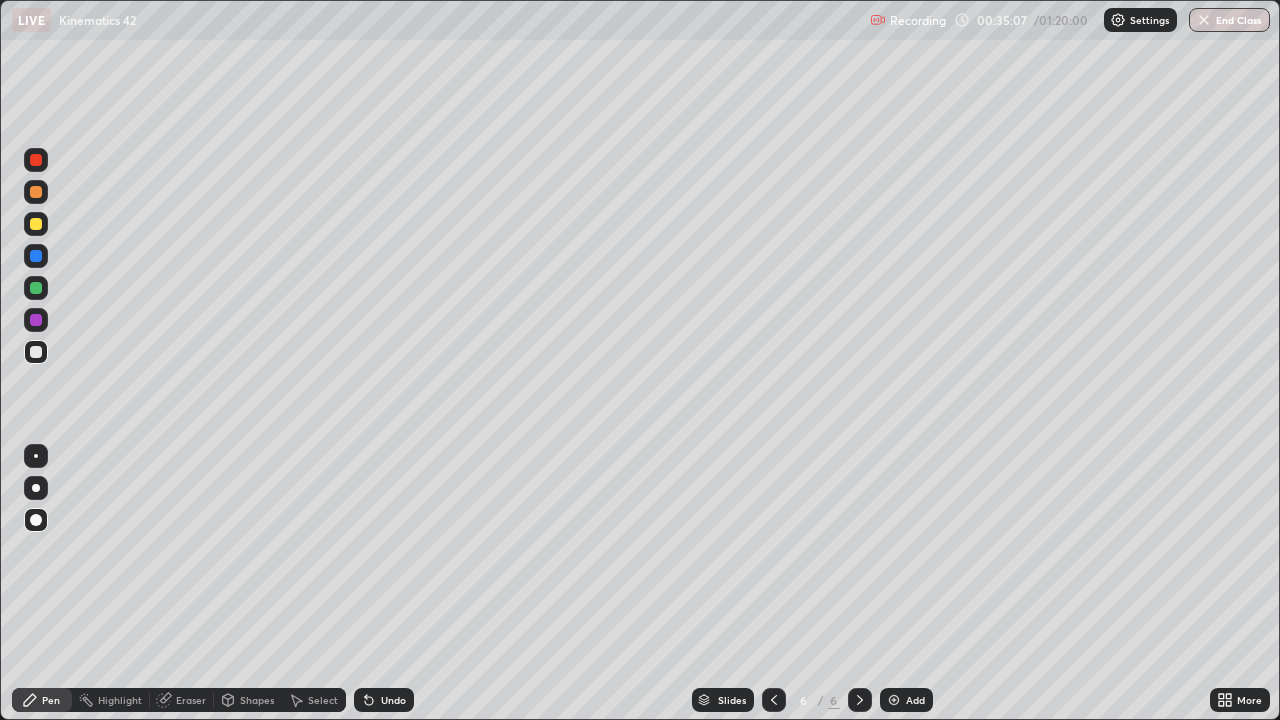 click on "Undo" at bounding box center (393, 700) 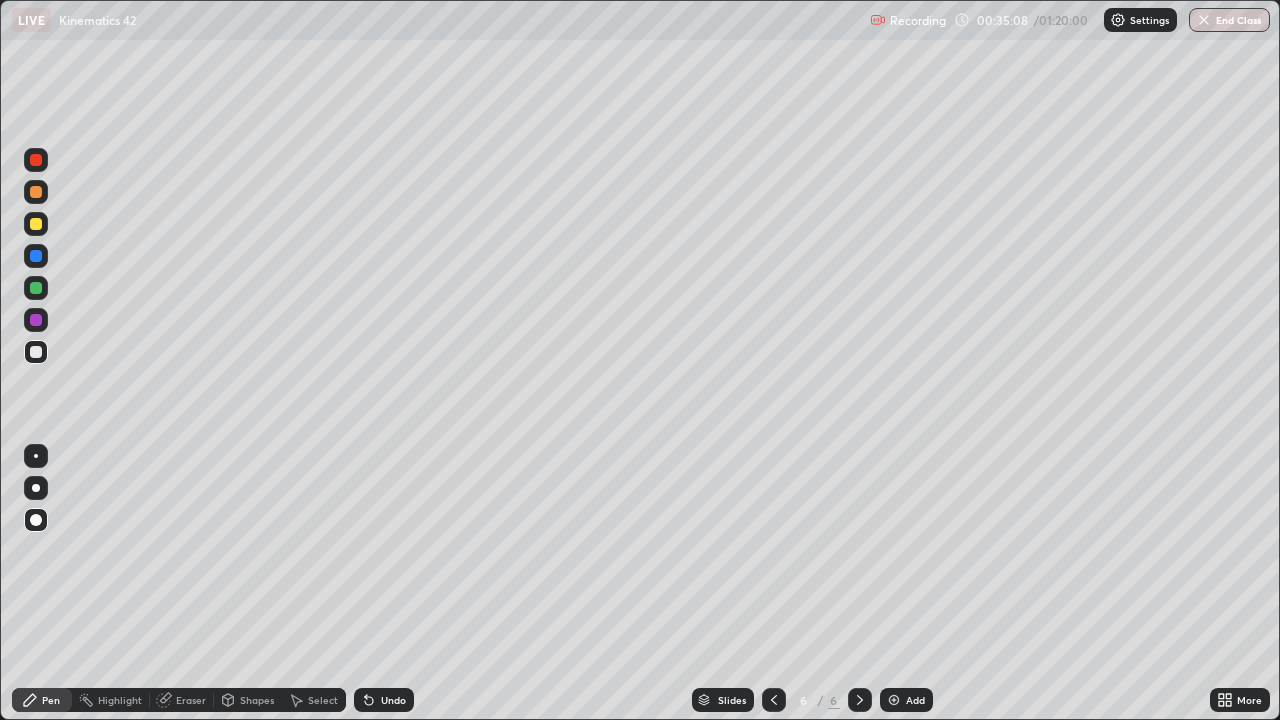 click on "Undo" at bounding box center (393, 700) 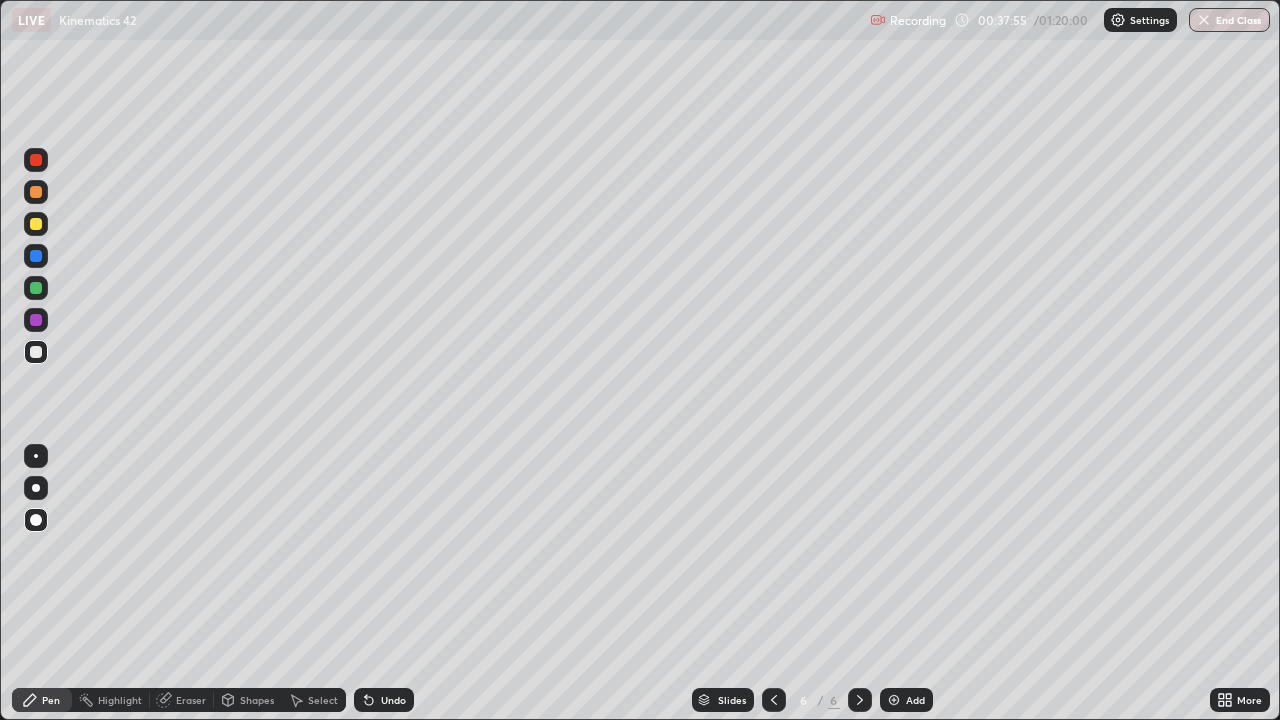 click on "Add" at bounding box center (906, 700) 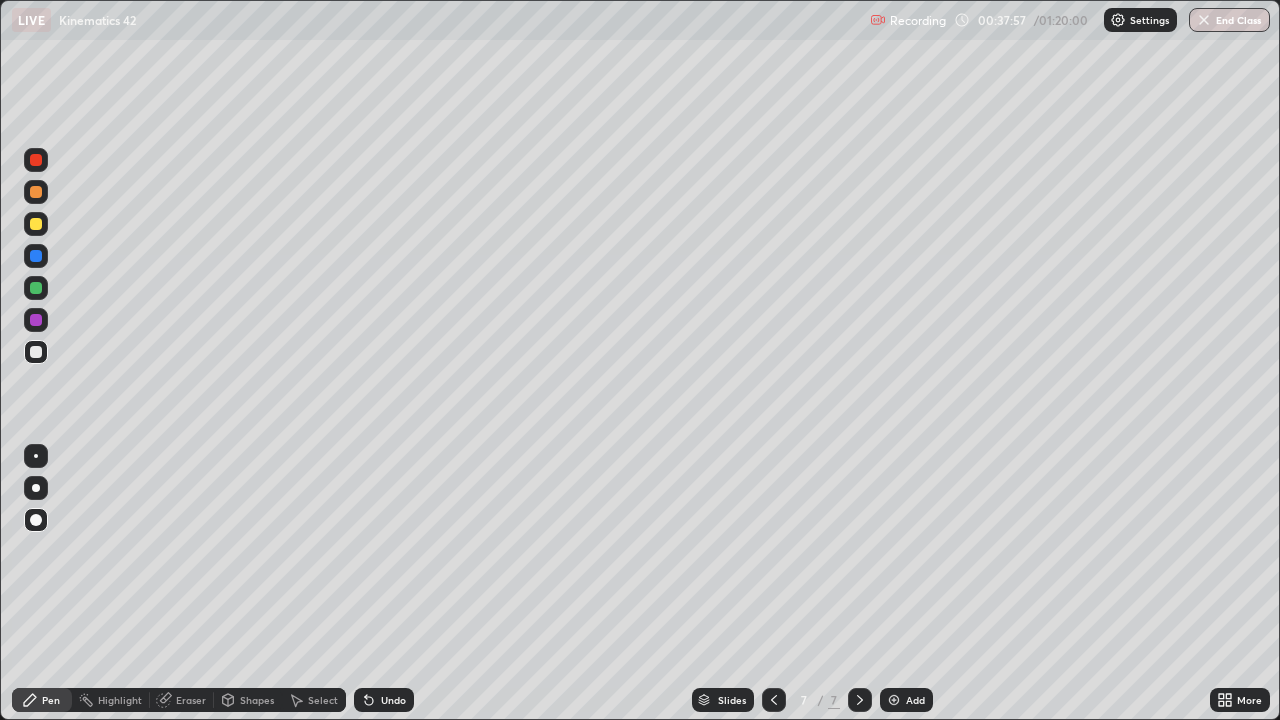 click at bounding box center [36, 520] 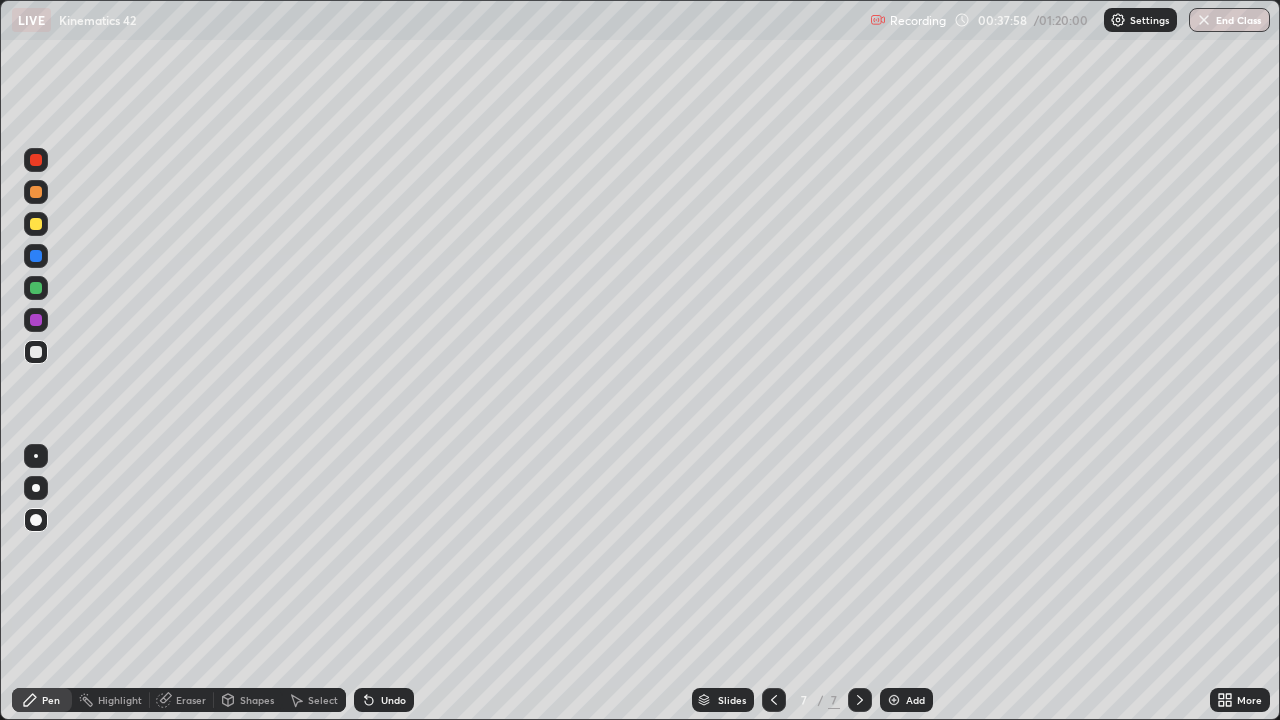 click at bounding box center (36, 320) 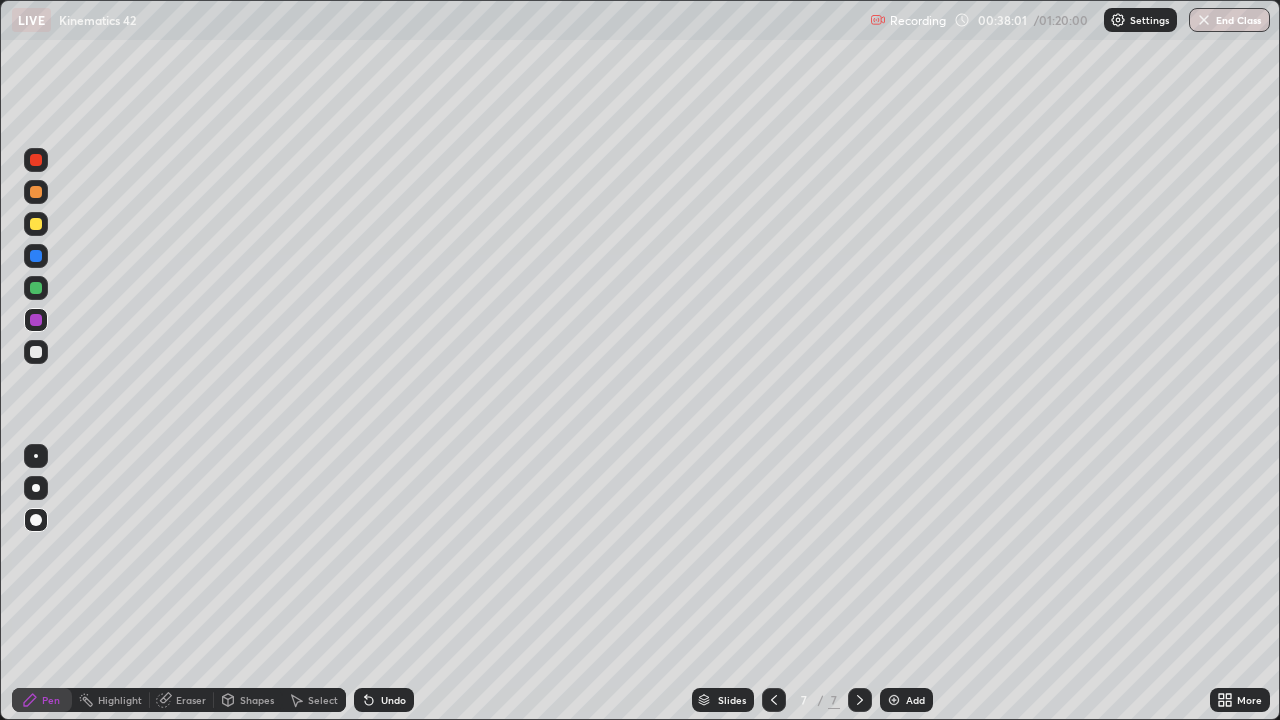 click on "Pen" at bounding box center [51, 700] 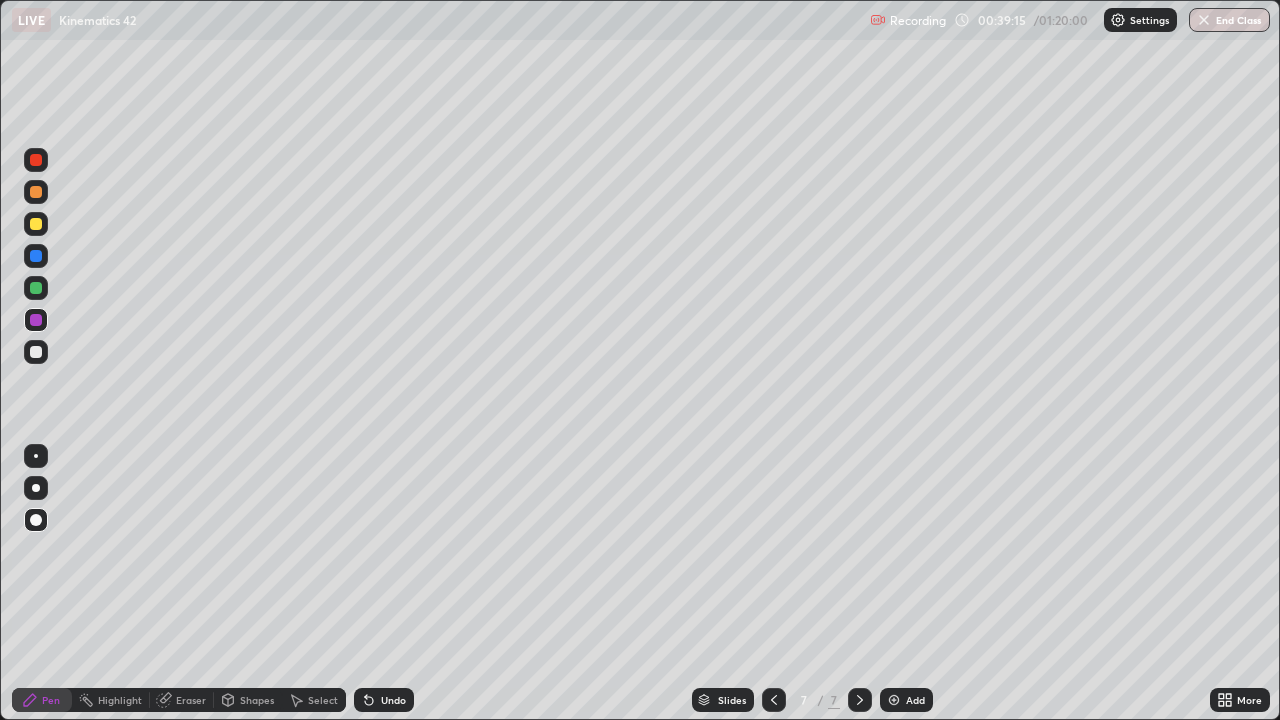 click on "Undo" at bounding box center (393, 700) 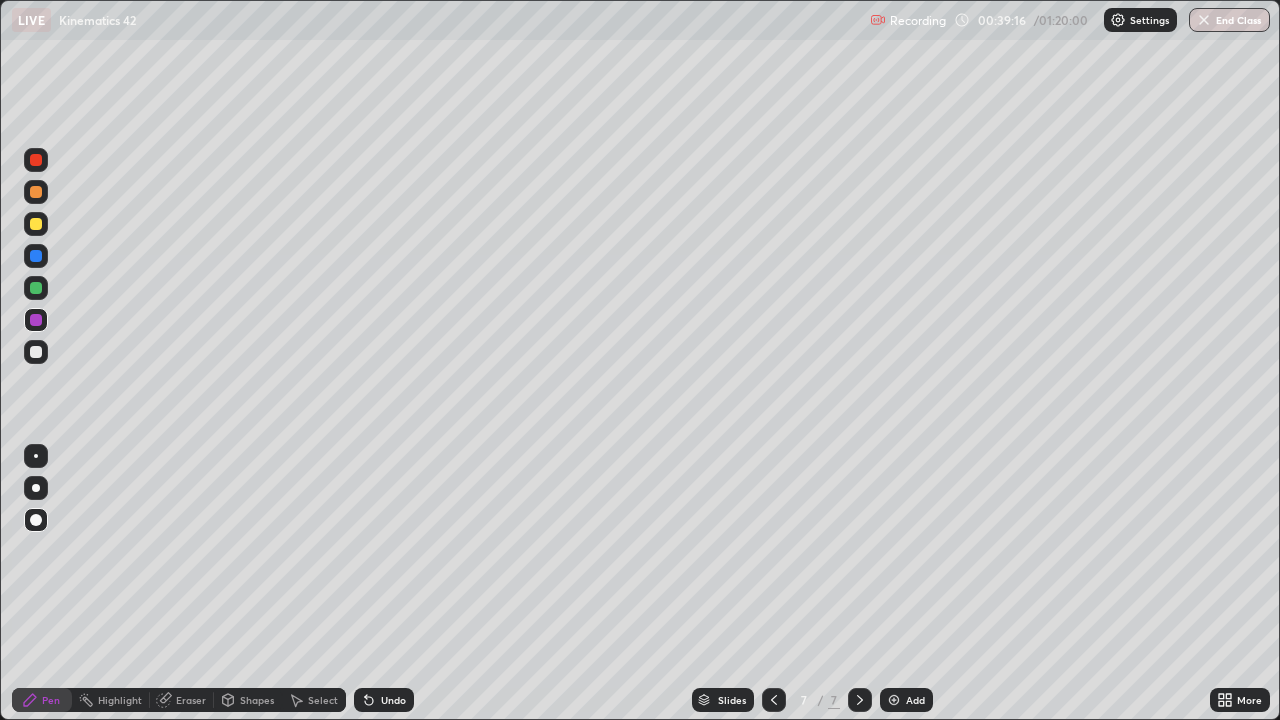 click at bounding box center [36, 352] 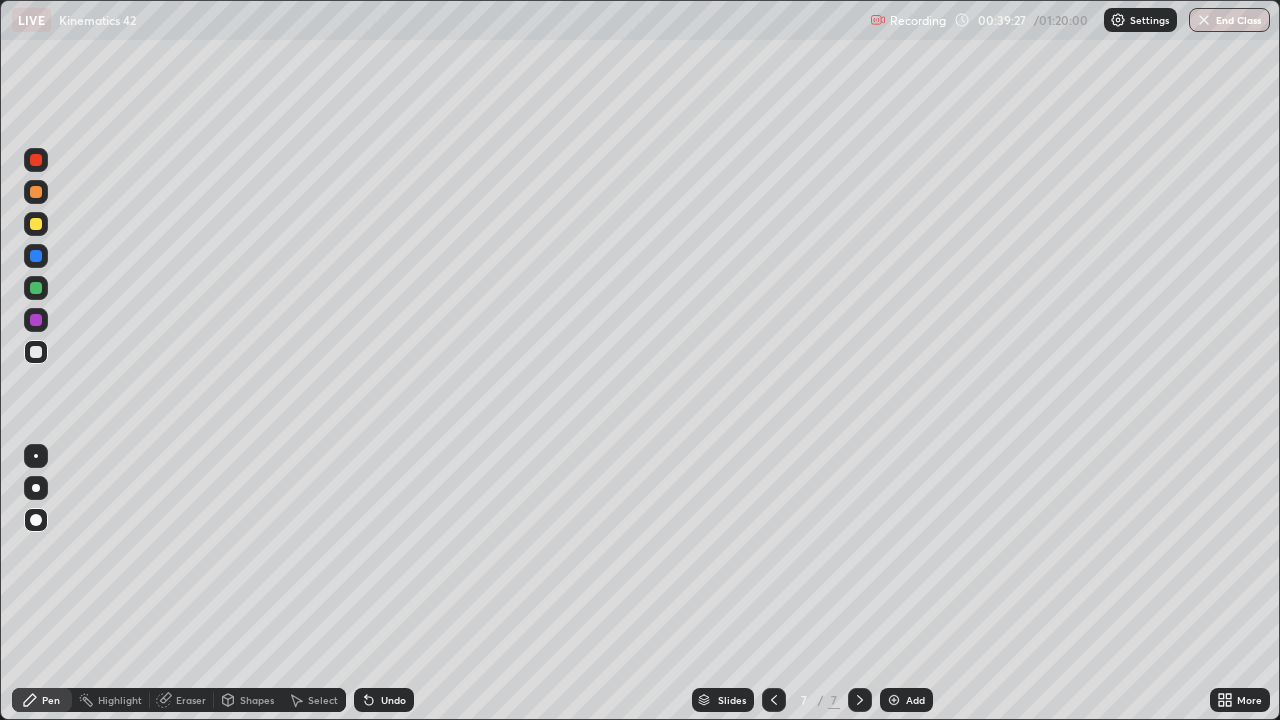 click on "Undo" at bounding box center (384, 700) 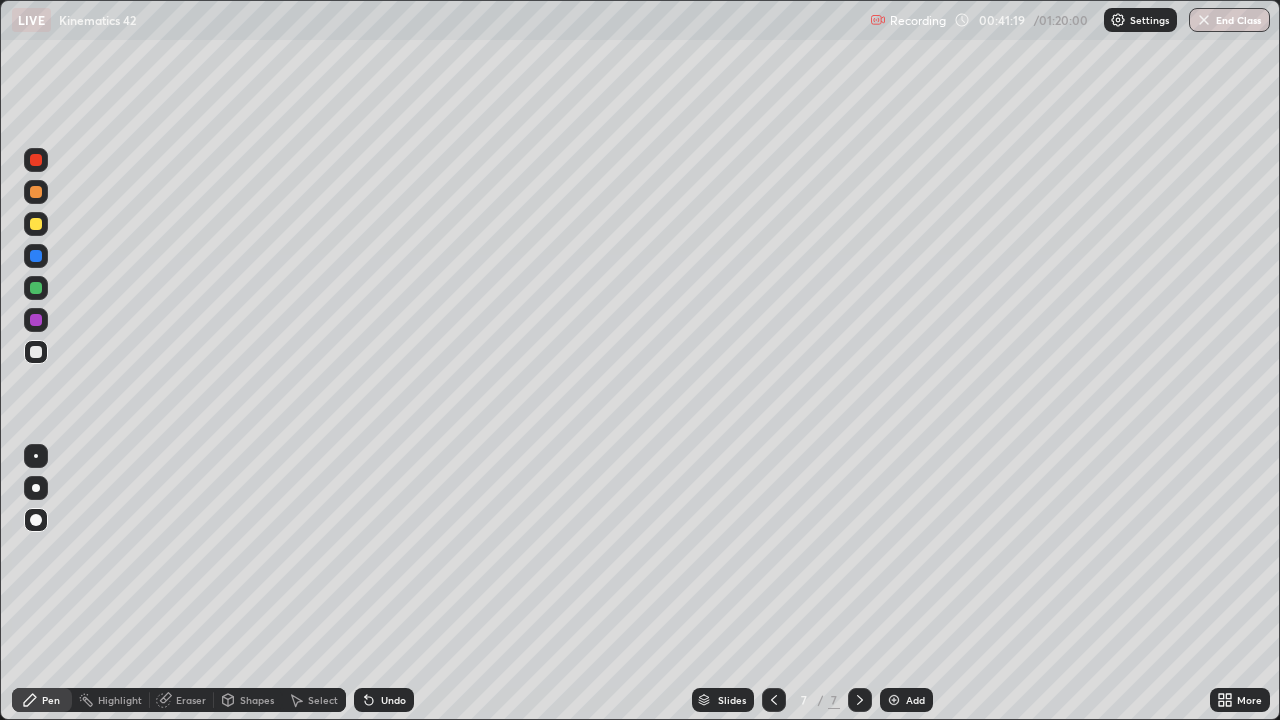 click on "Eraser" at bounding box center [191, 700] 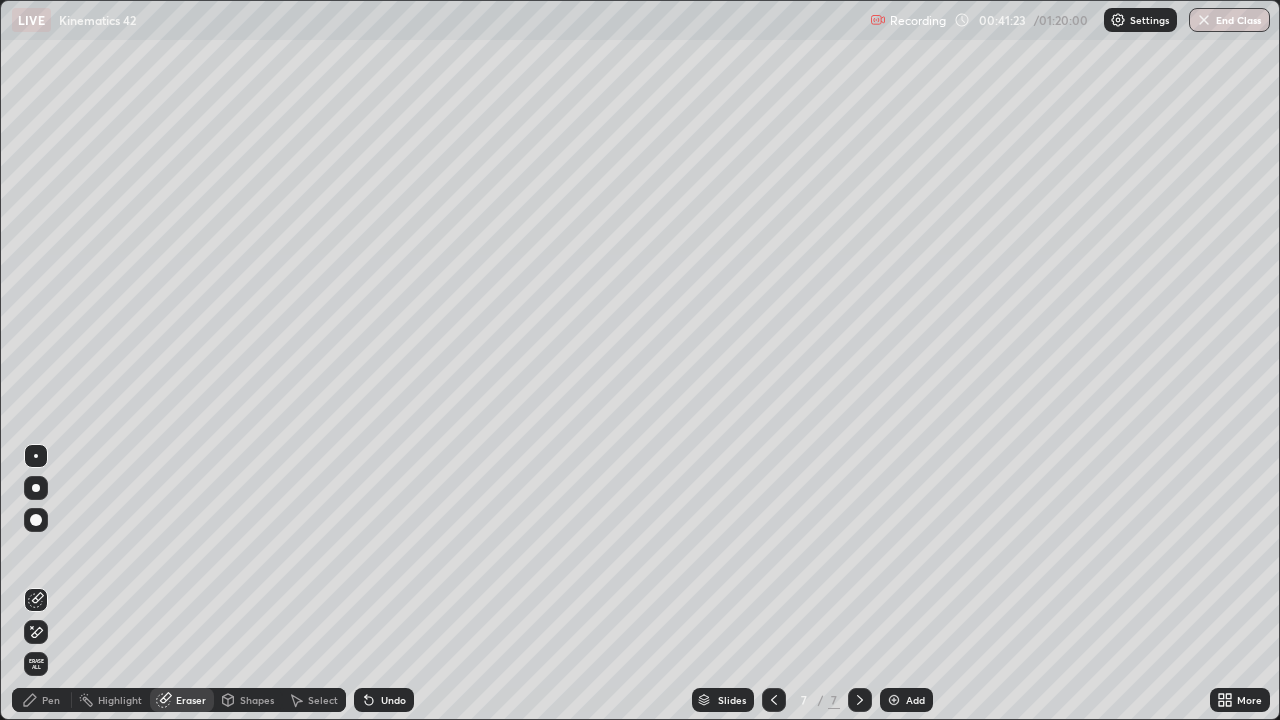 click on "Select" at bounding box center (323, 700) 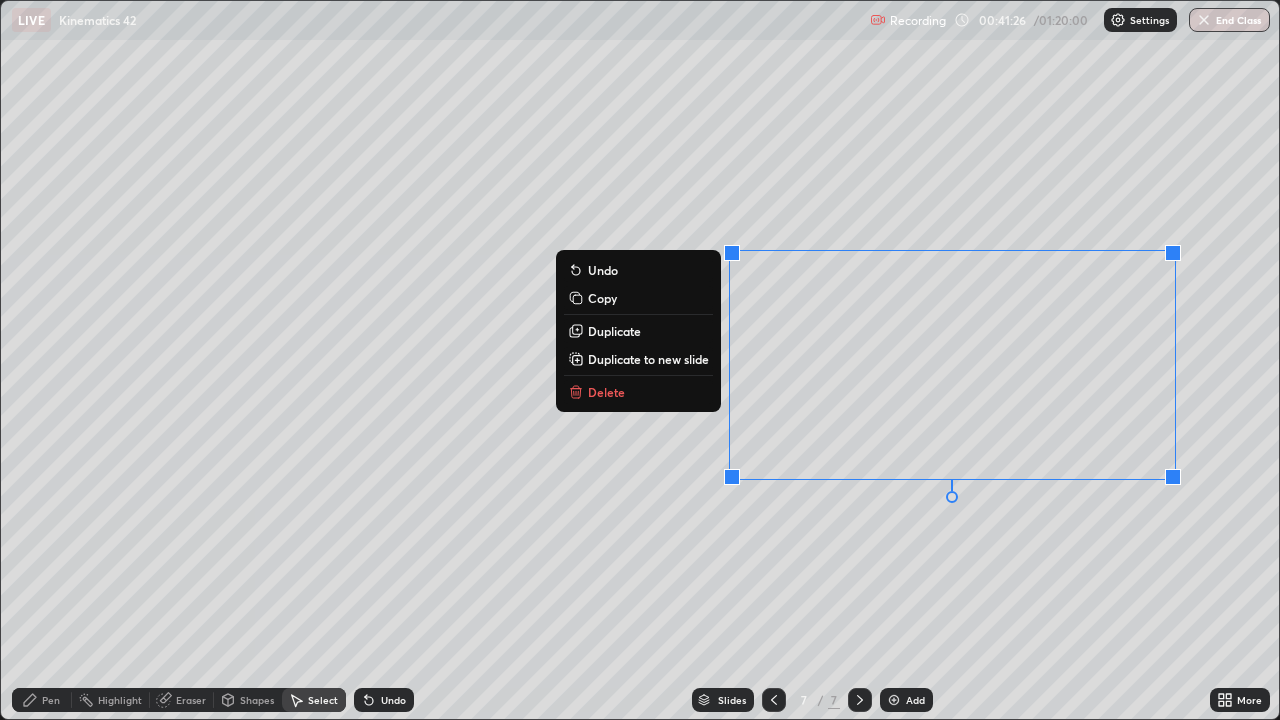 click on "Delete" at bounding box center (638, 392) 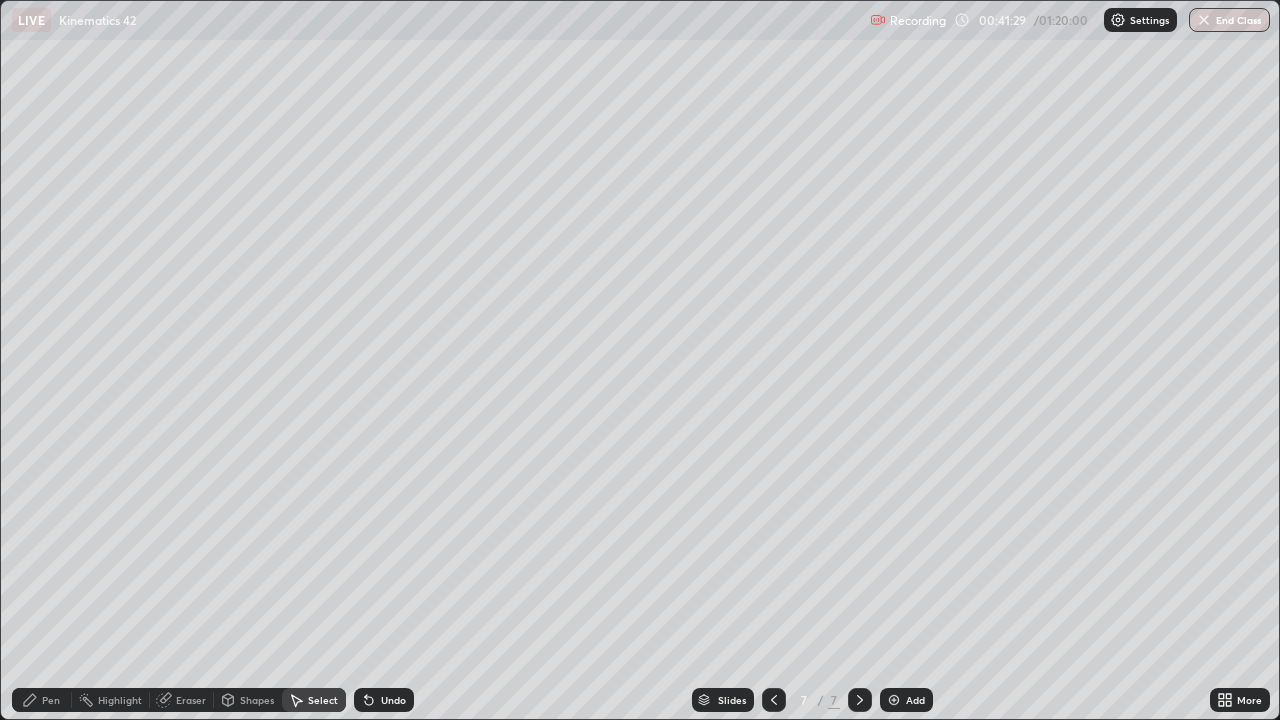 click 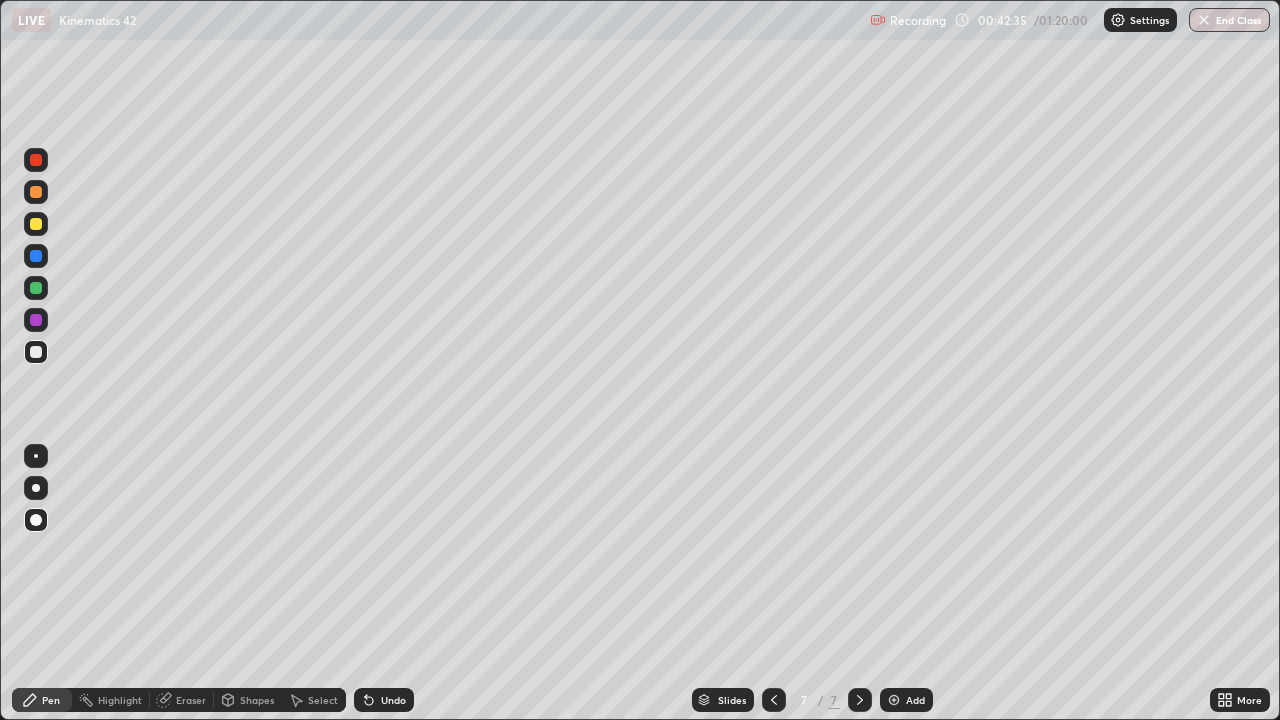 click on "Pen" at bounding box center (51, 700) 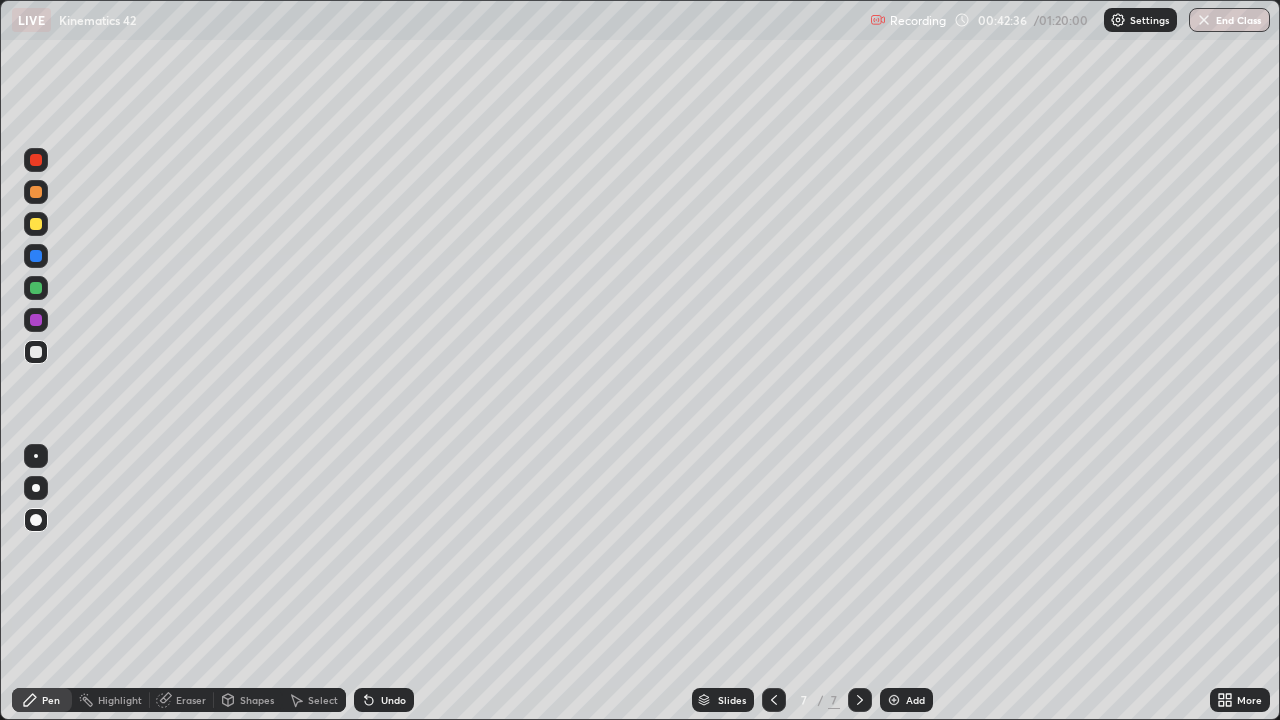 click at bounding box center (36, 352) 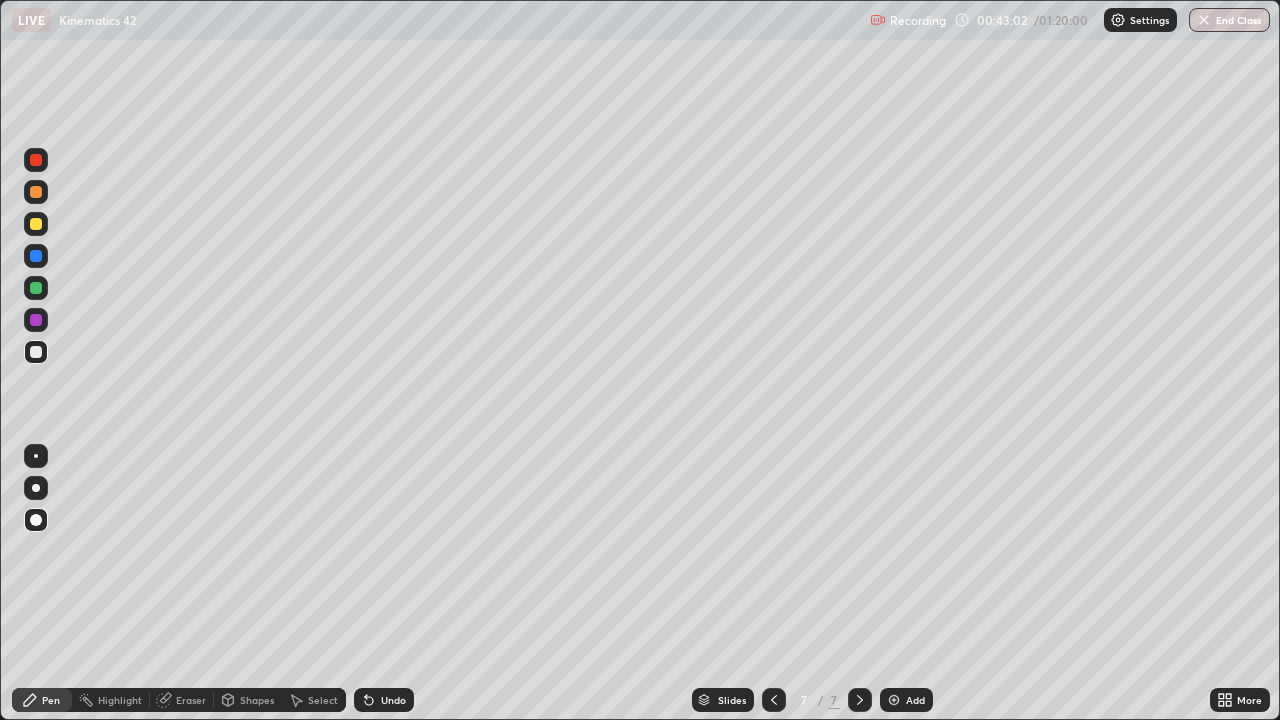 click at bounding box center (36, 288) 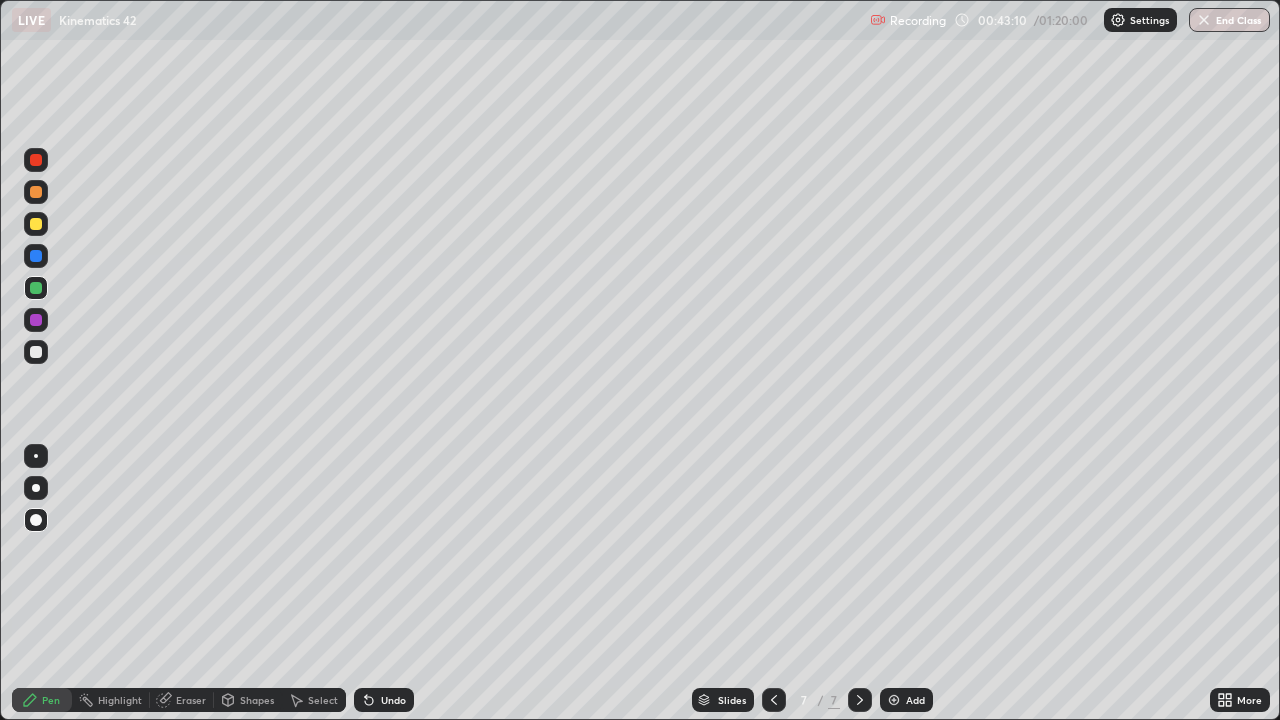 click at bounding box center (36, 352) 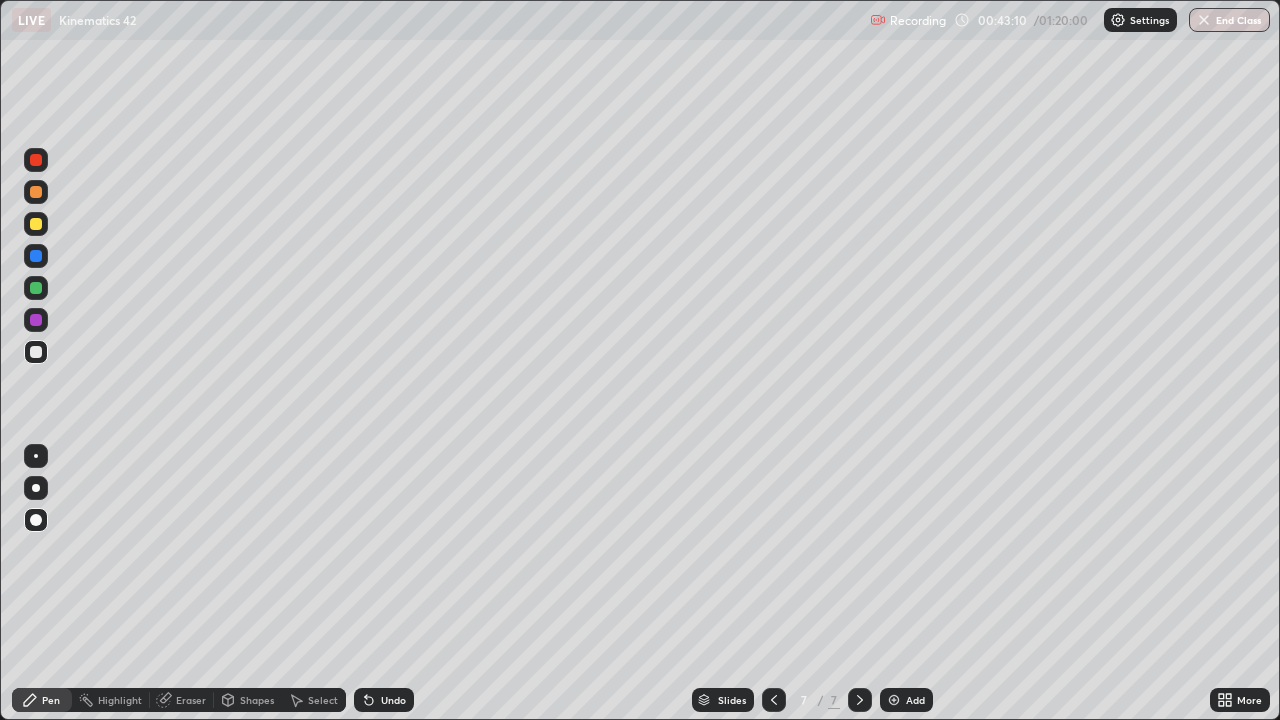 click at bounding box center (36, 520) 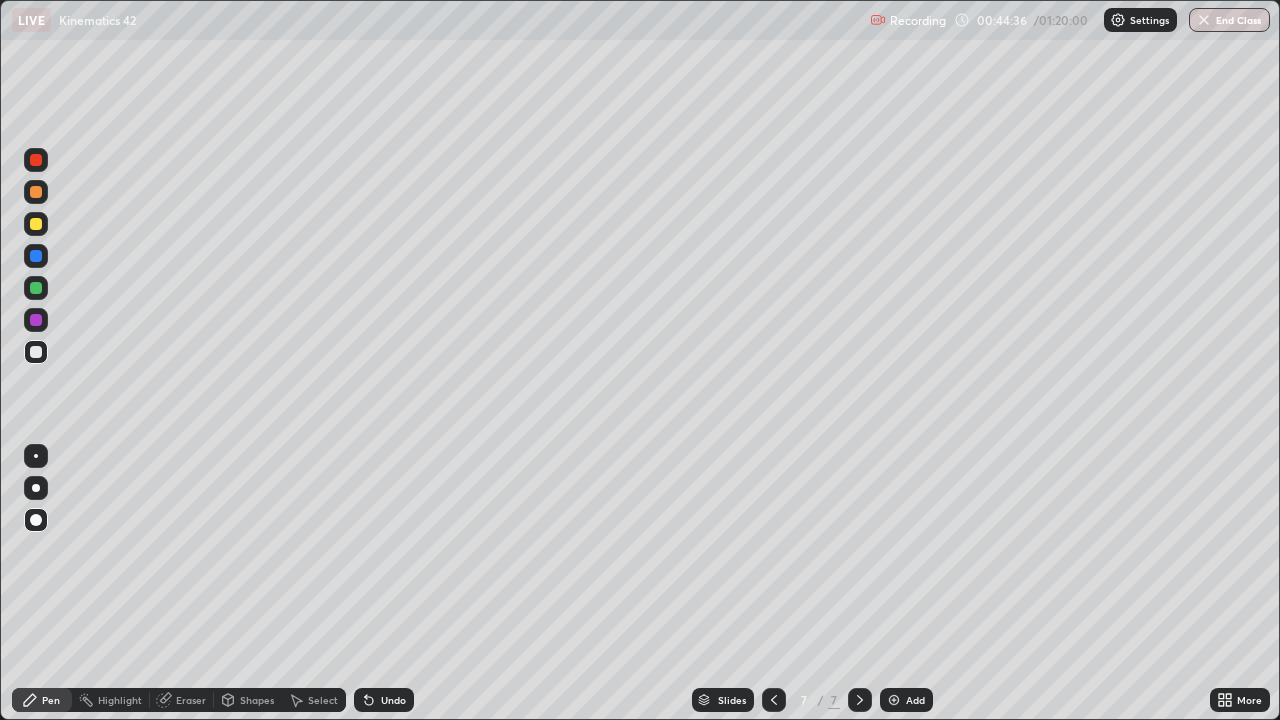 click on "Undo" at bounding box center (393, 700) 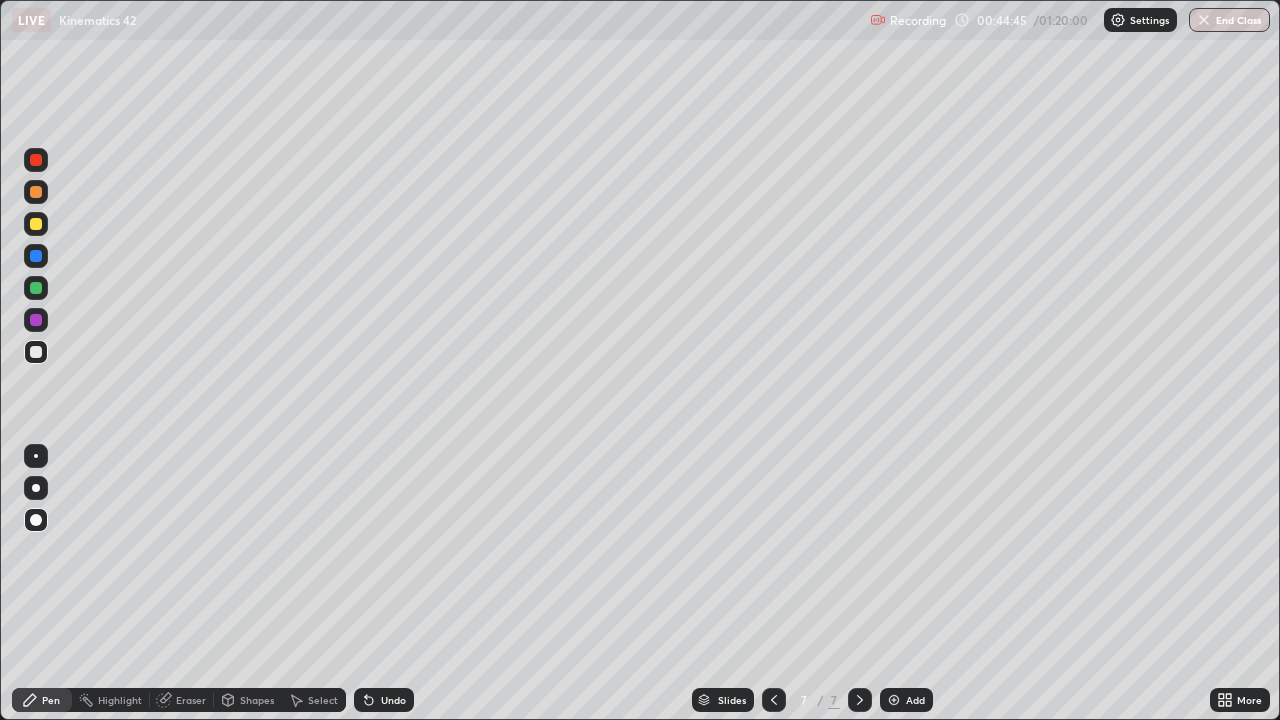 click on "Select" at bounding box center (323, 700) 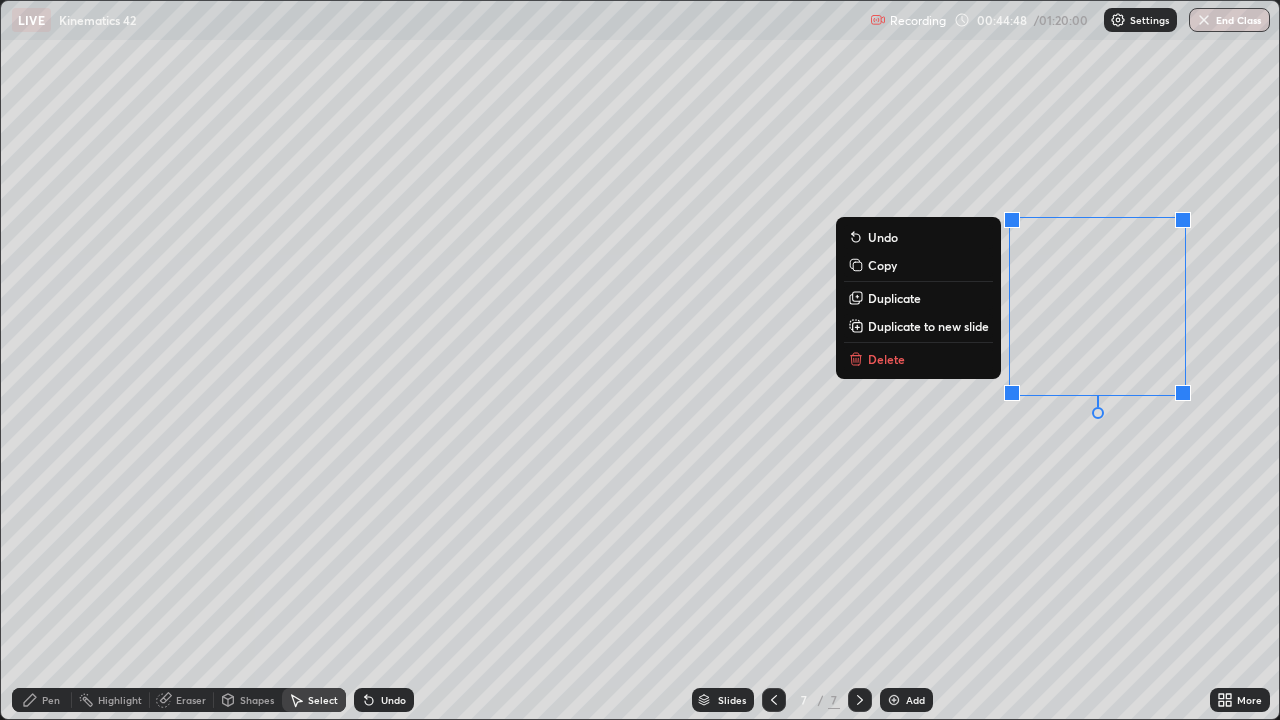 click on "Delete" at bounding box center [886, 359] 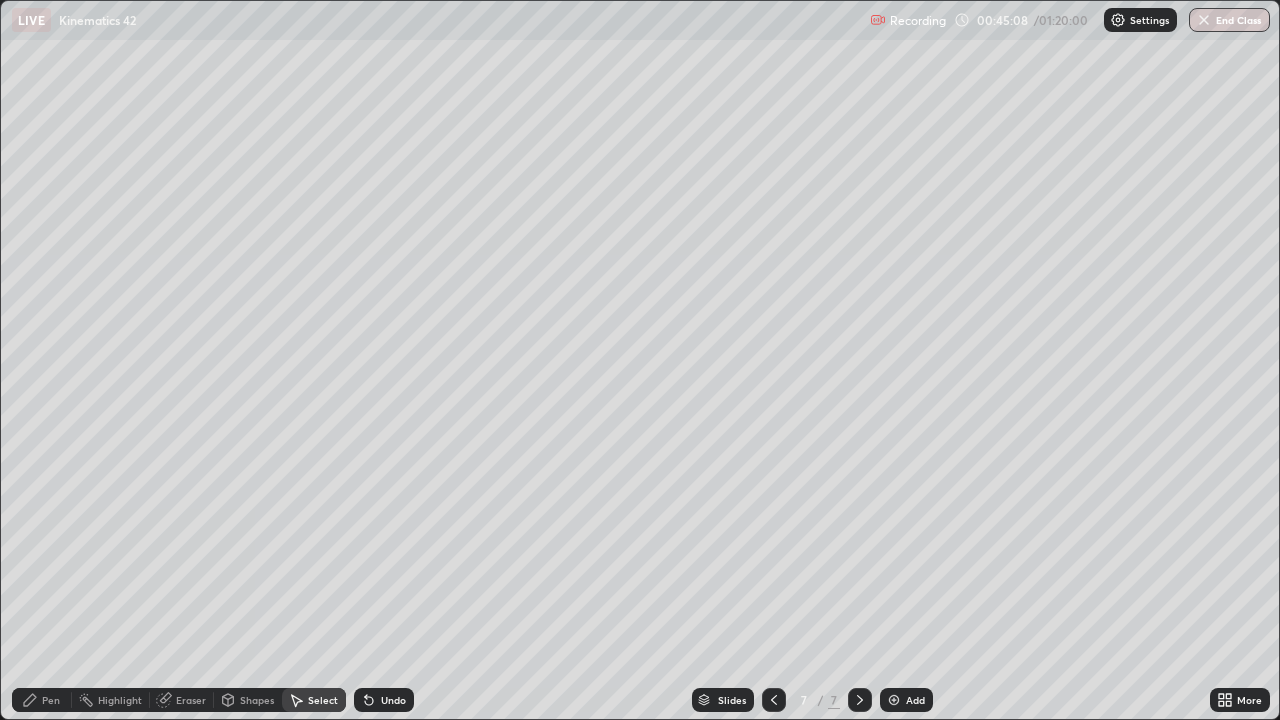 click on "Pen" at bounding box center [42, 700] 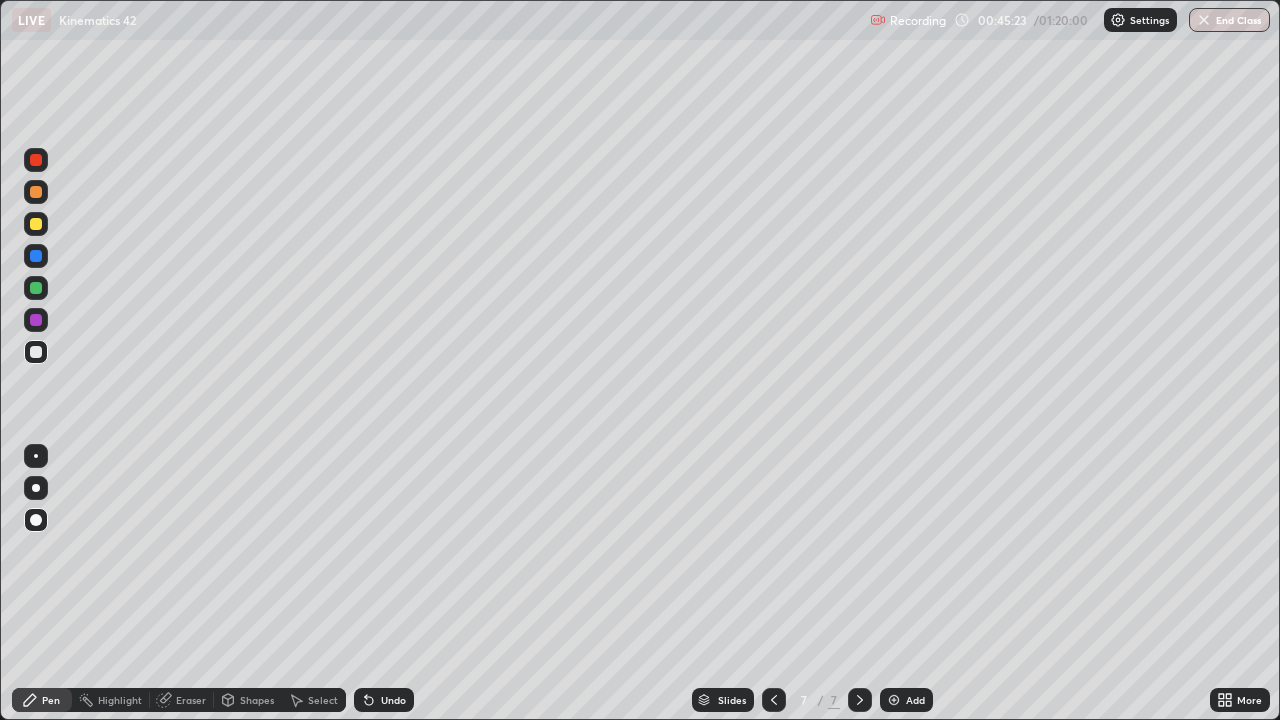 click on "Undo" at bounding box center (393, 700) 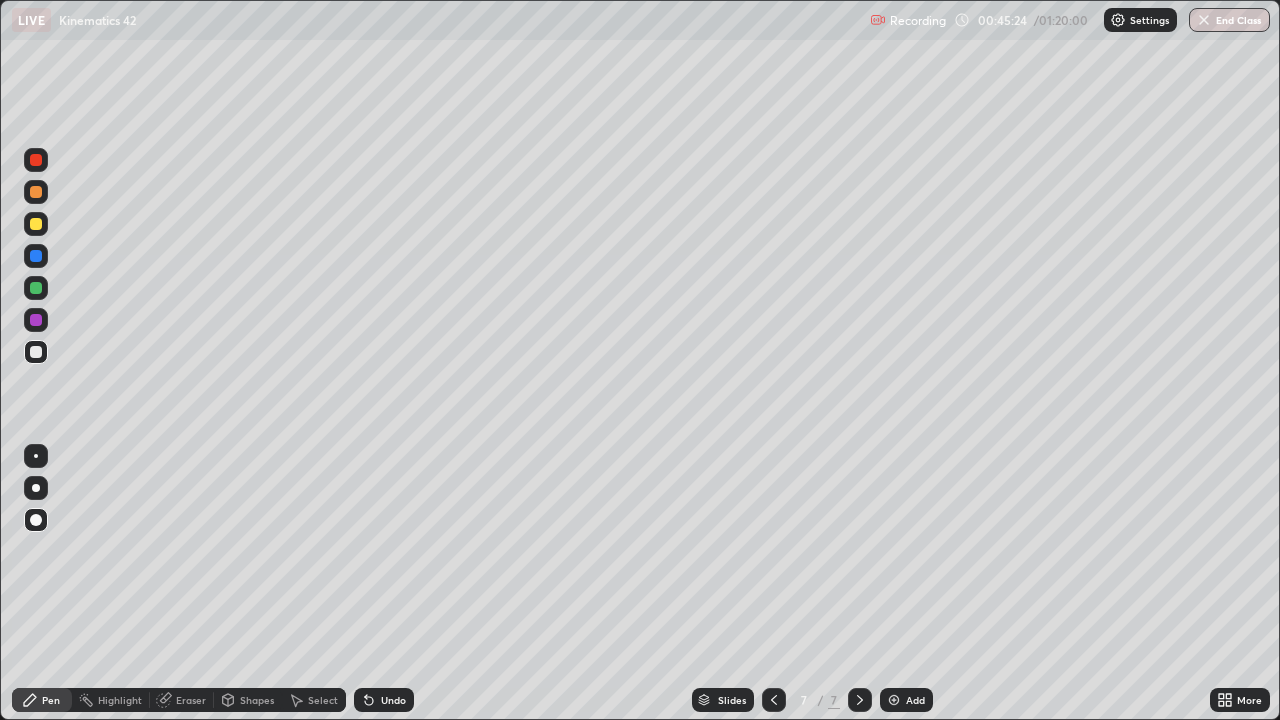 click on "Undo" at bounding box center [393, 700] 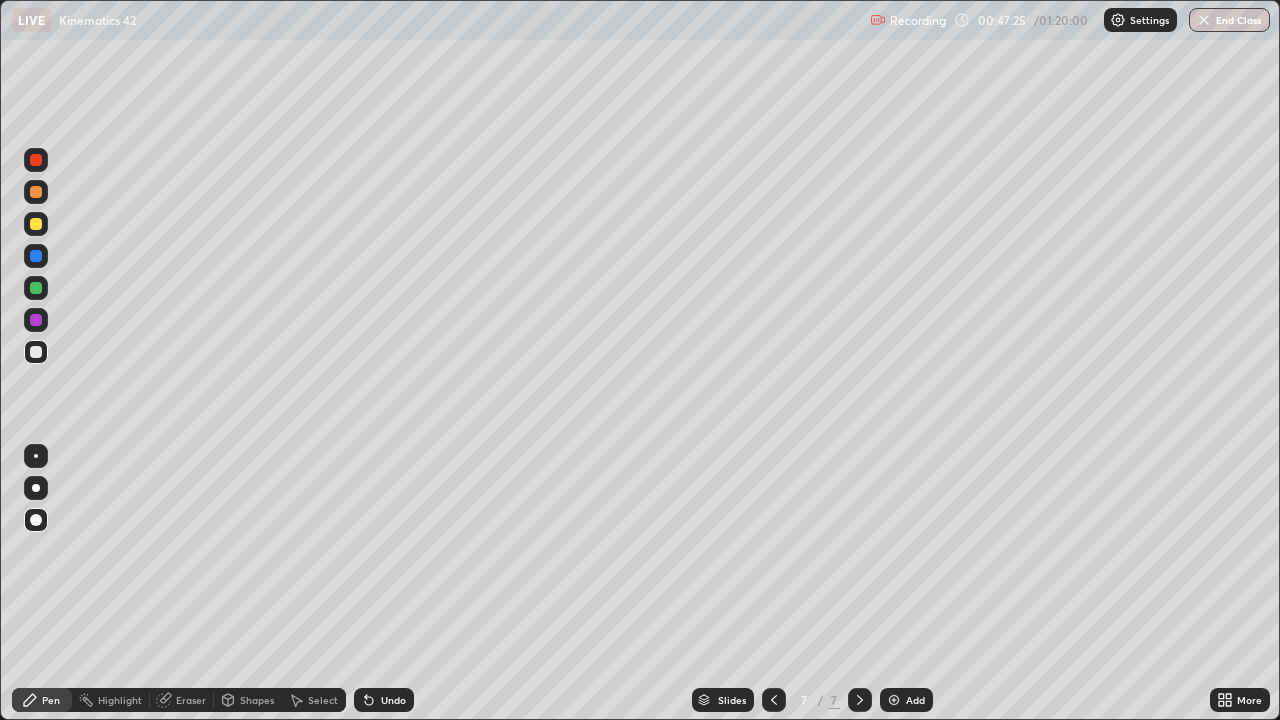 click on "Eraser" at bounding box center [182, 700] 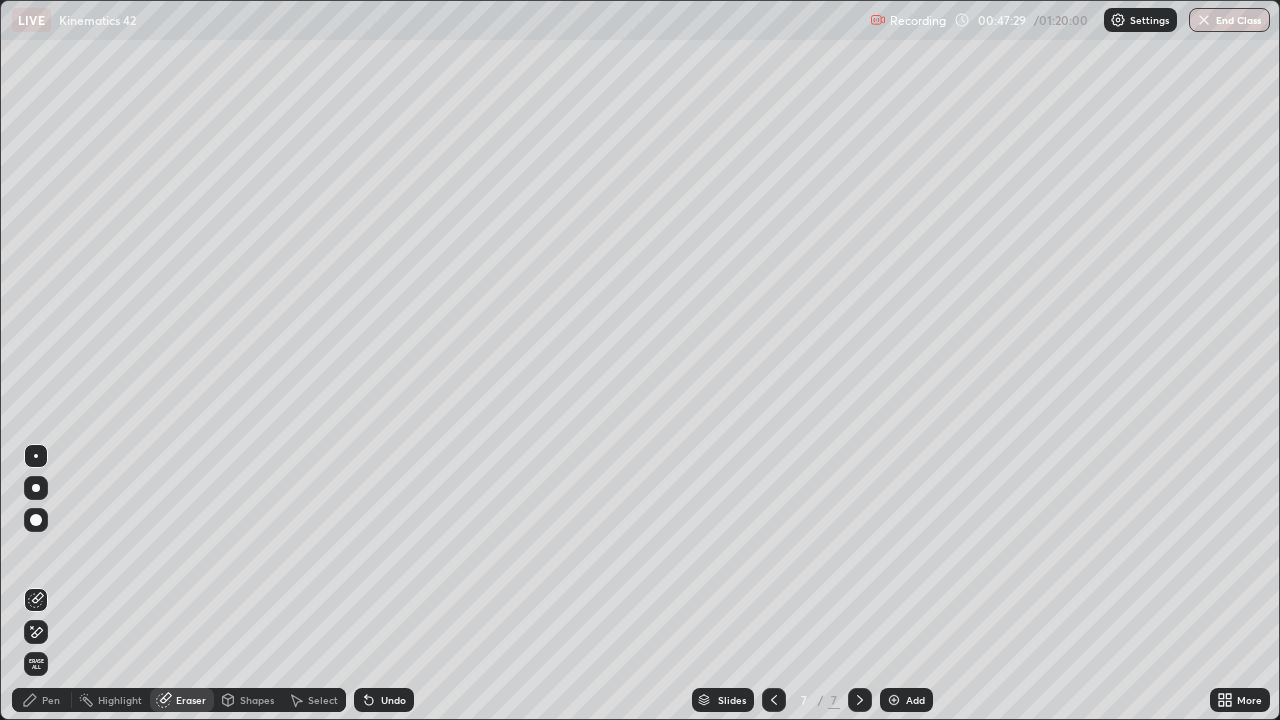click on "Pen" at bounding box center (42, 700) 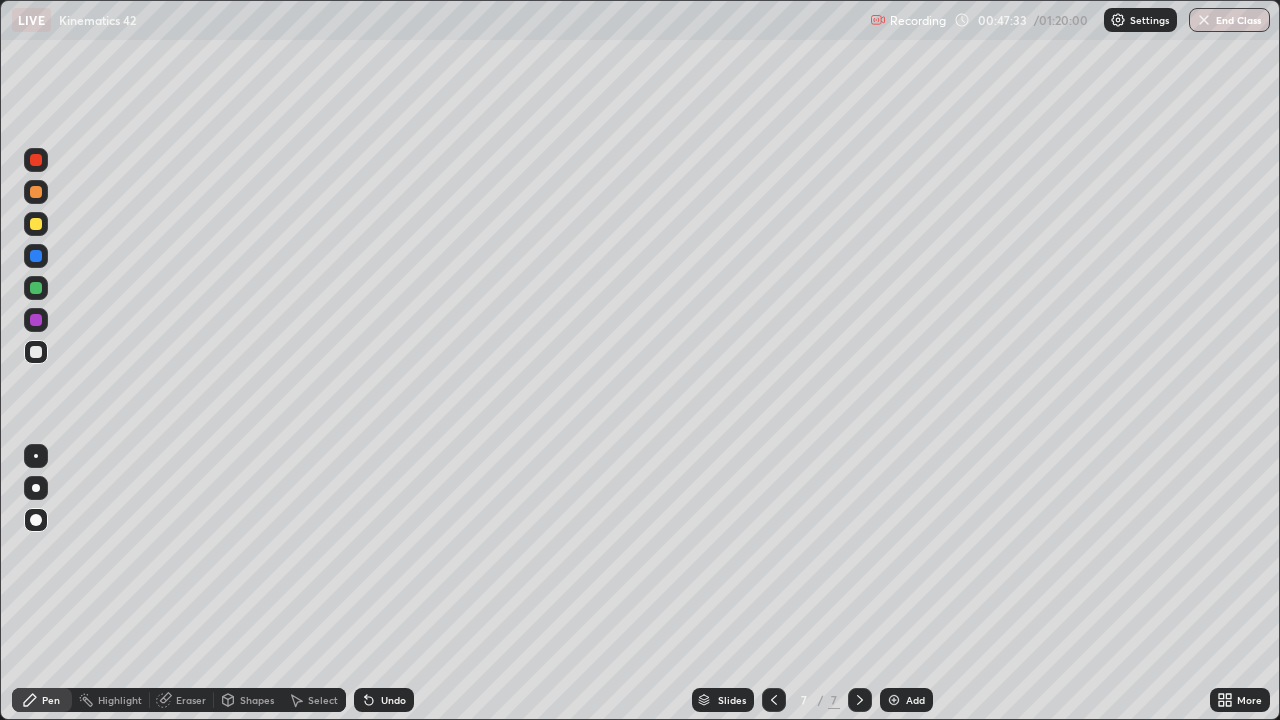 click at bounding box center (36, 224) 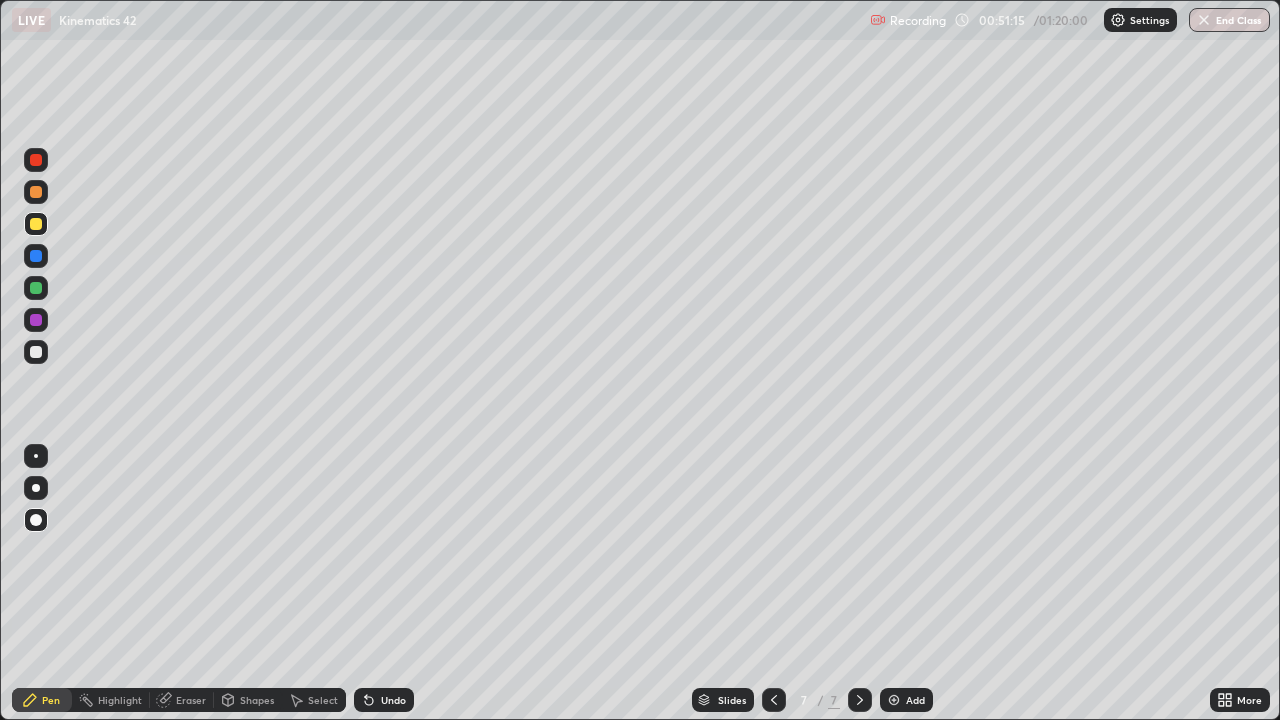 click at bounding box center [36, 352] 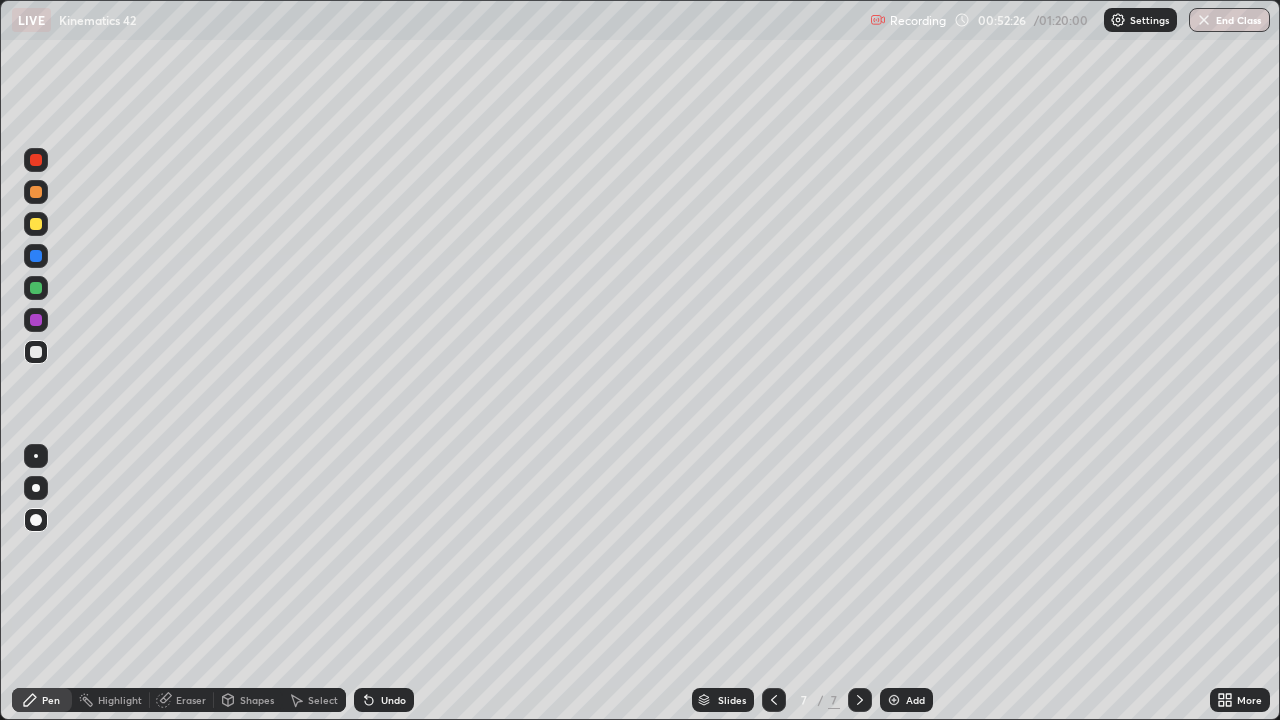 click on "Pen" at bounding box center (51, 700) 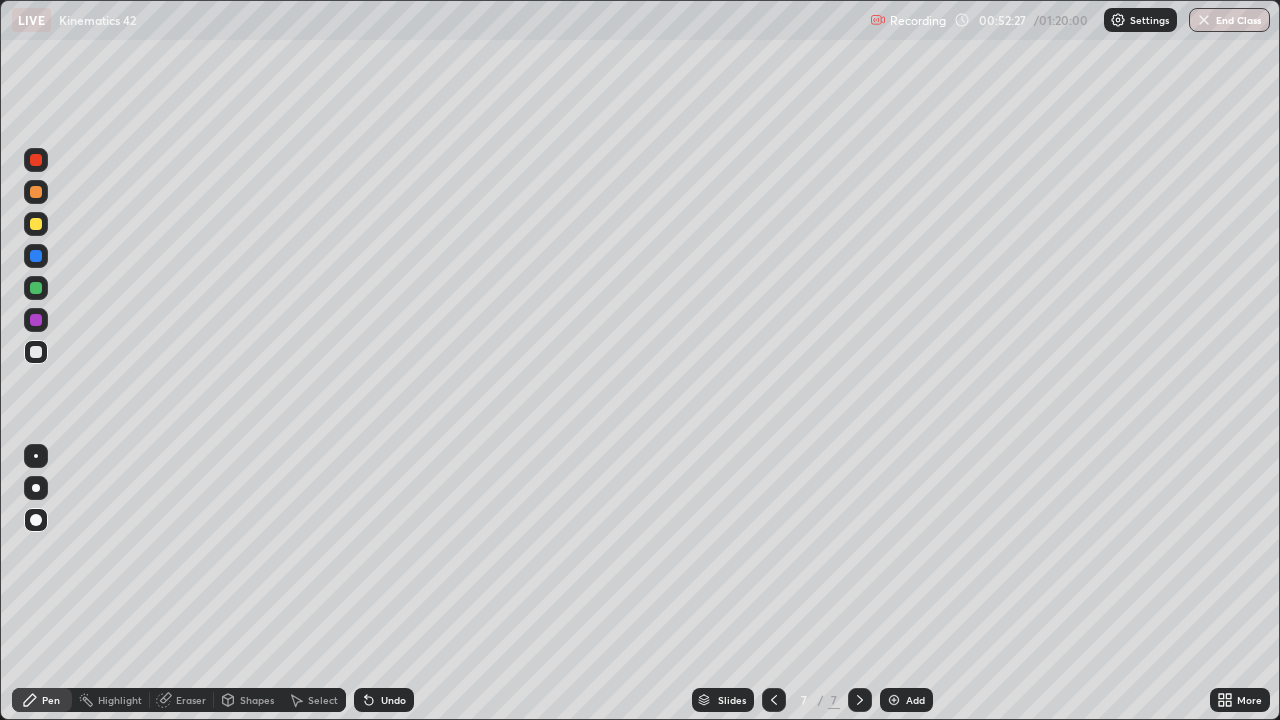 click at bounding box center (36, 352) 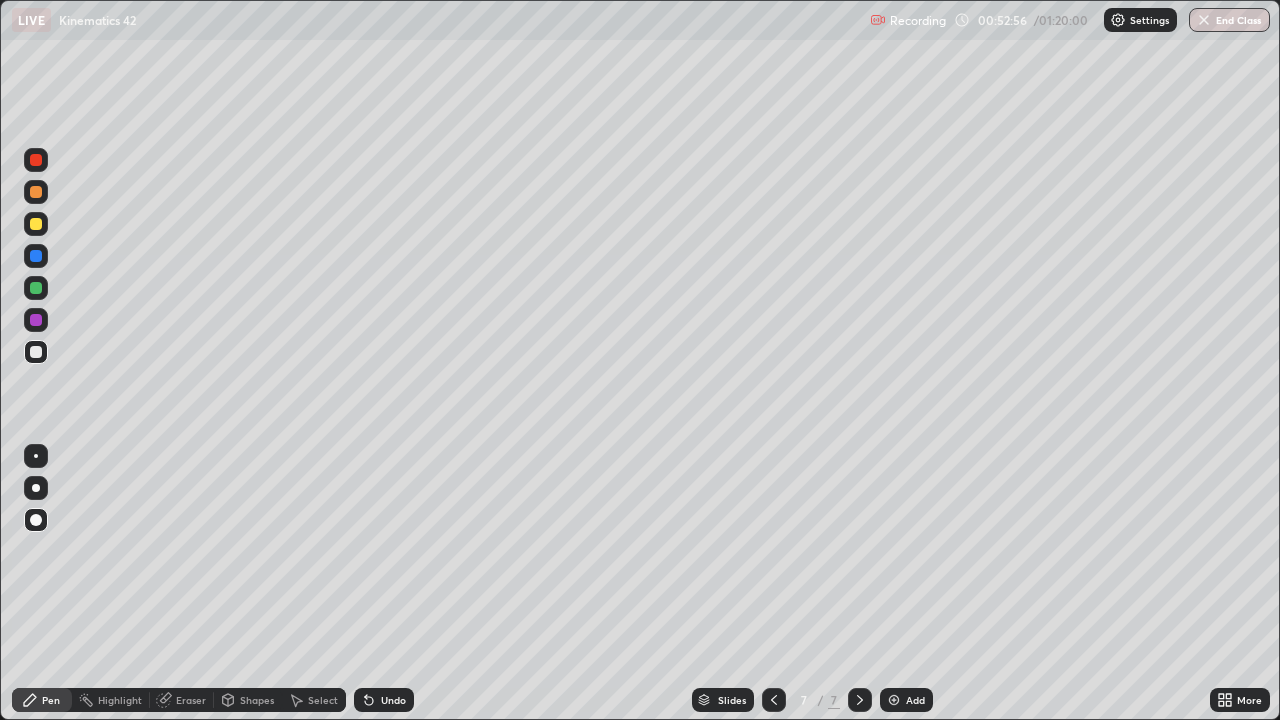 click on "Undo" at bounding box center (384, 700) 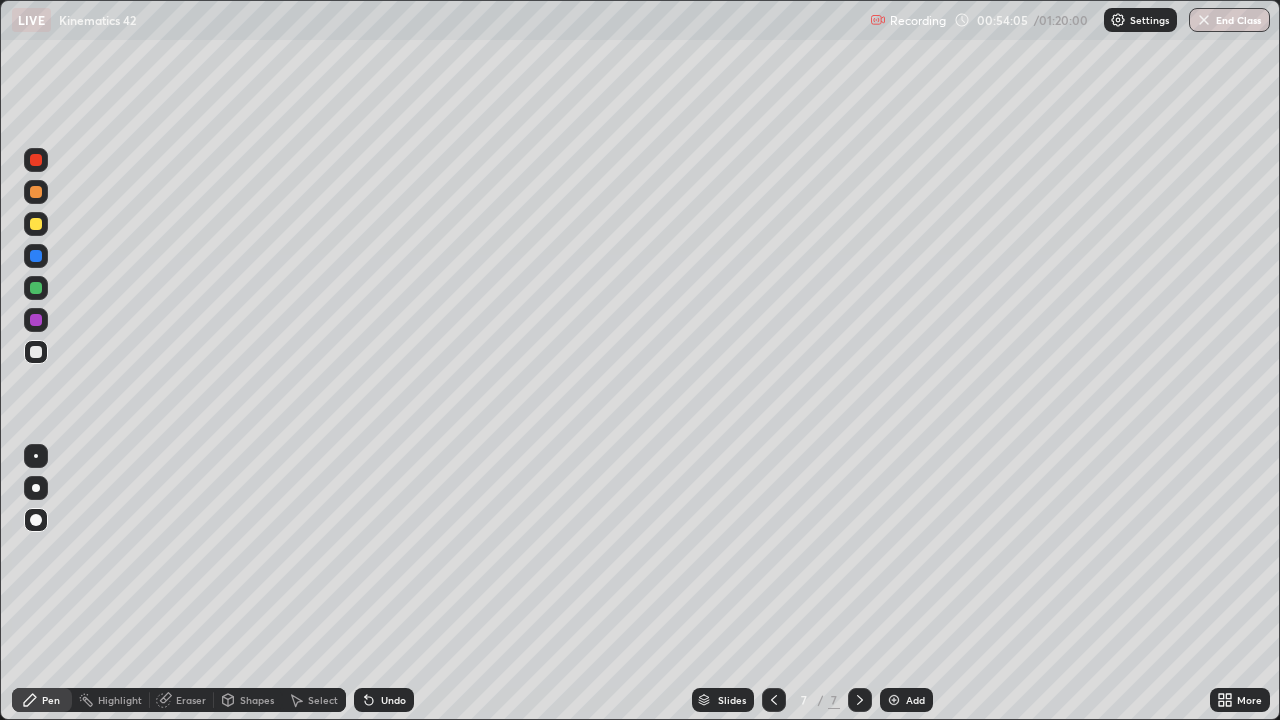 click at bounding box center [36, 256] 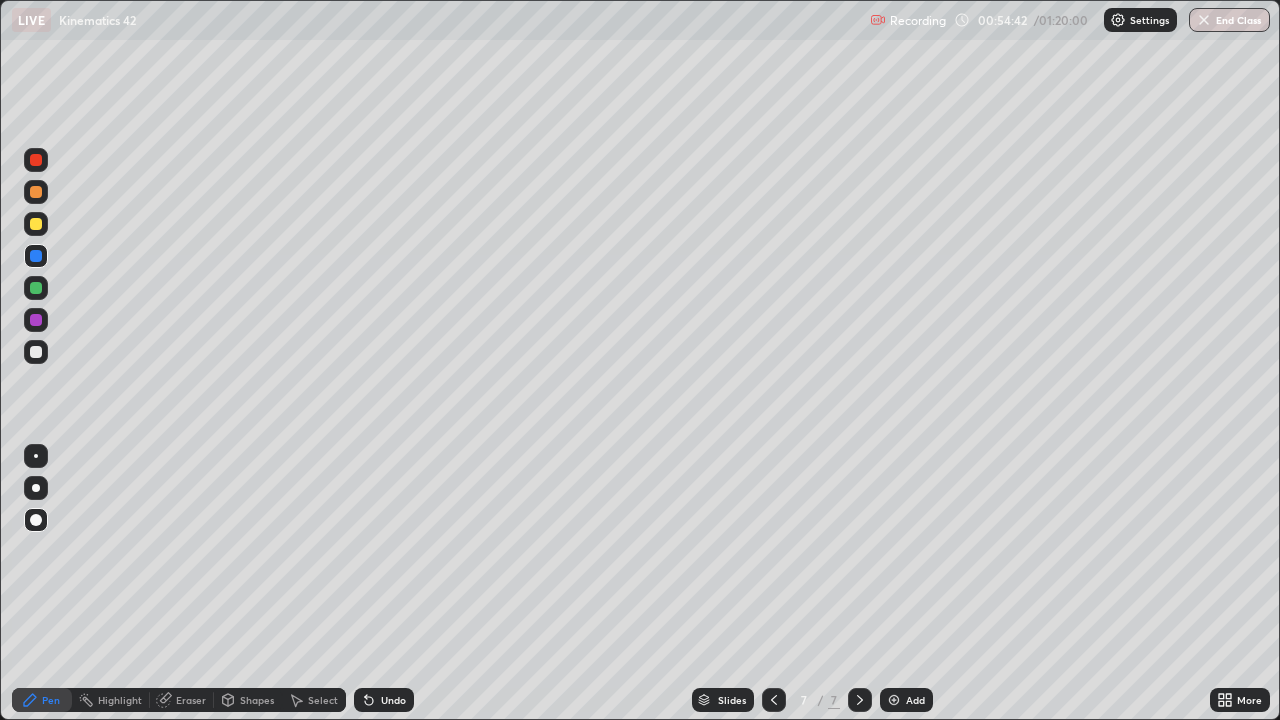 click on "Undo" at bounding box center [393, 700] 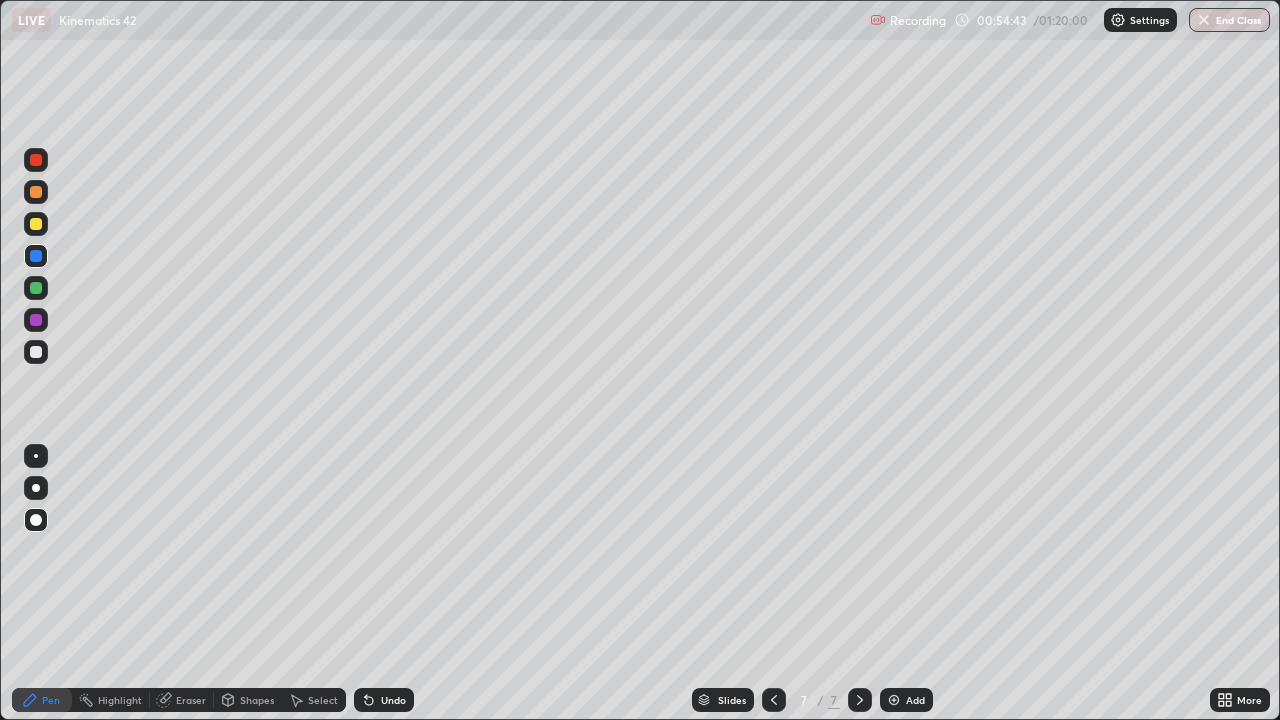 click on "Undo" at bounding box center (393, 700) 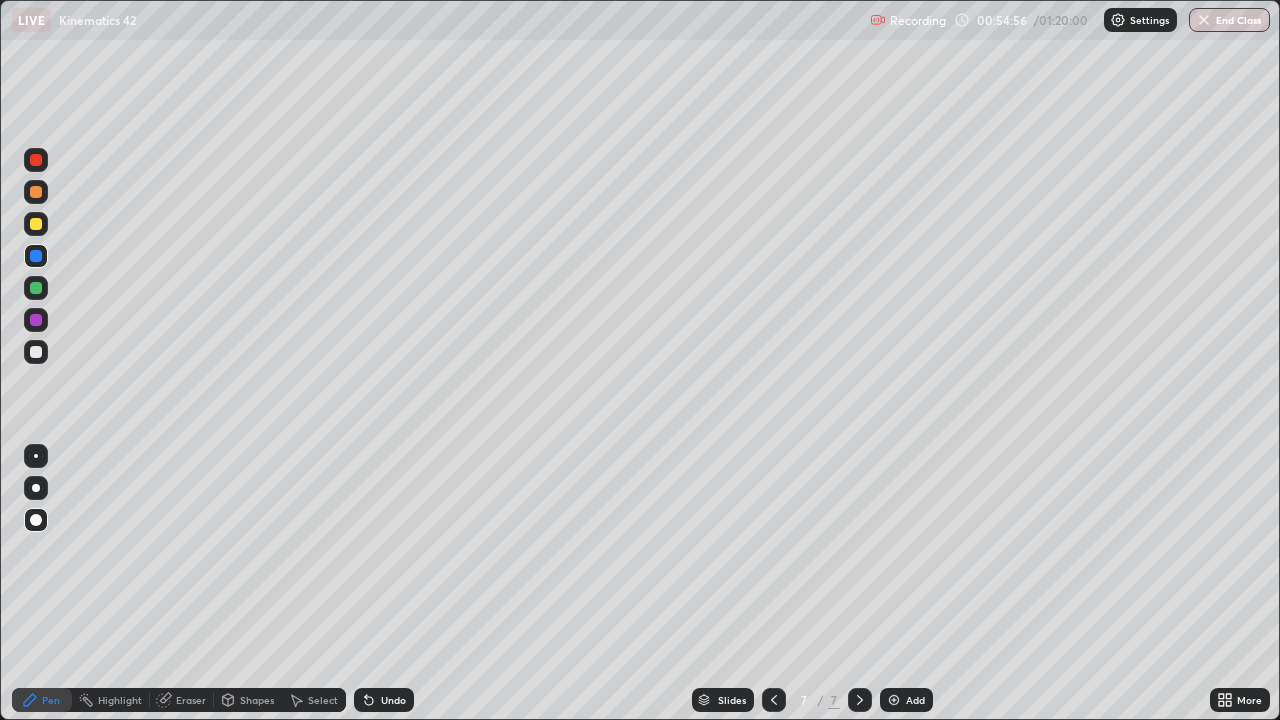 click on "Undo" at bounding box center (393, 700) 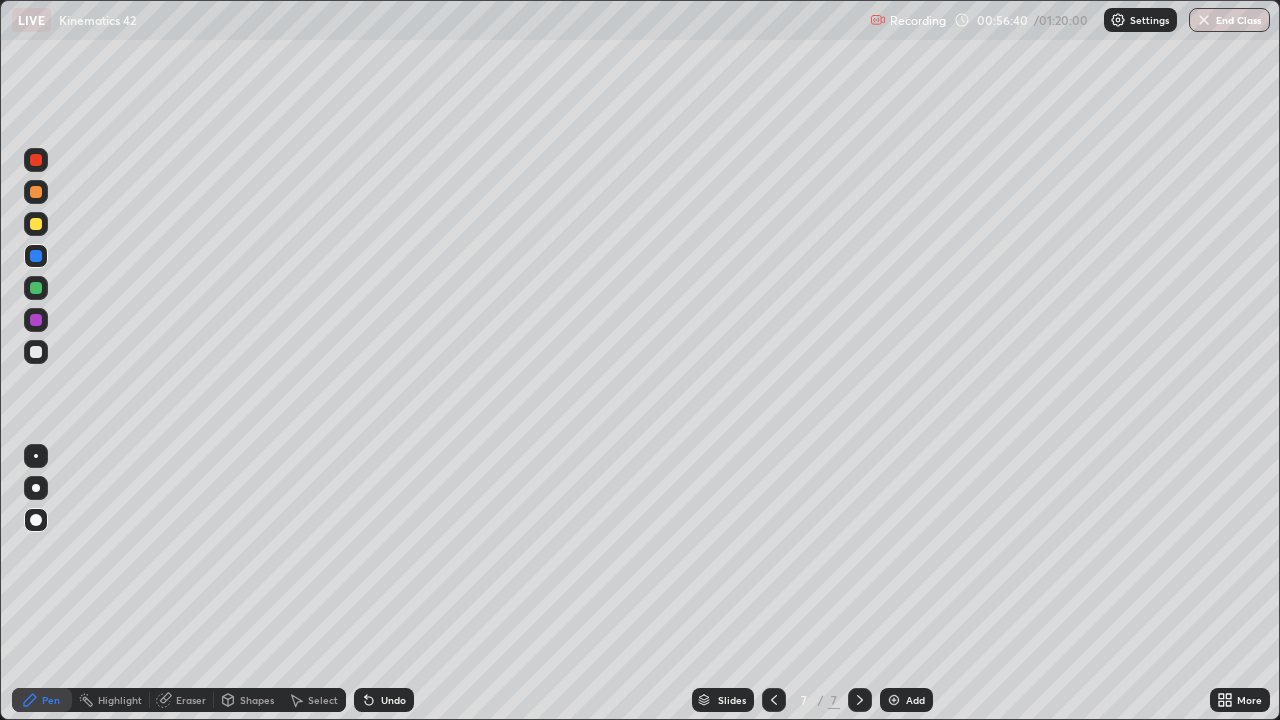 click at bounding box center (36, 224) 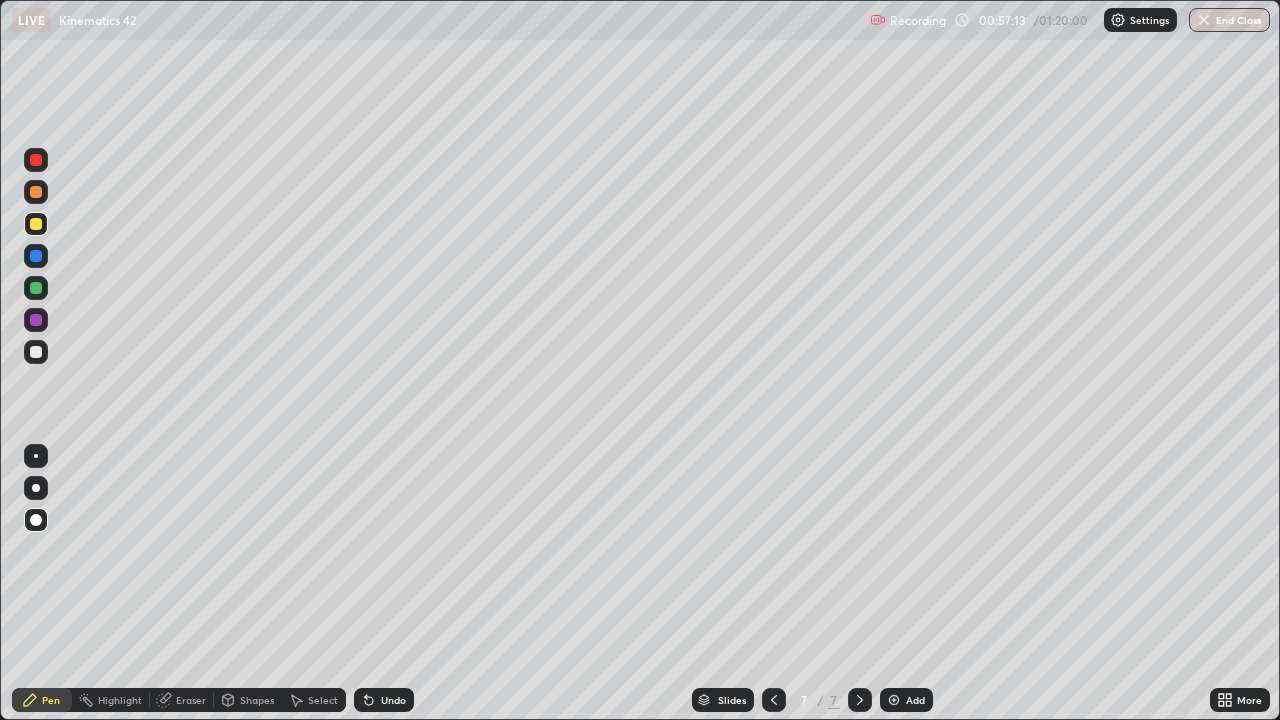 click on "Eraser" at bounding box center [191, 700] 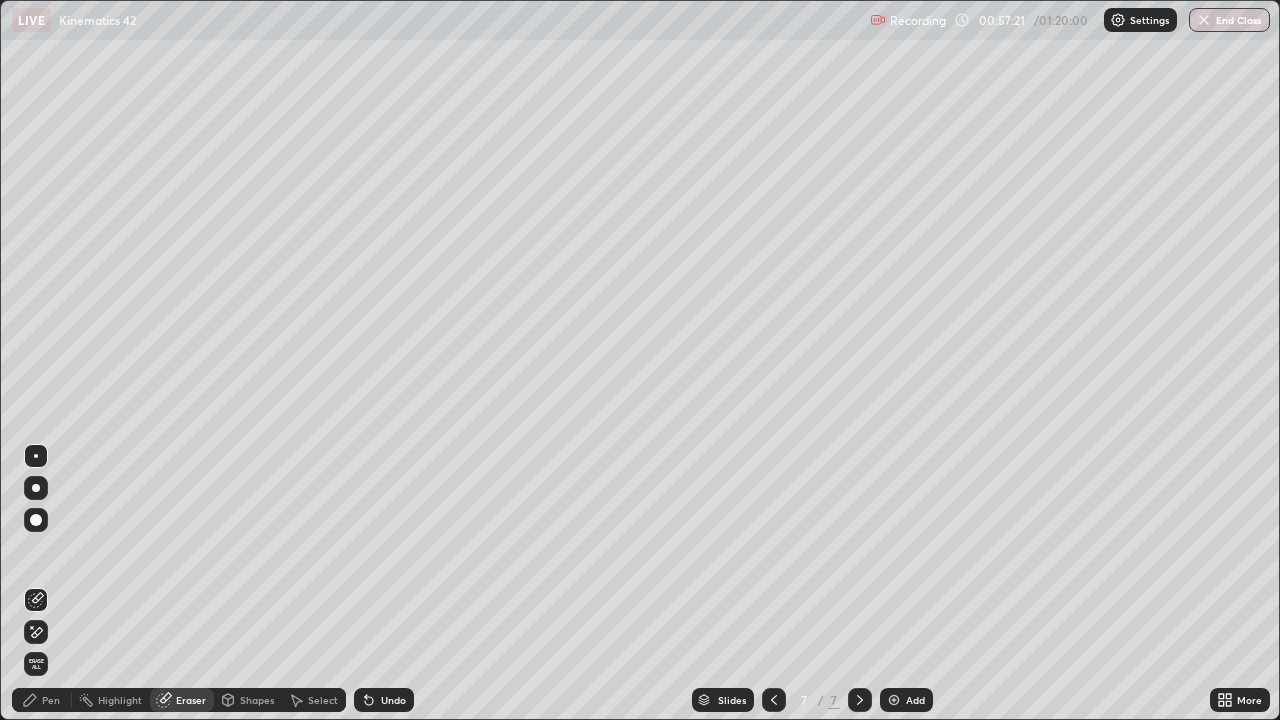 click on "Pen" at bounding box center [51, 700] 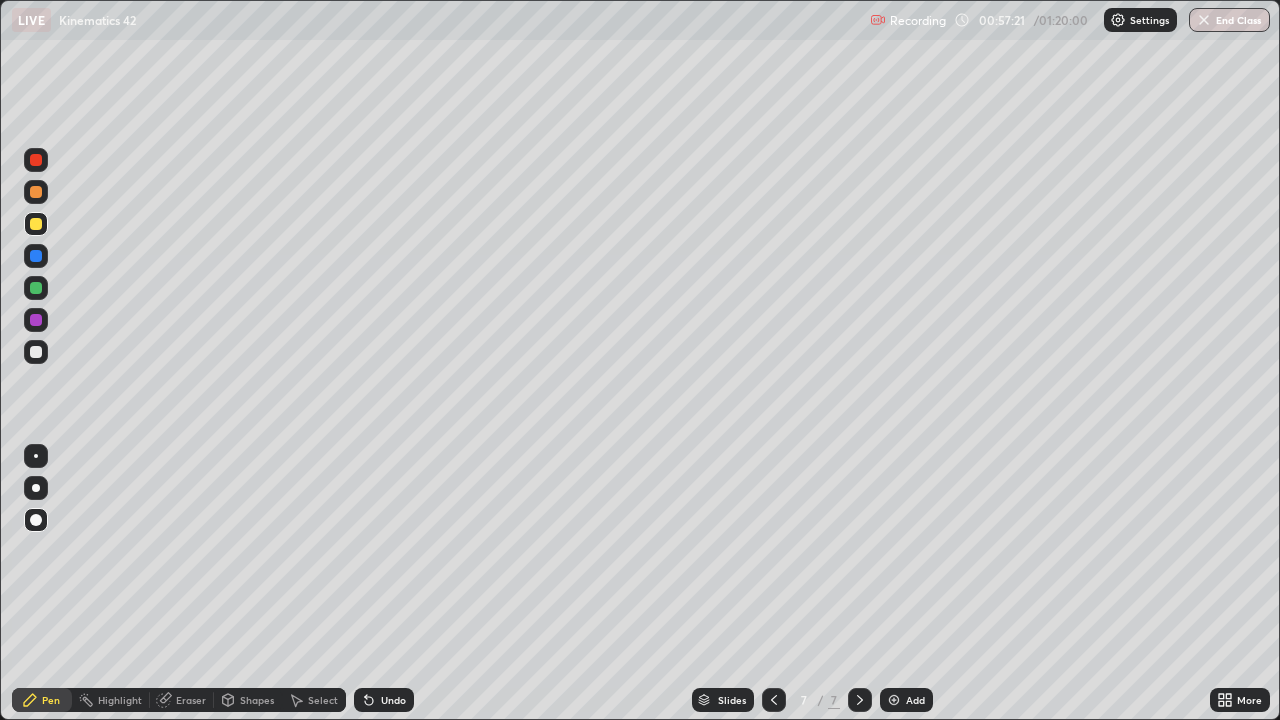 click on "Pen" at bounding box center (51, 700) 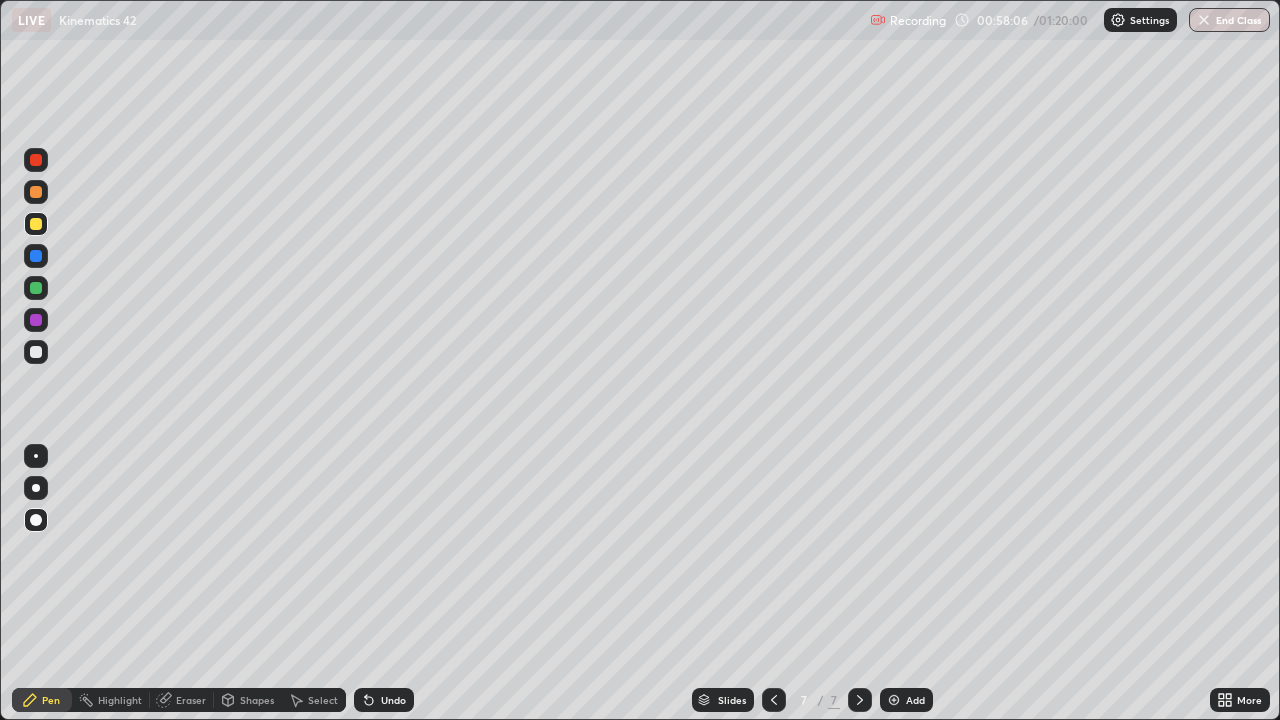 click on "Undo" at bounding box center [384, 700] 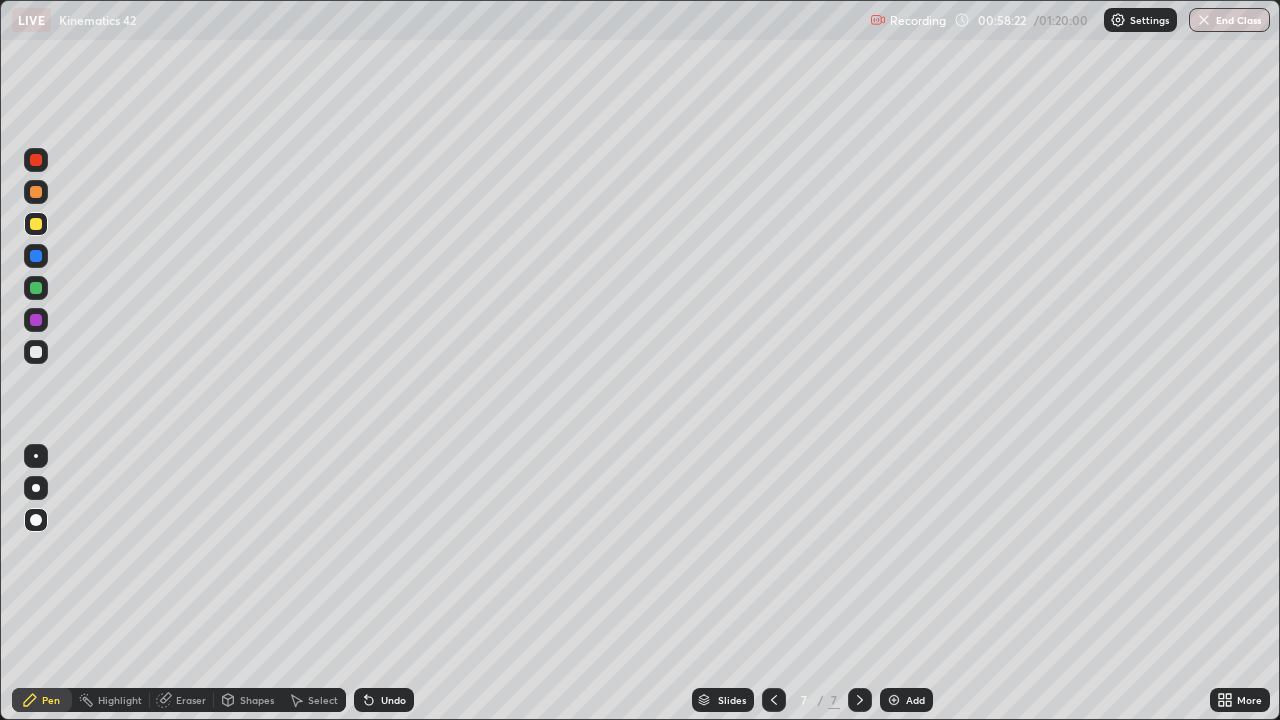click on "Eraser" at bounding box center [191, 700] 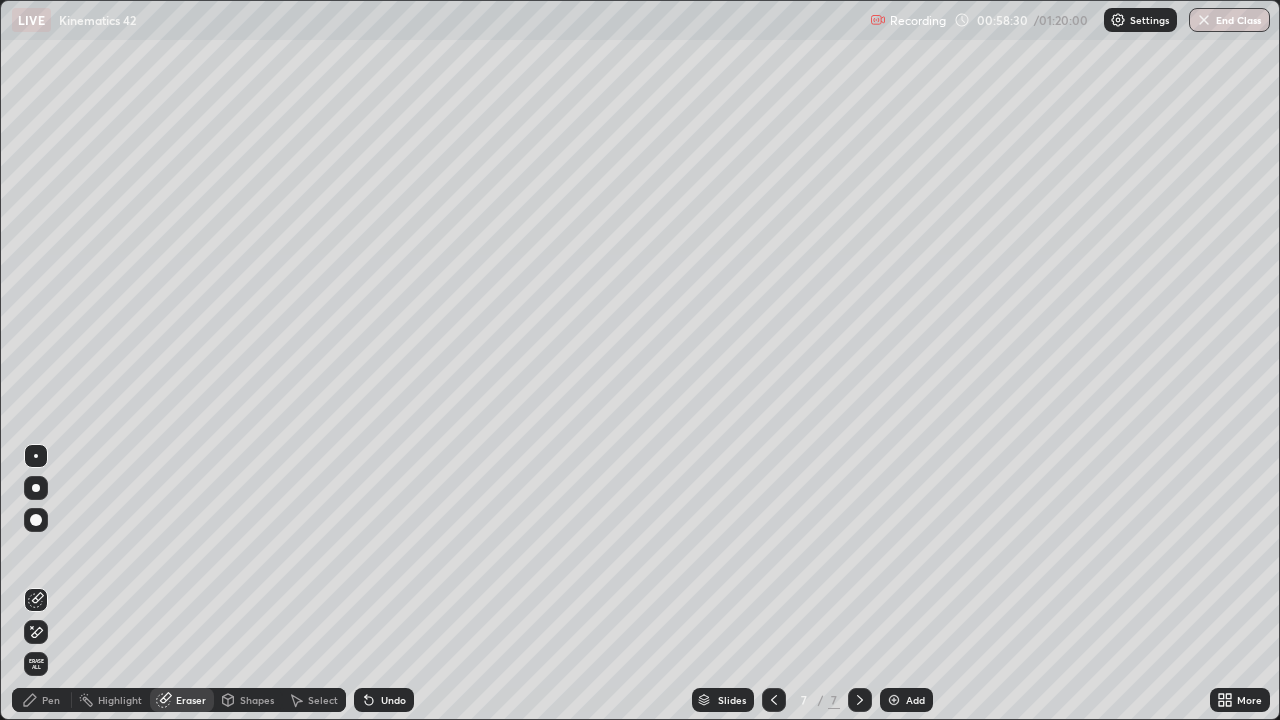 click on "Undo" at bounding box center [384, 700] 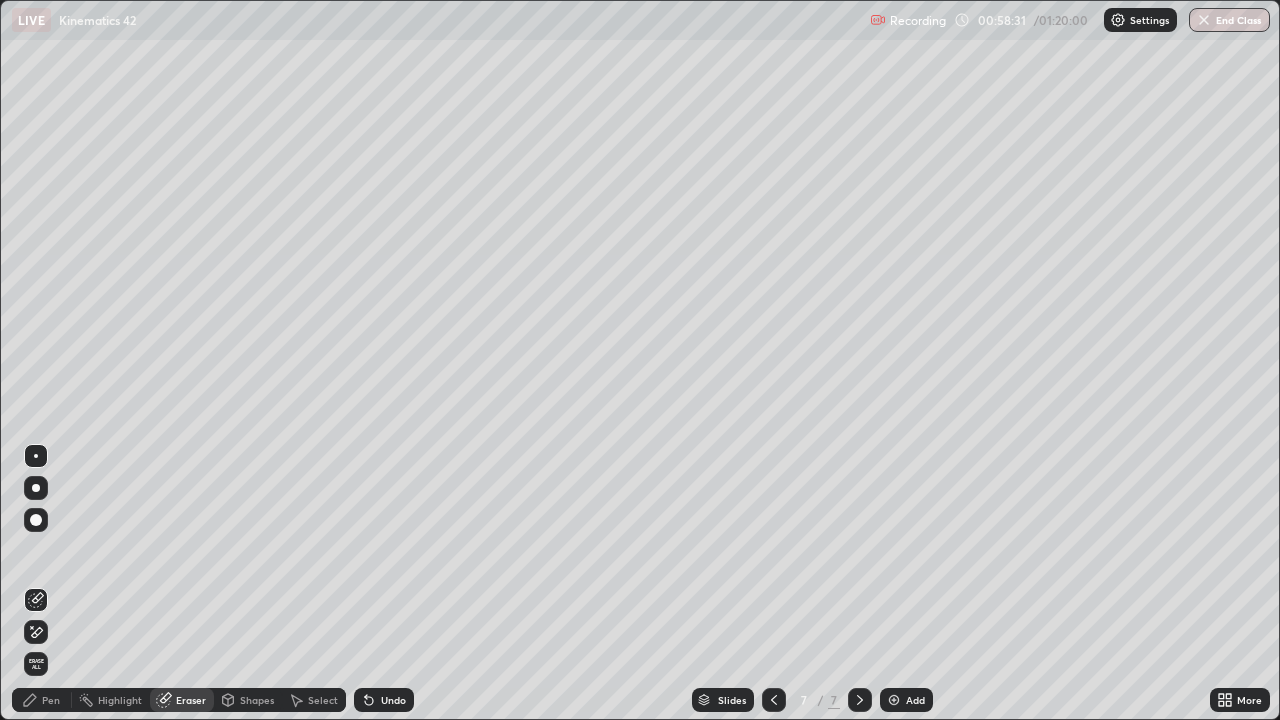 click on "Undo" at bounding box center [393, 700] 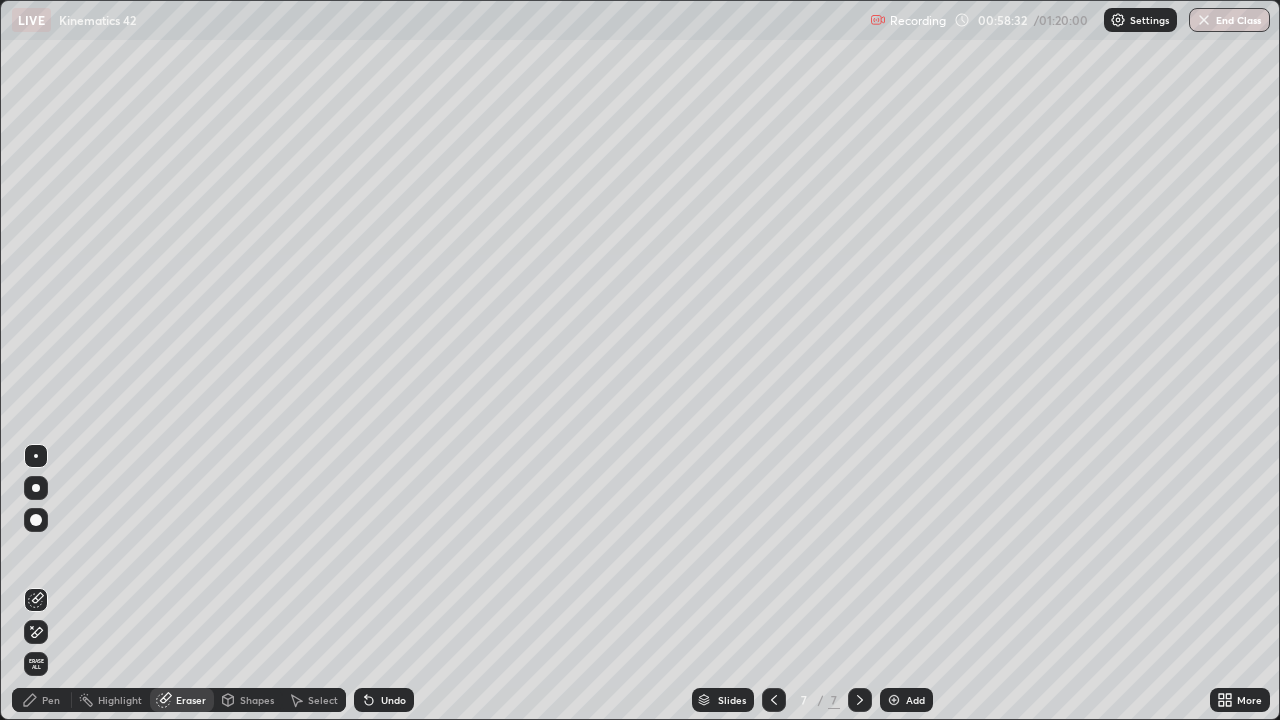click 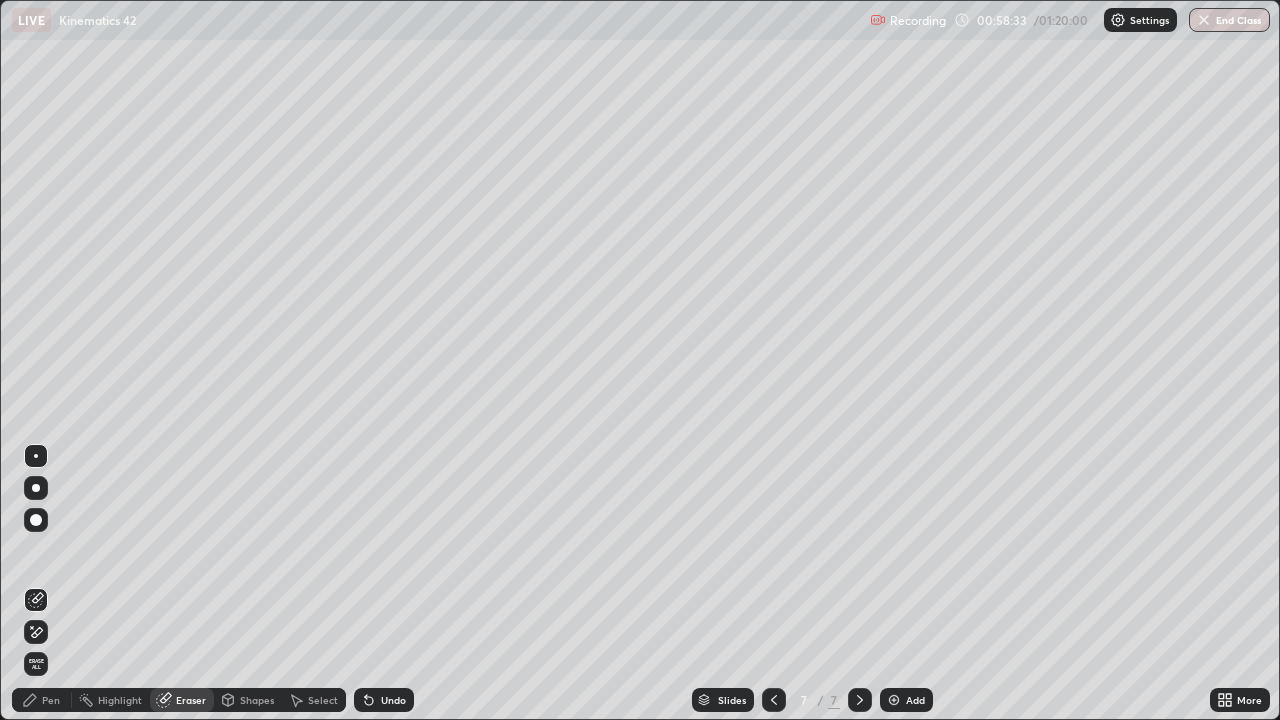 click on "Undo" at bounding box center (384, 700) 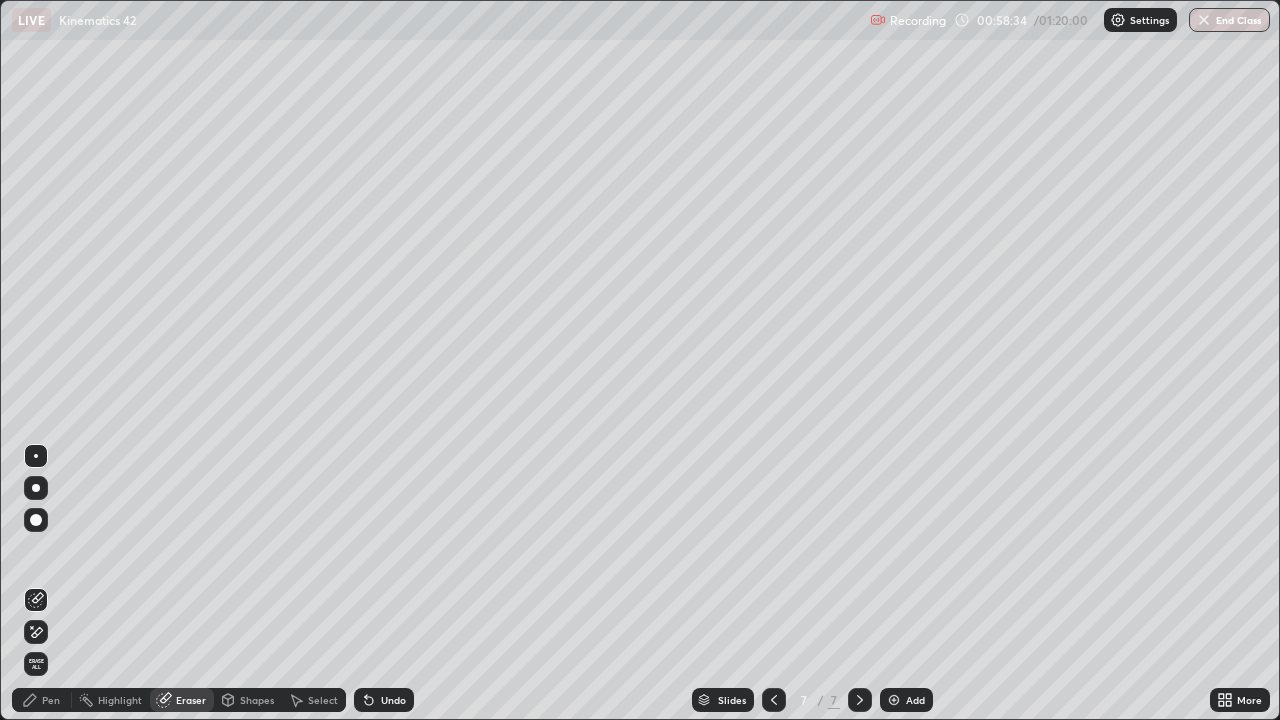 click on "Undo" at bounding box center [393, 700] 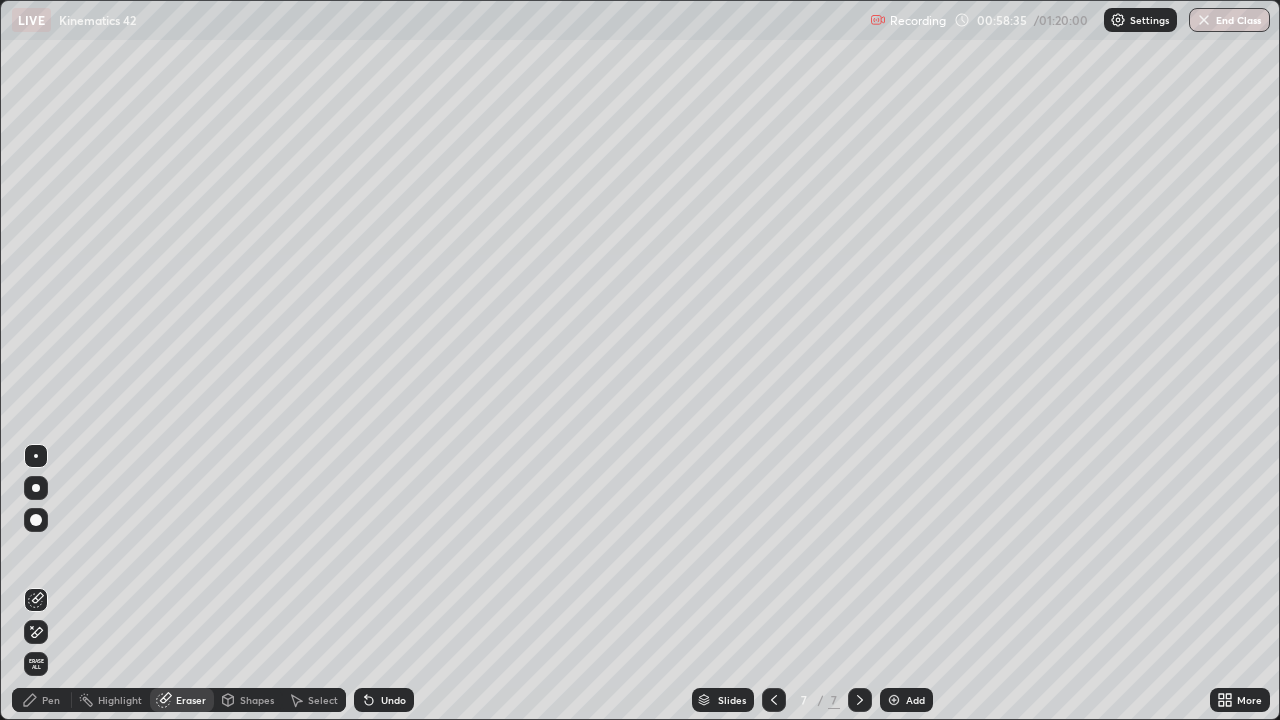 click on "Undo" at bounding box center [393, 700] 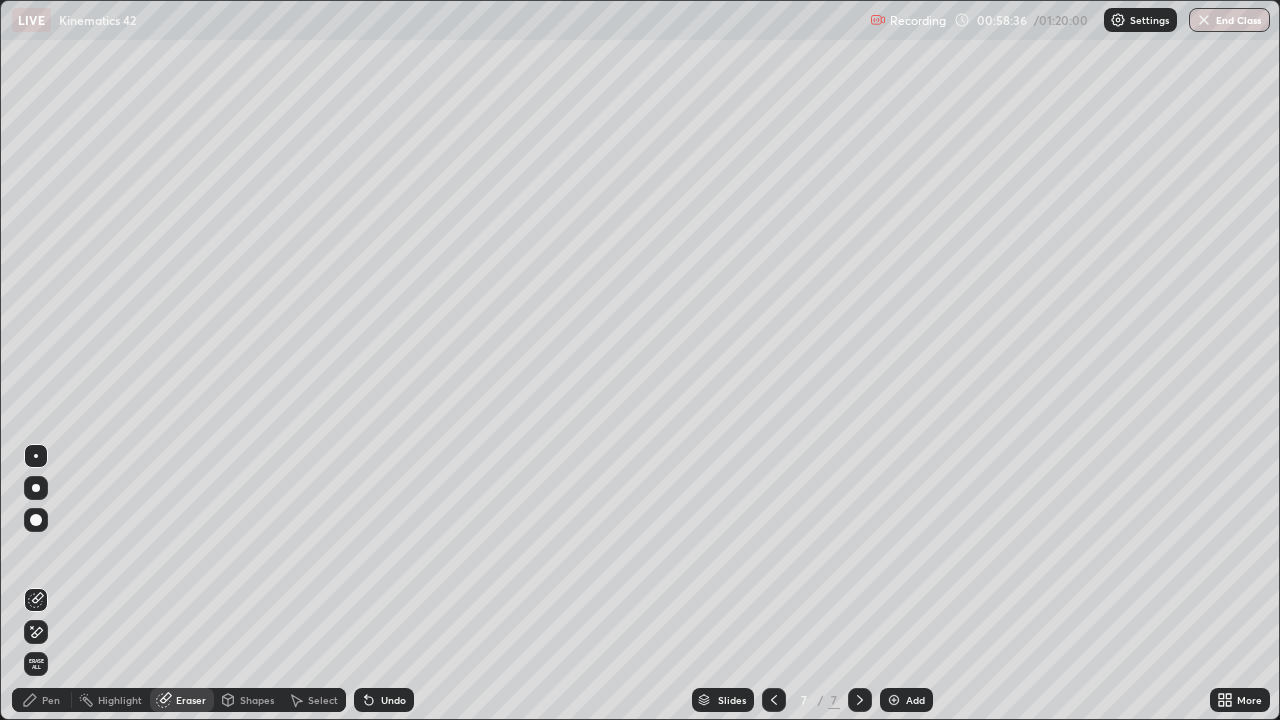 click on "Undo" at bounding box center (393, 700) 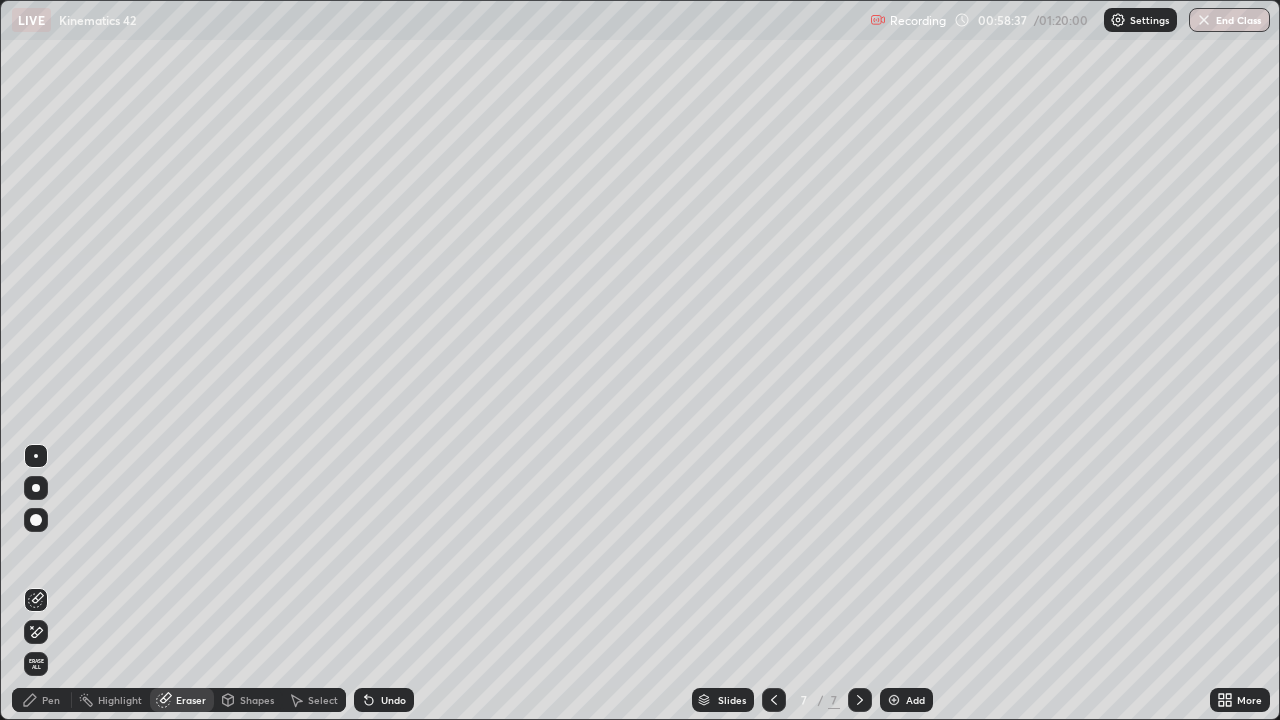 click on "Undo" at bounding box center (384, 700) 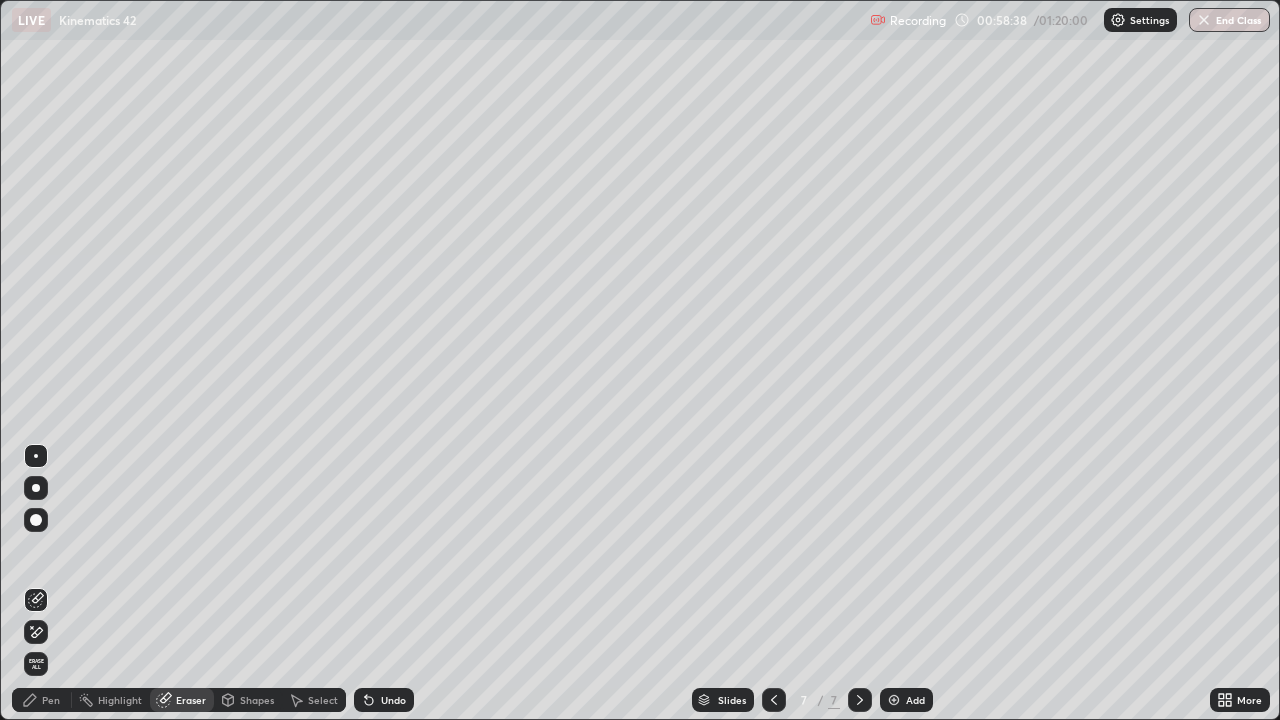 click on "Undo" at bounding box center [393, 700] 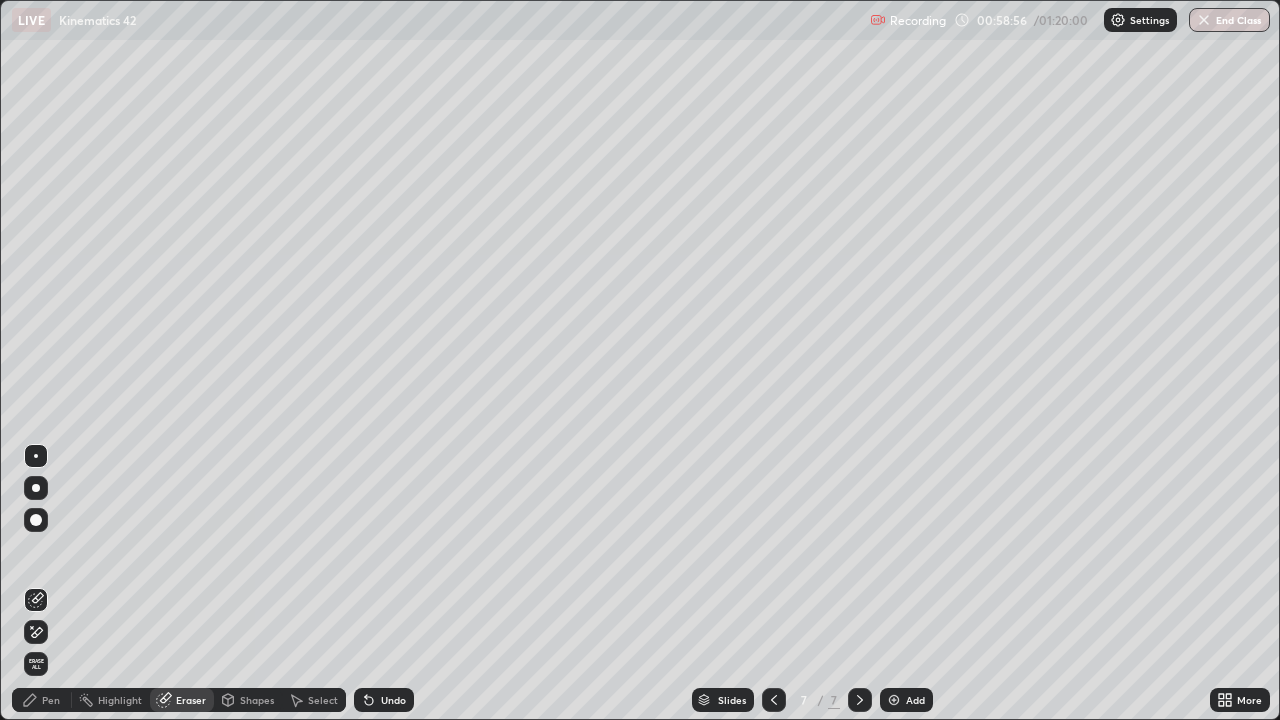 click on "Pen" at bounding box center (51, 700) 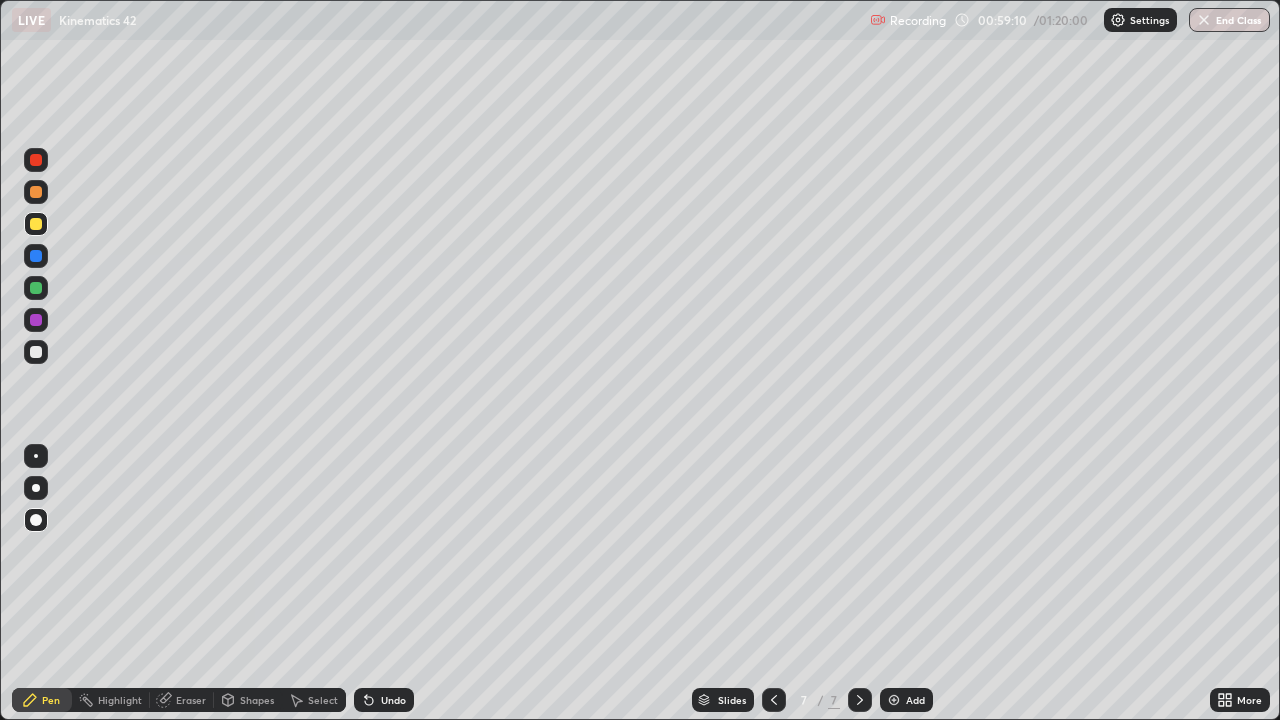 click on "Eraser" at bounding box center (182, 700) 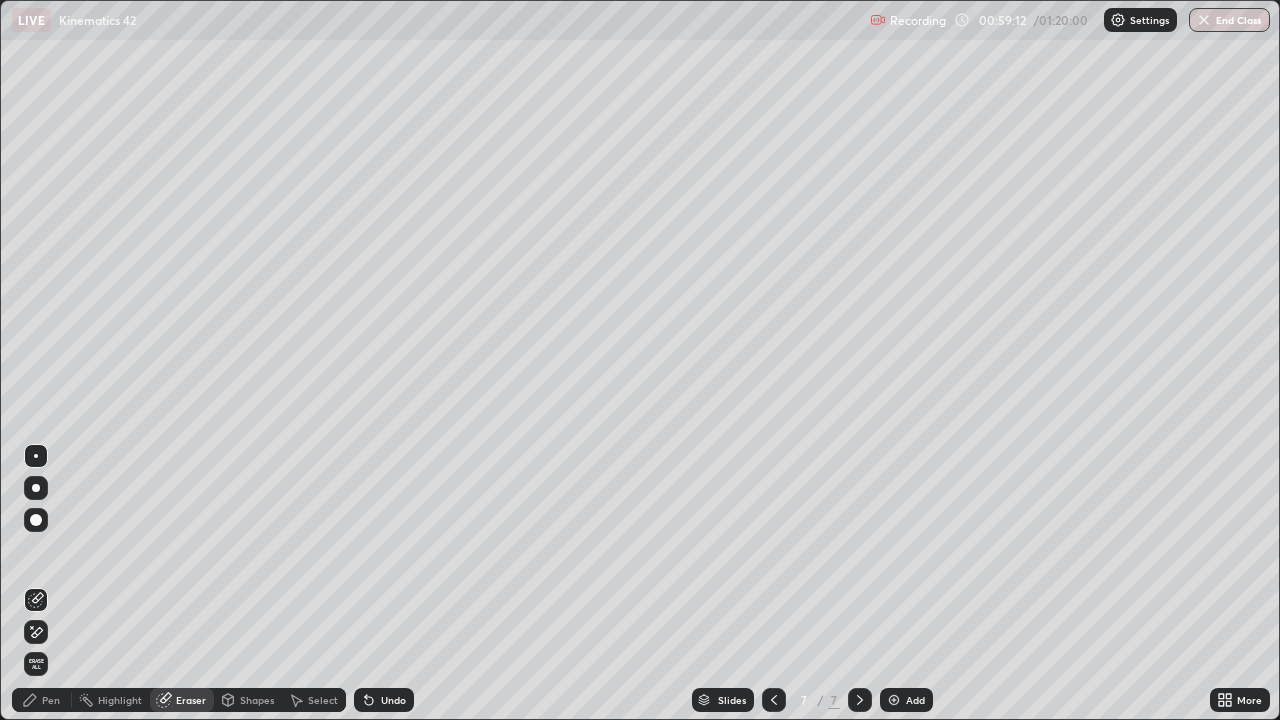 click on "Pen" at bounding box center [51, 700] 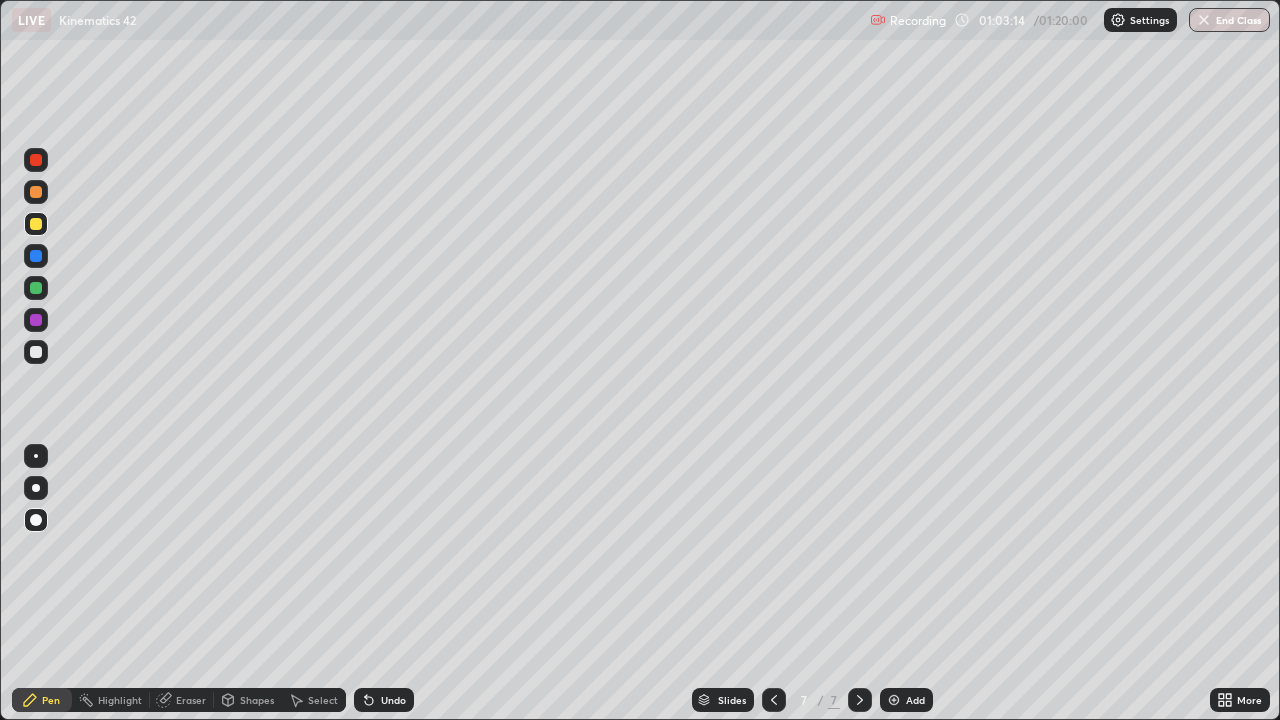 click 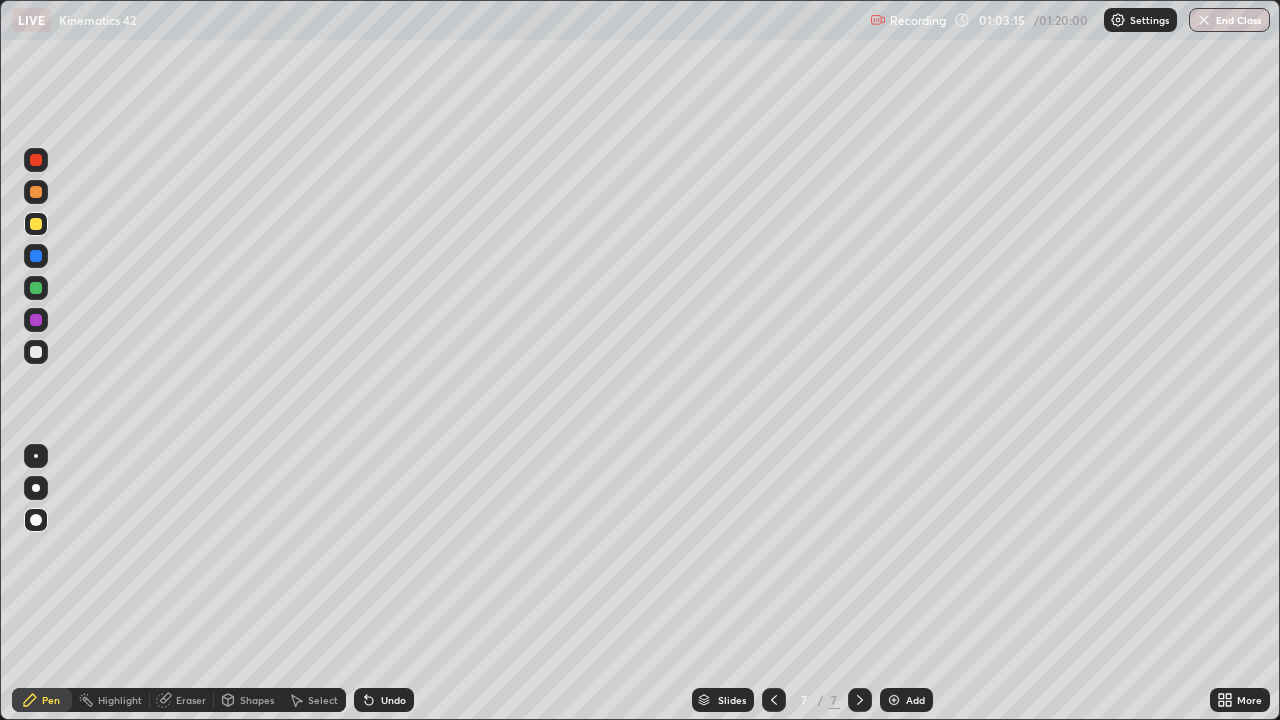 click on "Add" at bounding box center (915, 700) 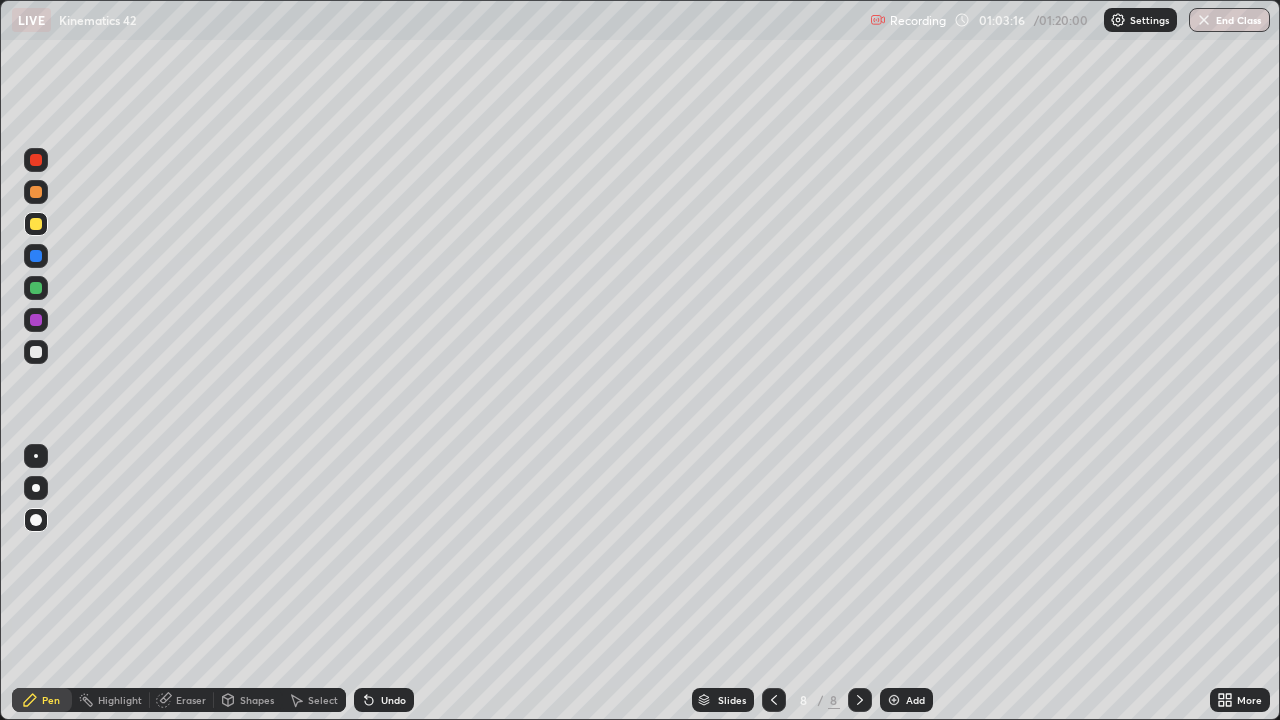 click at bounding box center [36, 352] 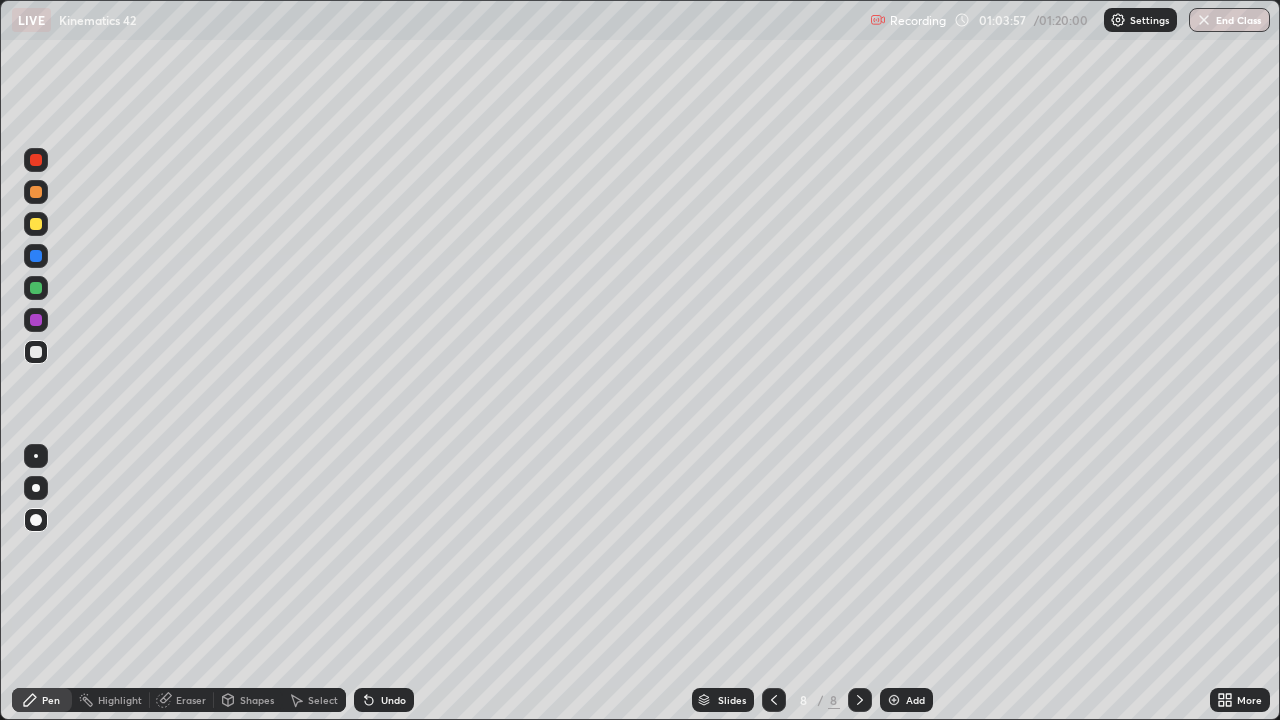 click on "Eraser" at bounding box center (191, 700) 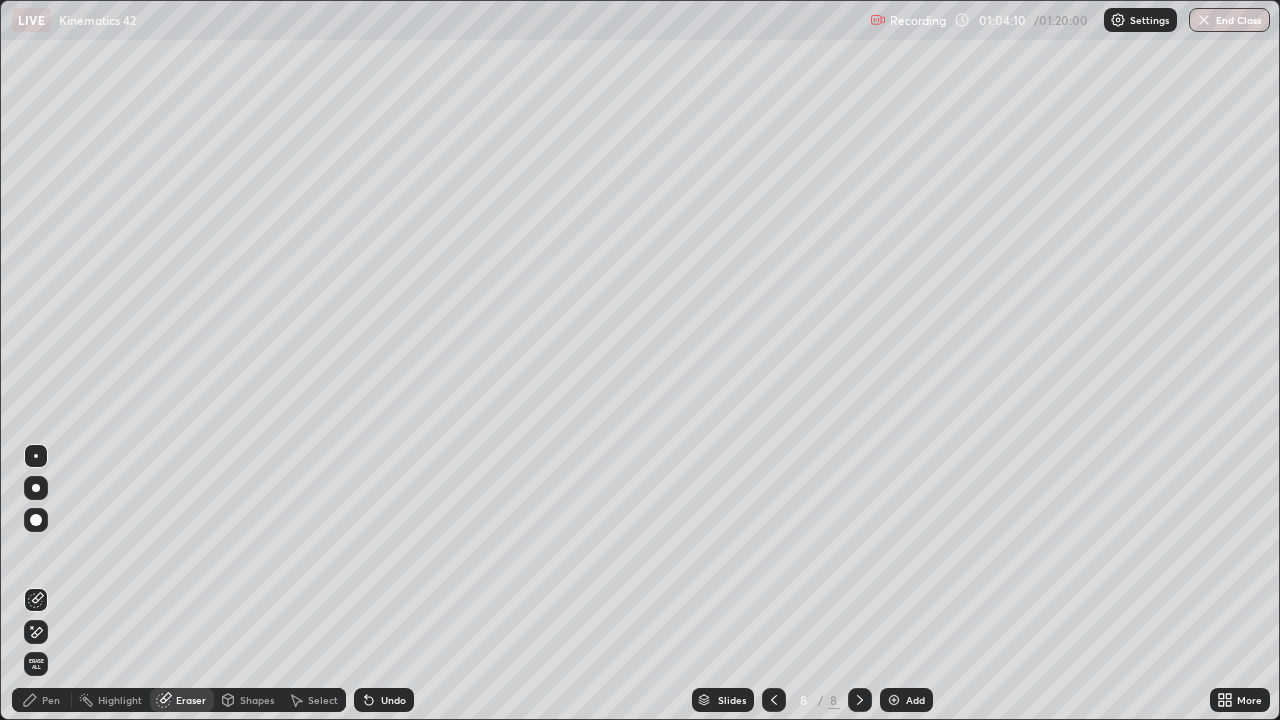 click on "Pen" at bounding box center (51, 700) 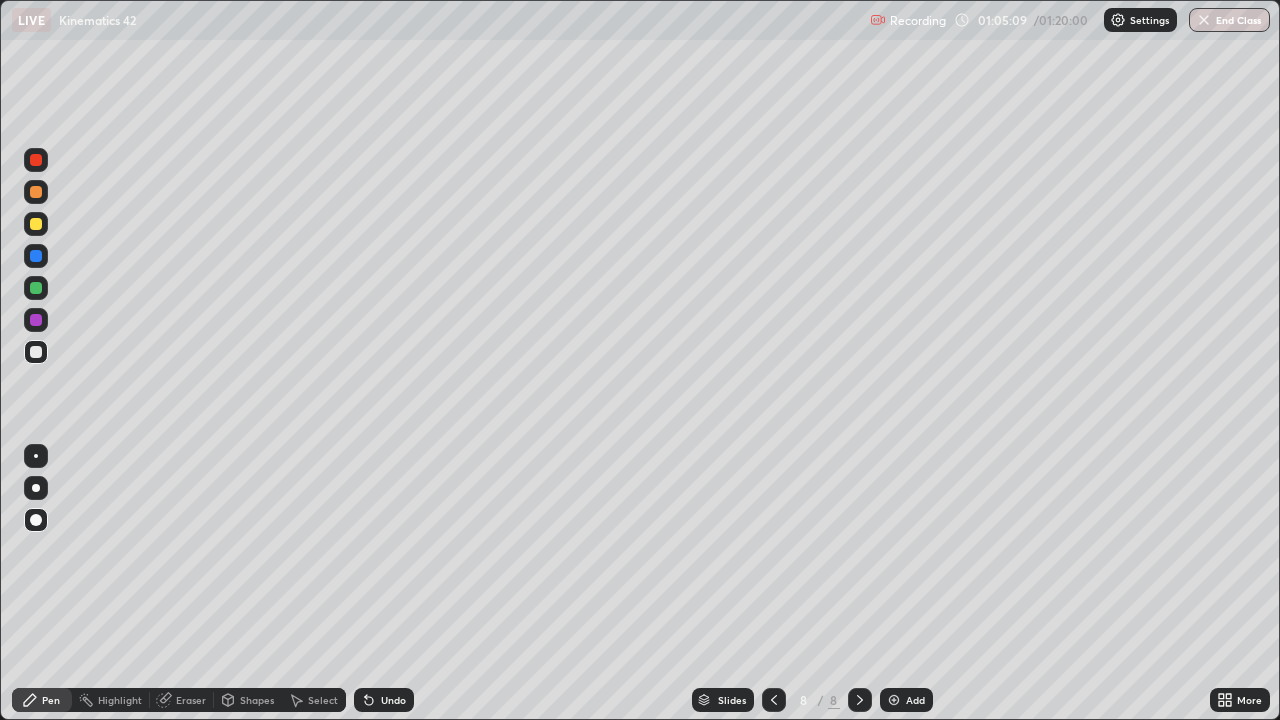 click on "Eraser" at bounding box center [191, 700] 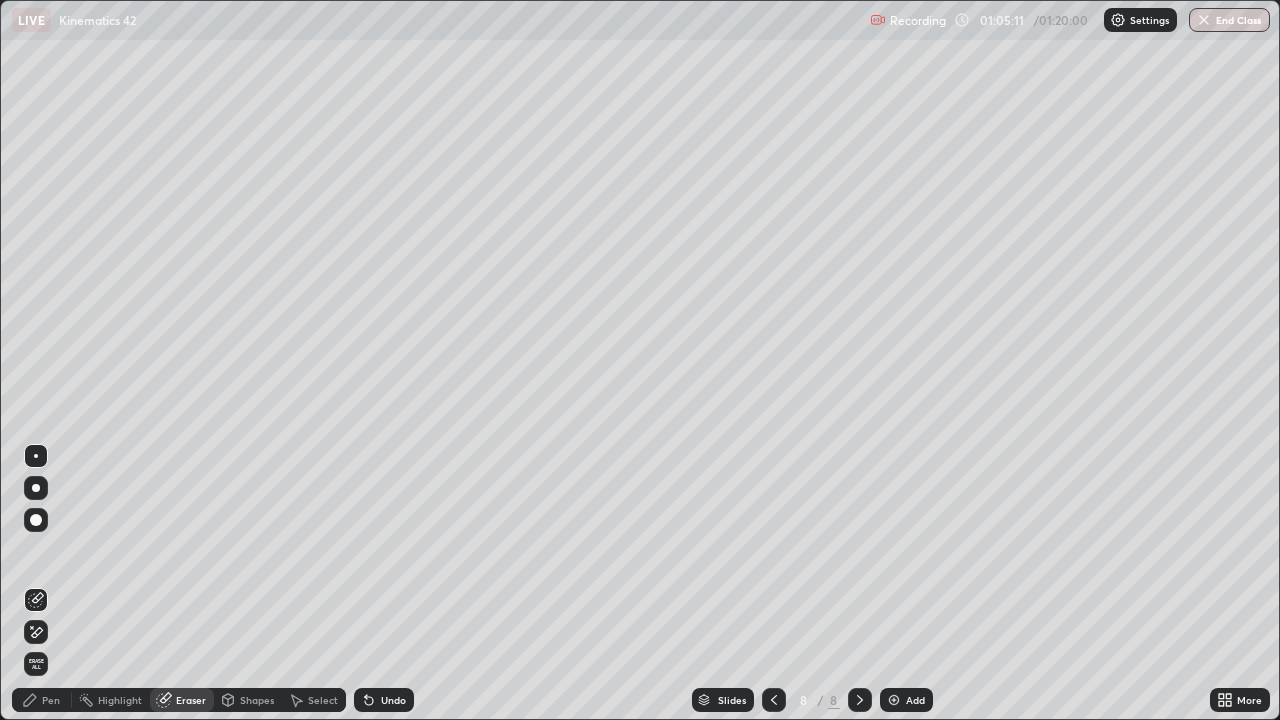 click on "Pen" at bounding box center (51, 700) 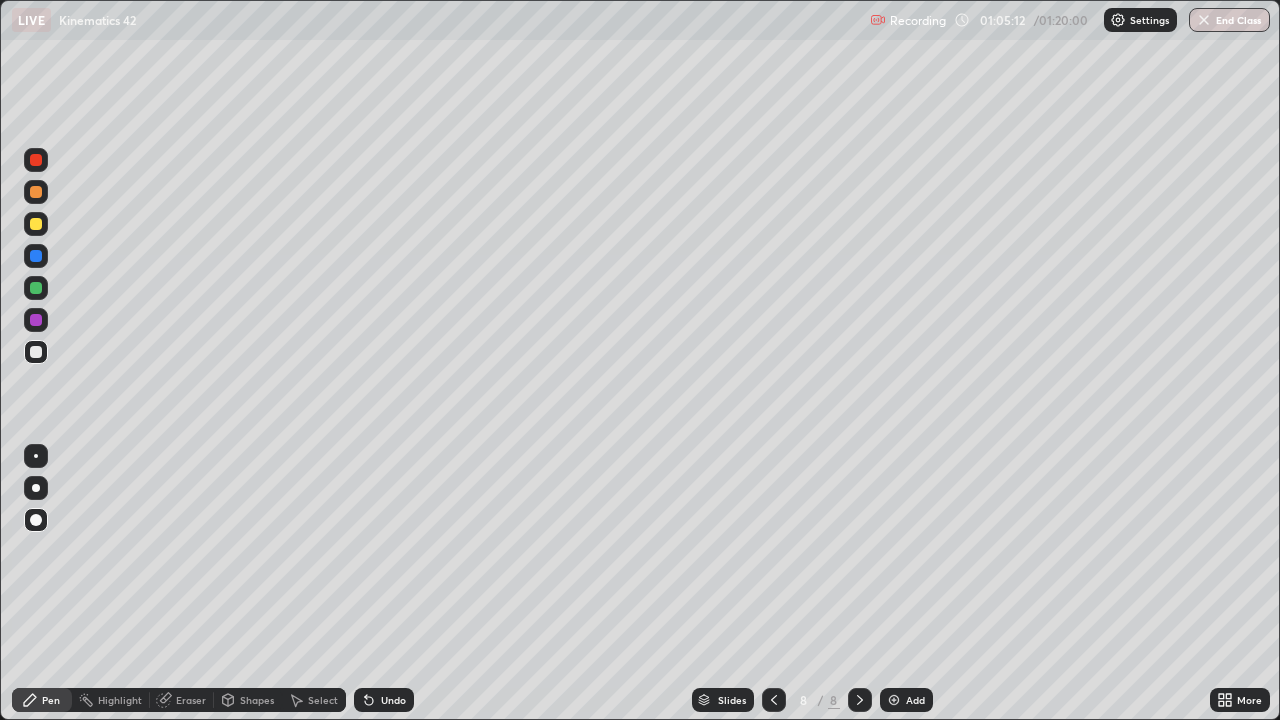 click on "Pen" at bounding box center [51, 700] 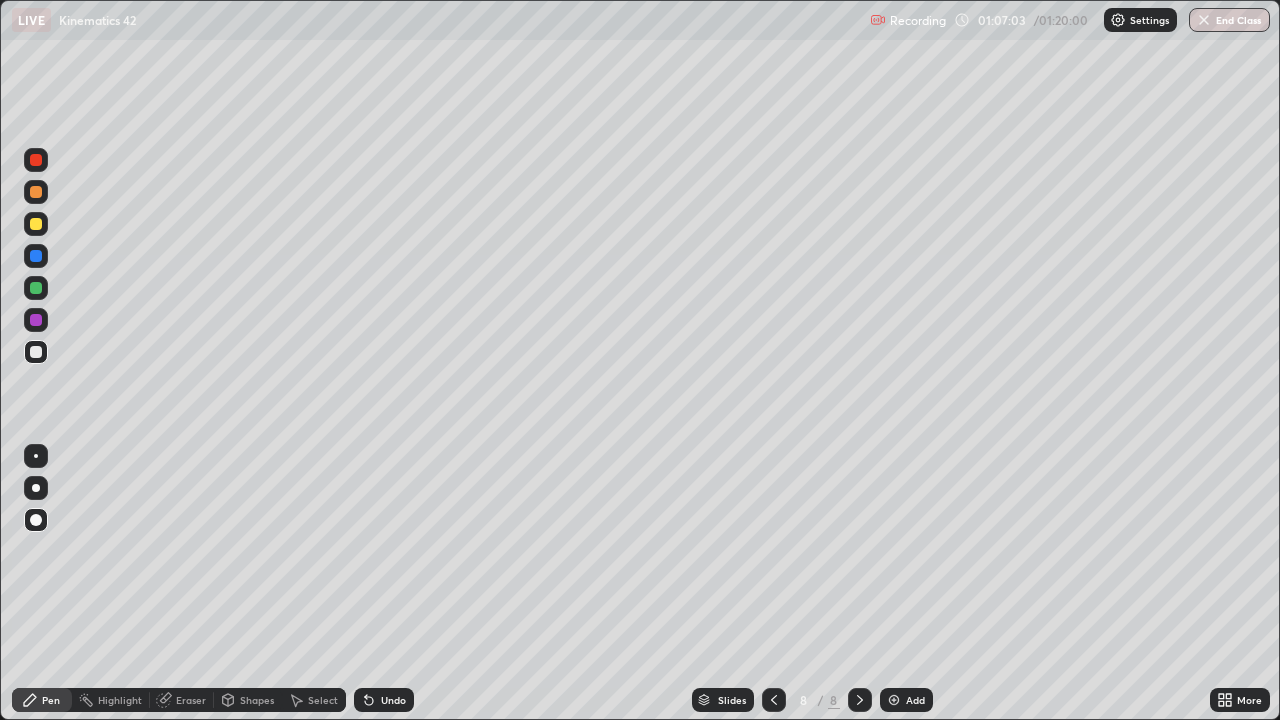 click at bounding box center (36, 320) 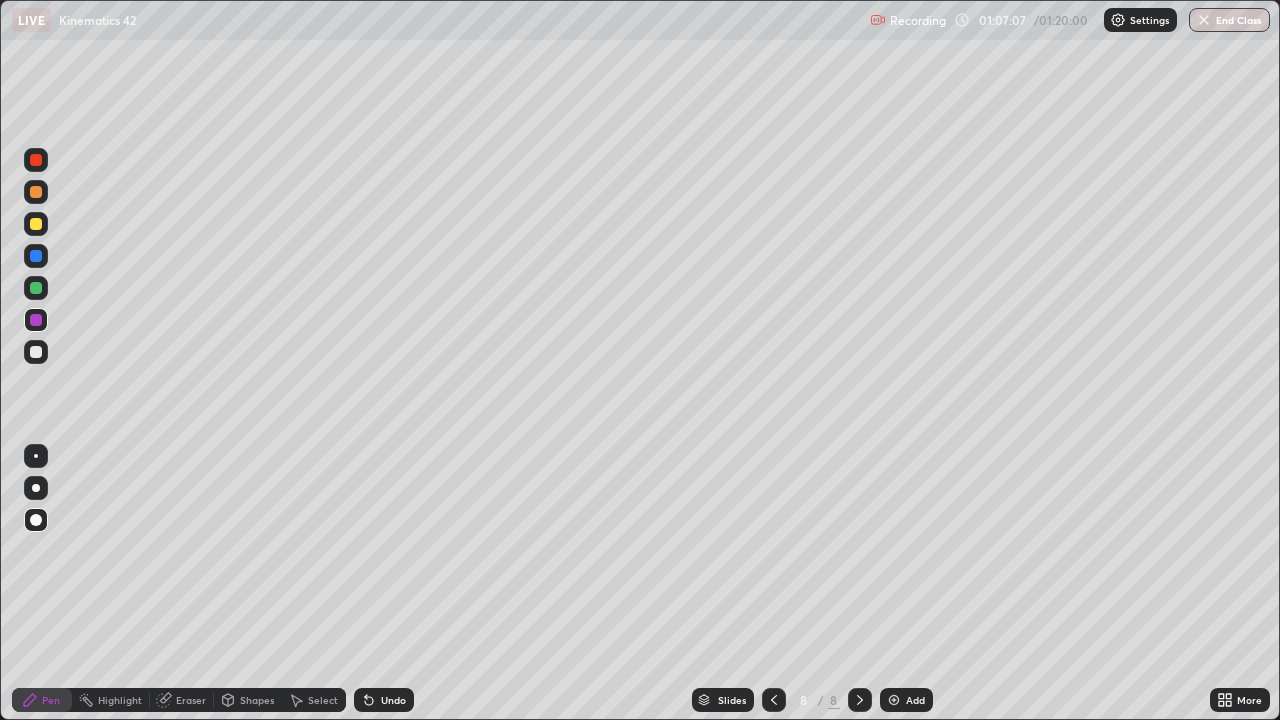 click on "Undo" at bounding box center (393, 700) 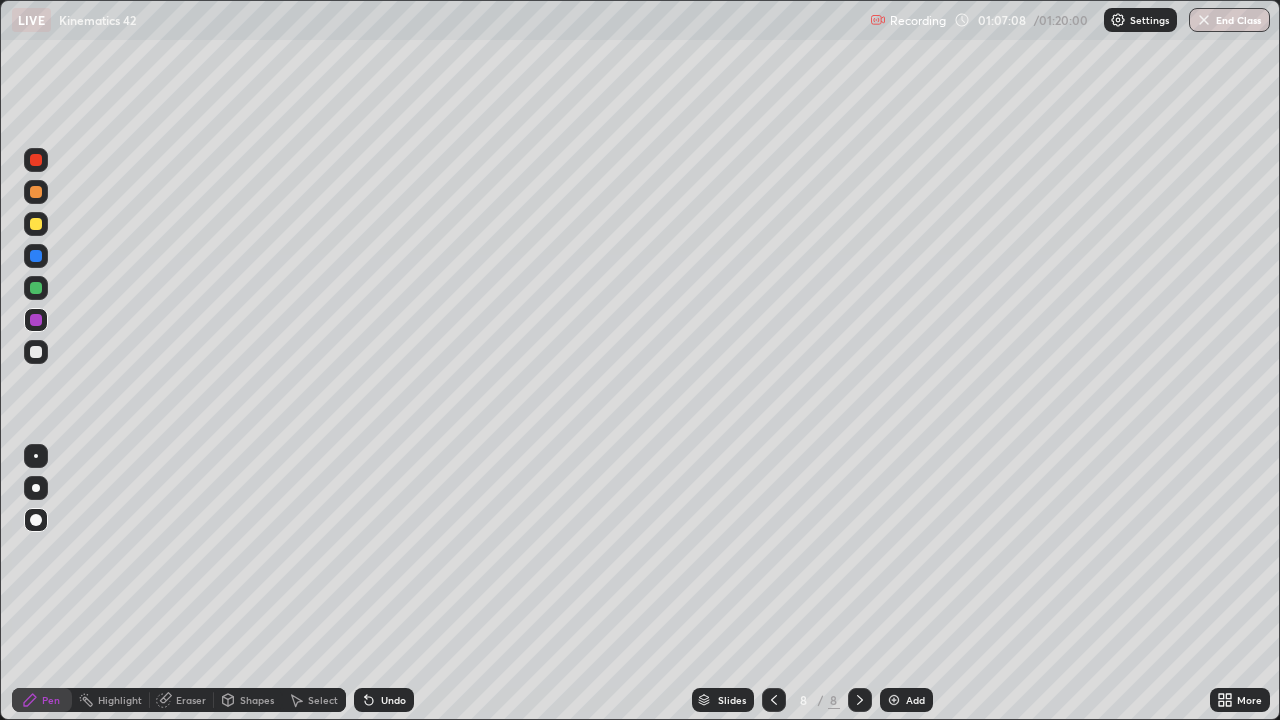 click on "Undo" at bounding box center (384, 700) 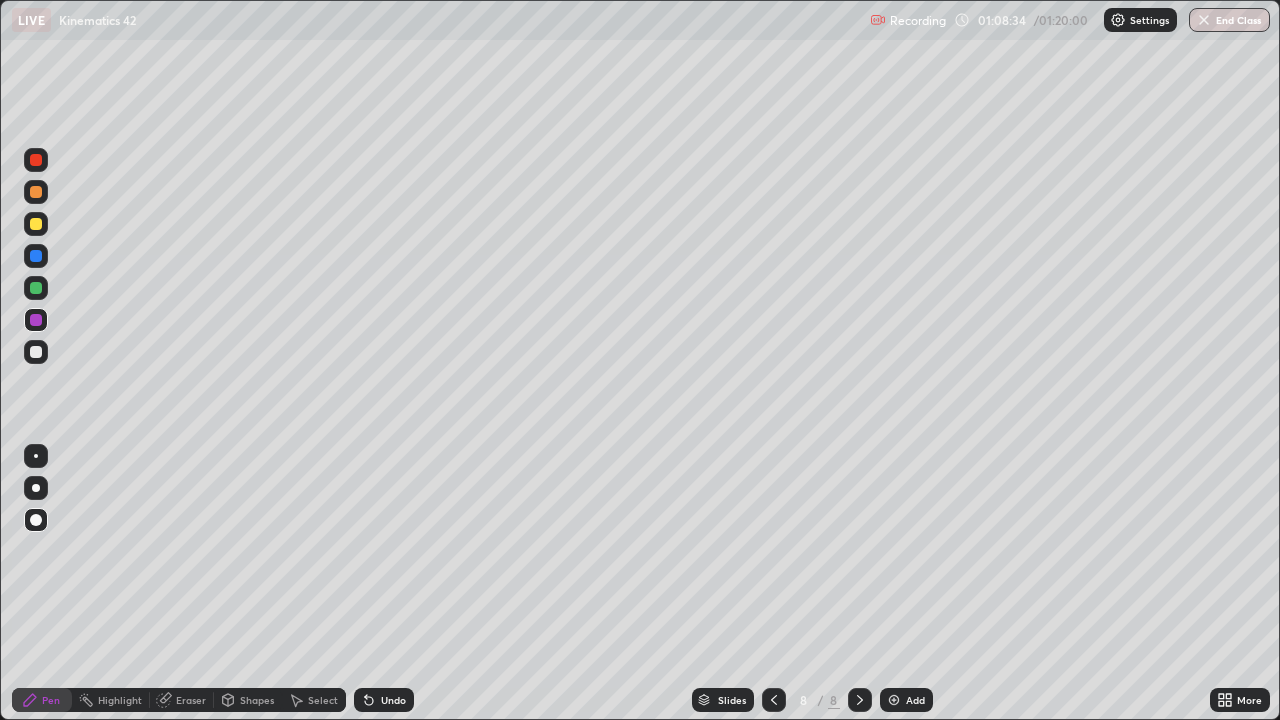click 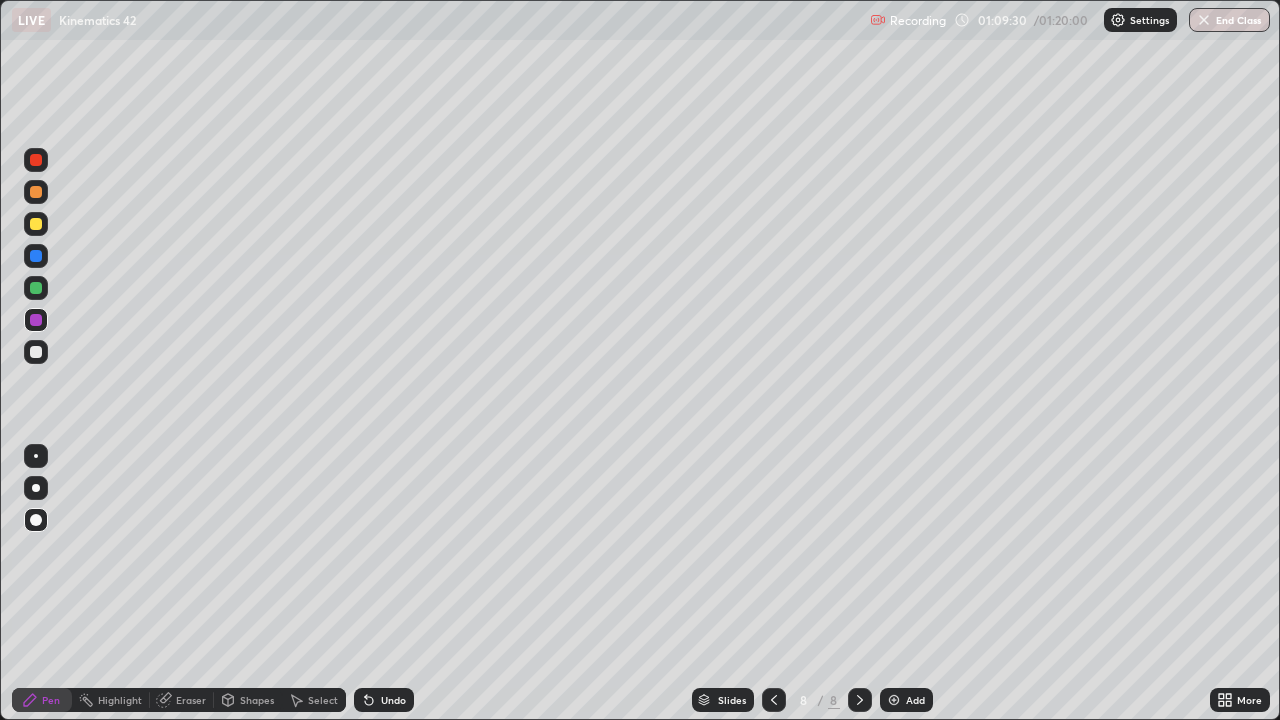click on "Undo" at bounding box center [384, 700] 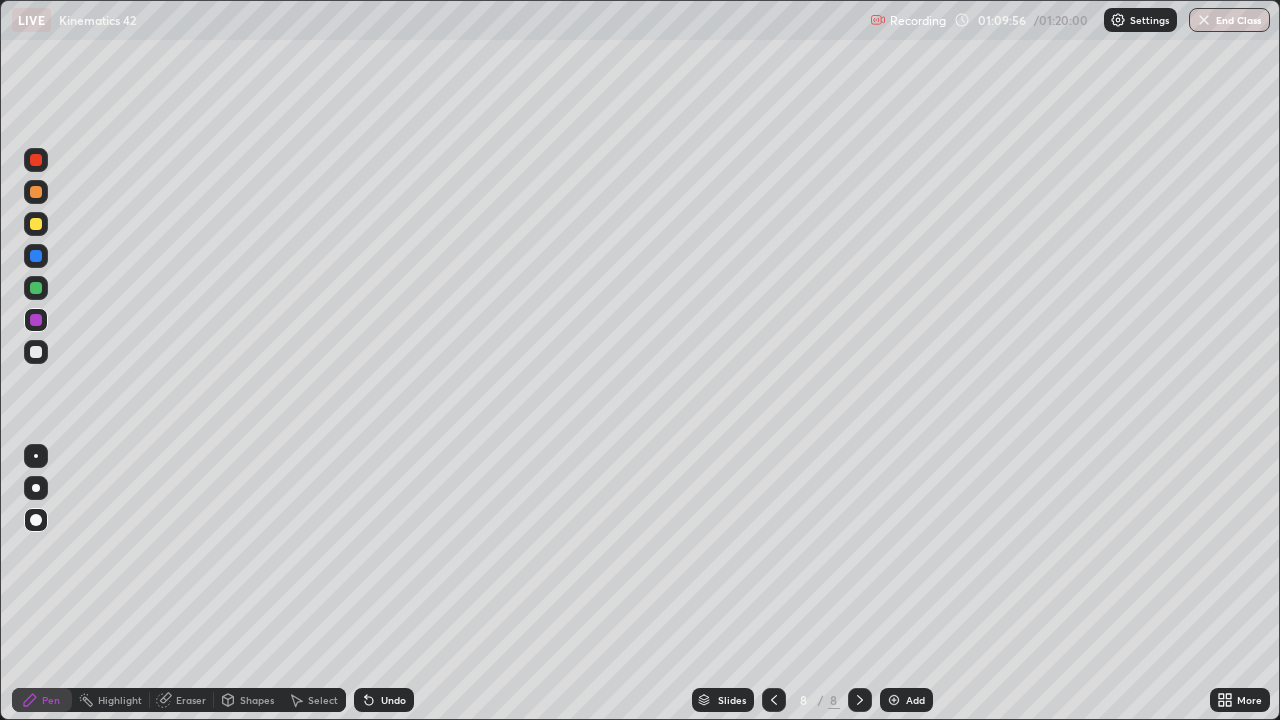 click on "Undo" at bounding box center [393, 700] 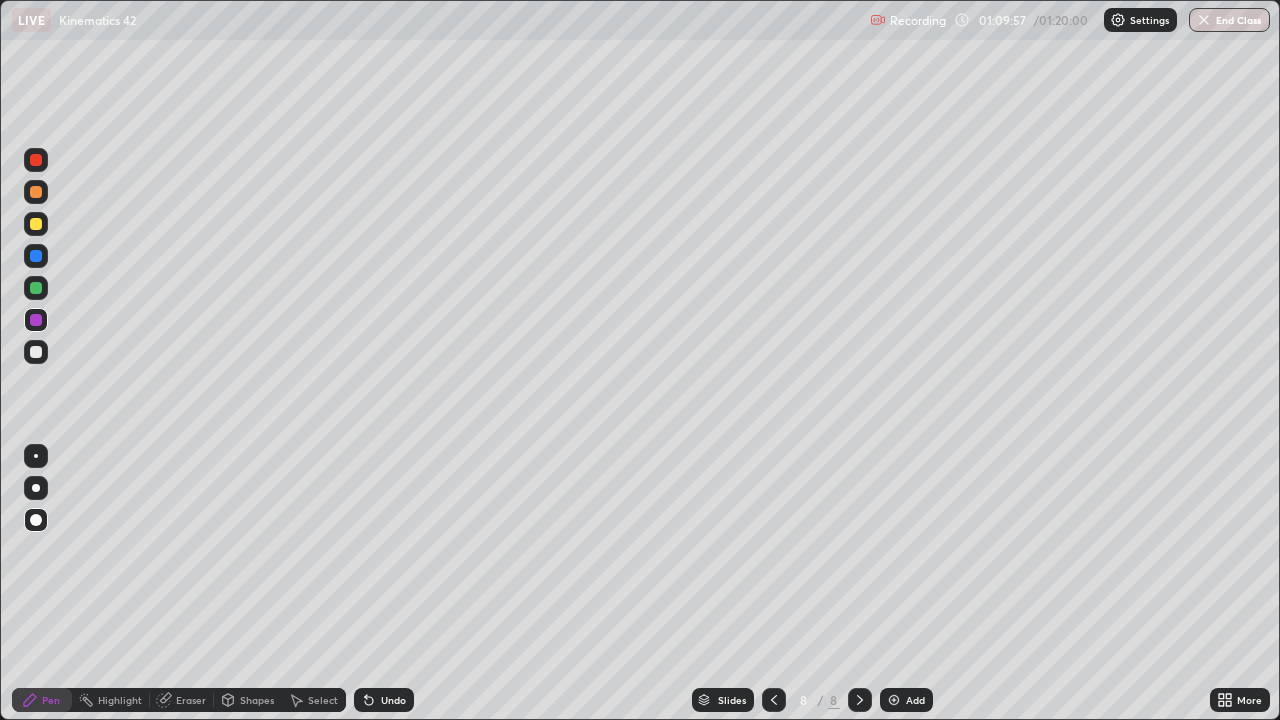click on "Undo" at bounding box center [384, 700] 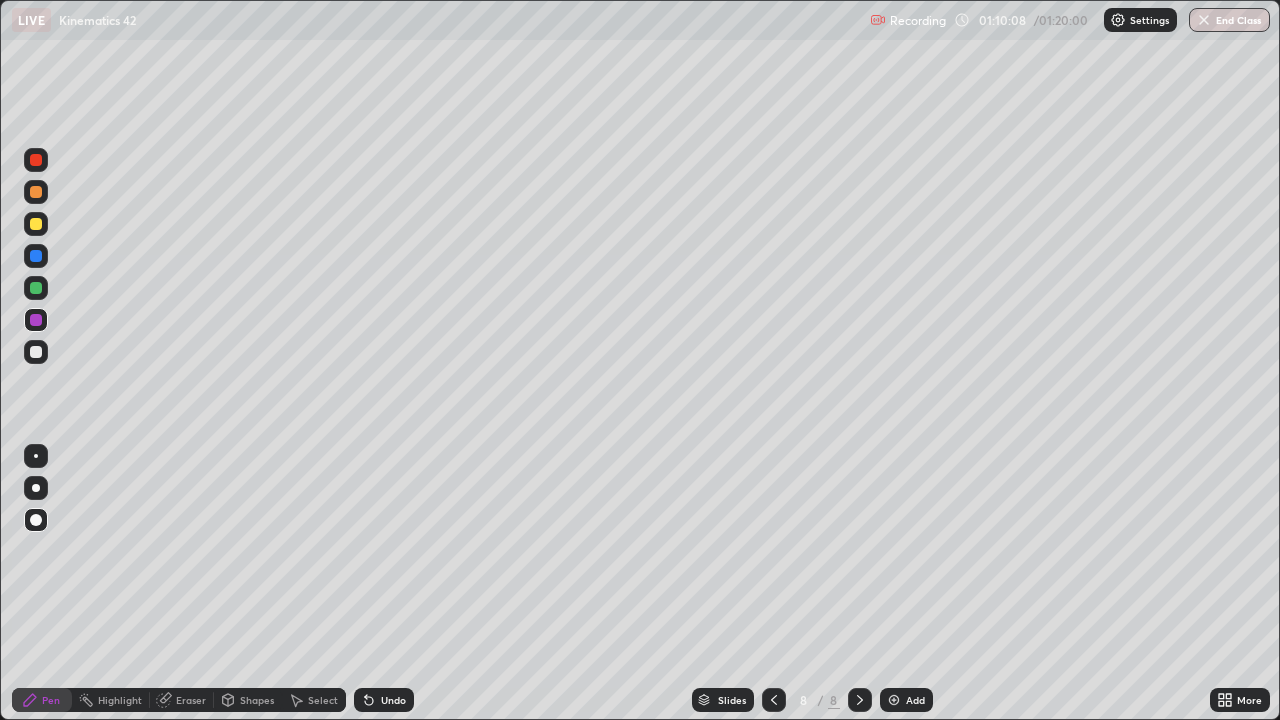 click on "Undo" at bounding box center [393, 700] 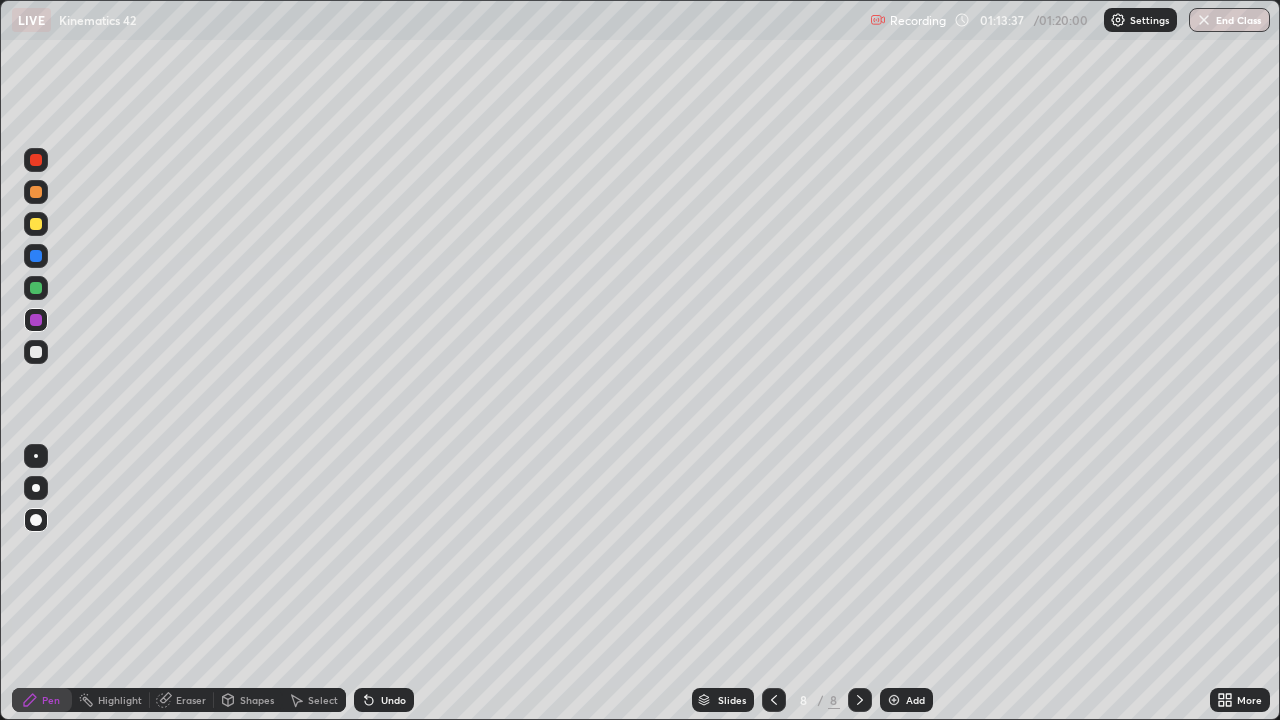 click at bounding box center (1204, 20) 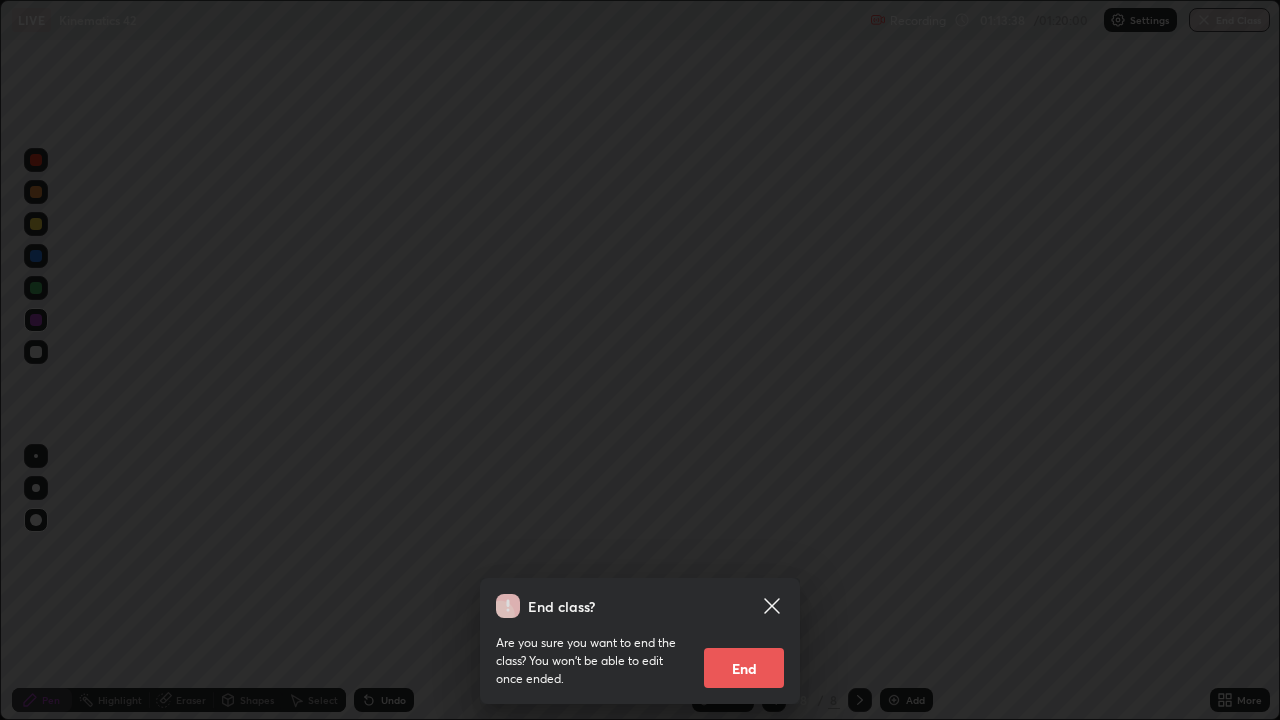 click on "End class? Are you sure you want to end the class? You won’t be able to edit once ended. End" at bounding box center [640, 360] 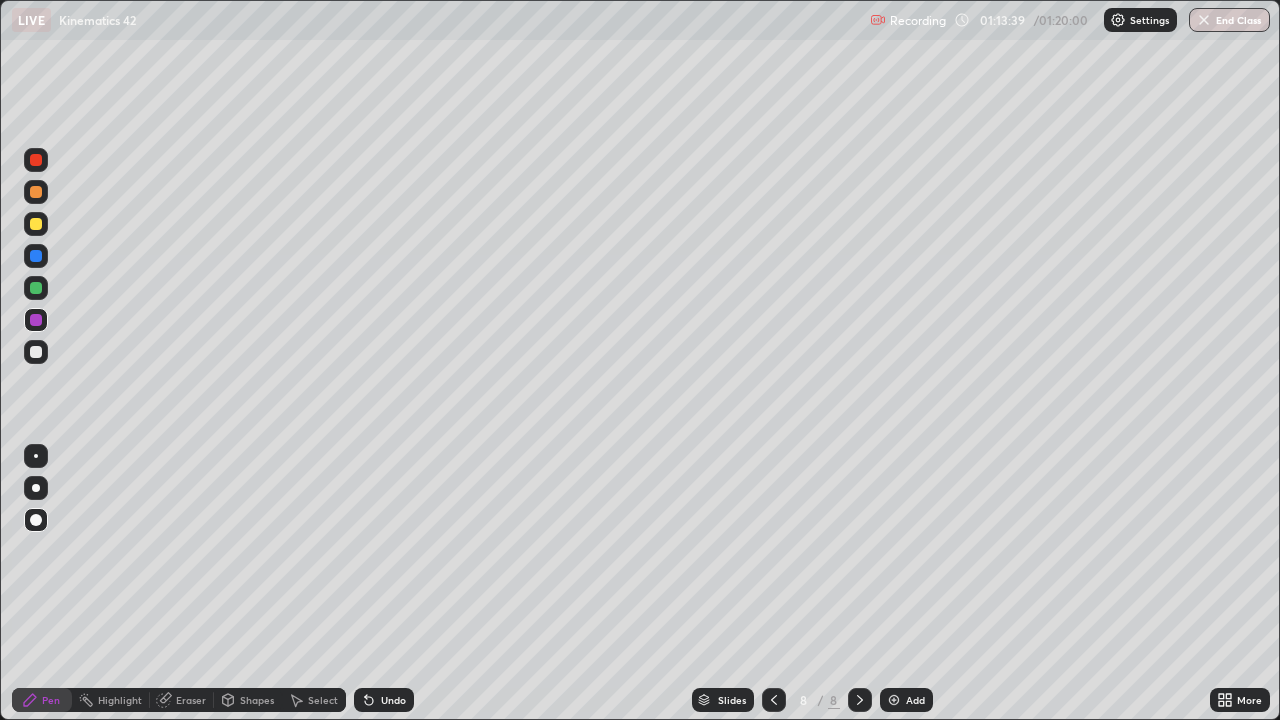click on "Recording 01:13:39 /  01:20:00 Settings End Class" at bounding box center [1070, 20] 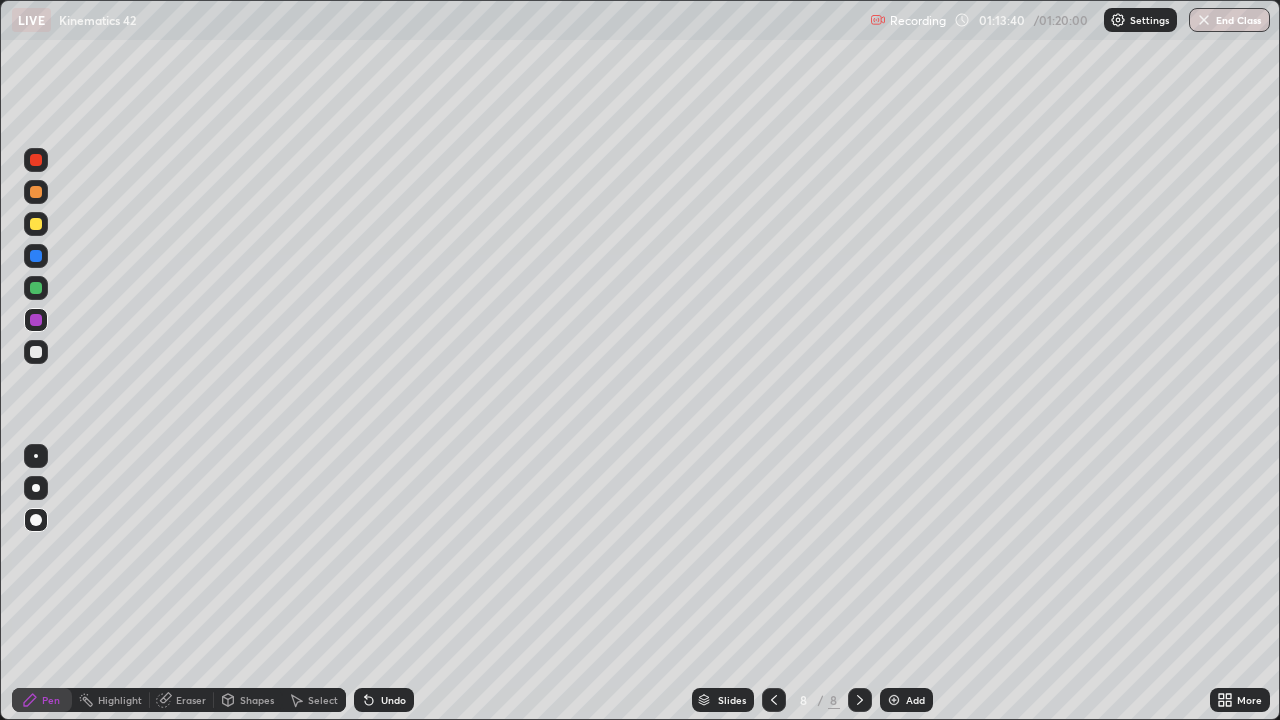 click on "Recording 01:13:40 /  01:20:00 Settings End Class" at bounding box center [1070, 20] 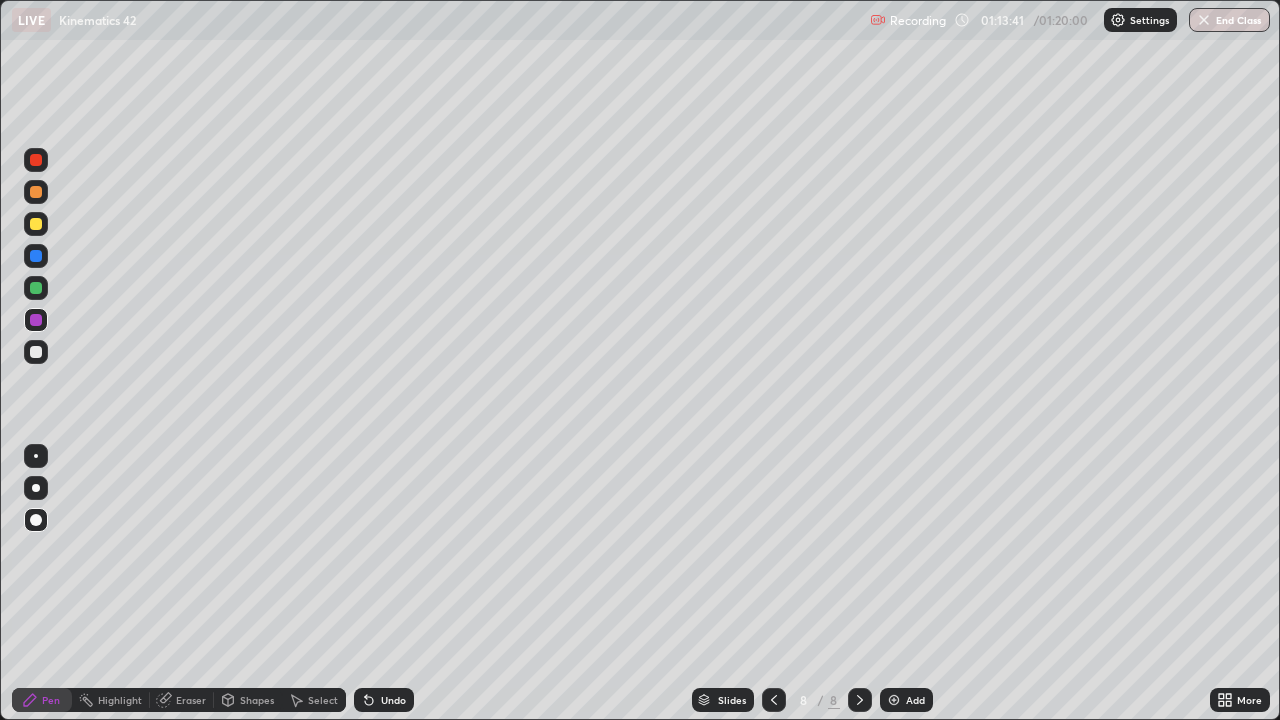 click on "Recording 01:13:41 /  01:20:00 Settings End Class" at bounding box center (1070, 20) 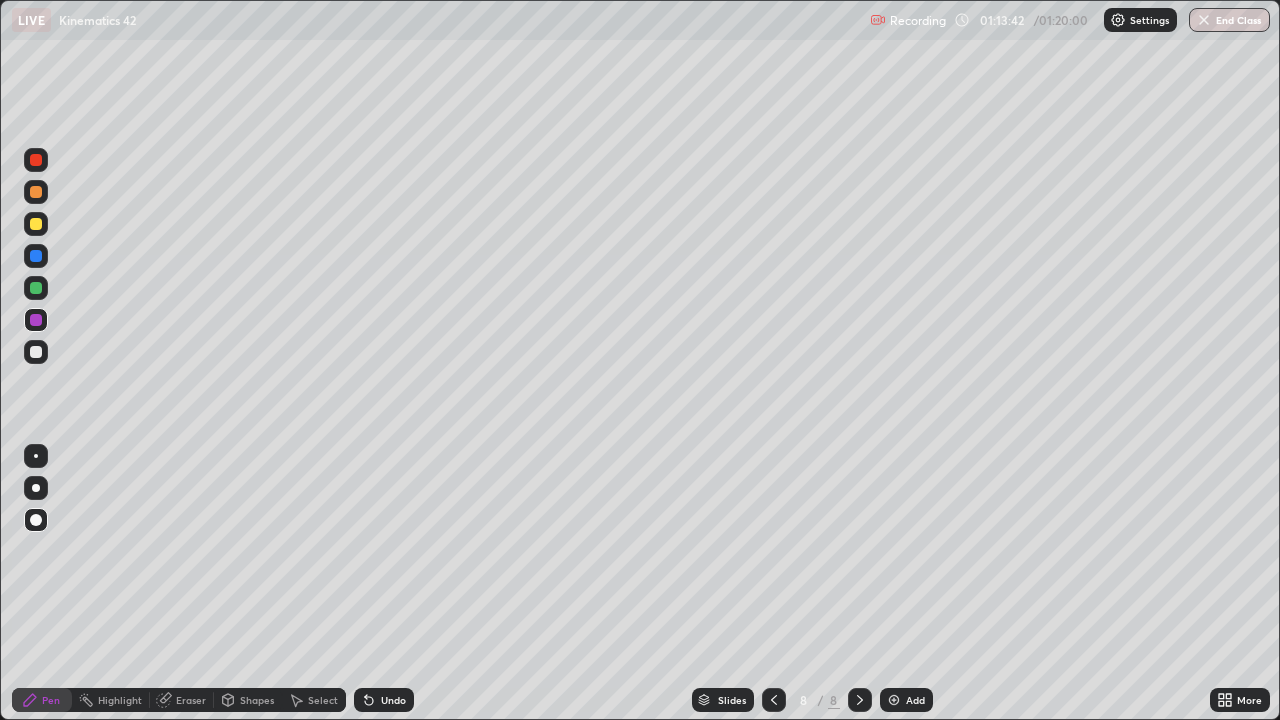 click on "Recording 01:13:42 /  01:20:00 Settings End Class" at bounding box center (1070, 20) 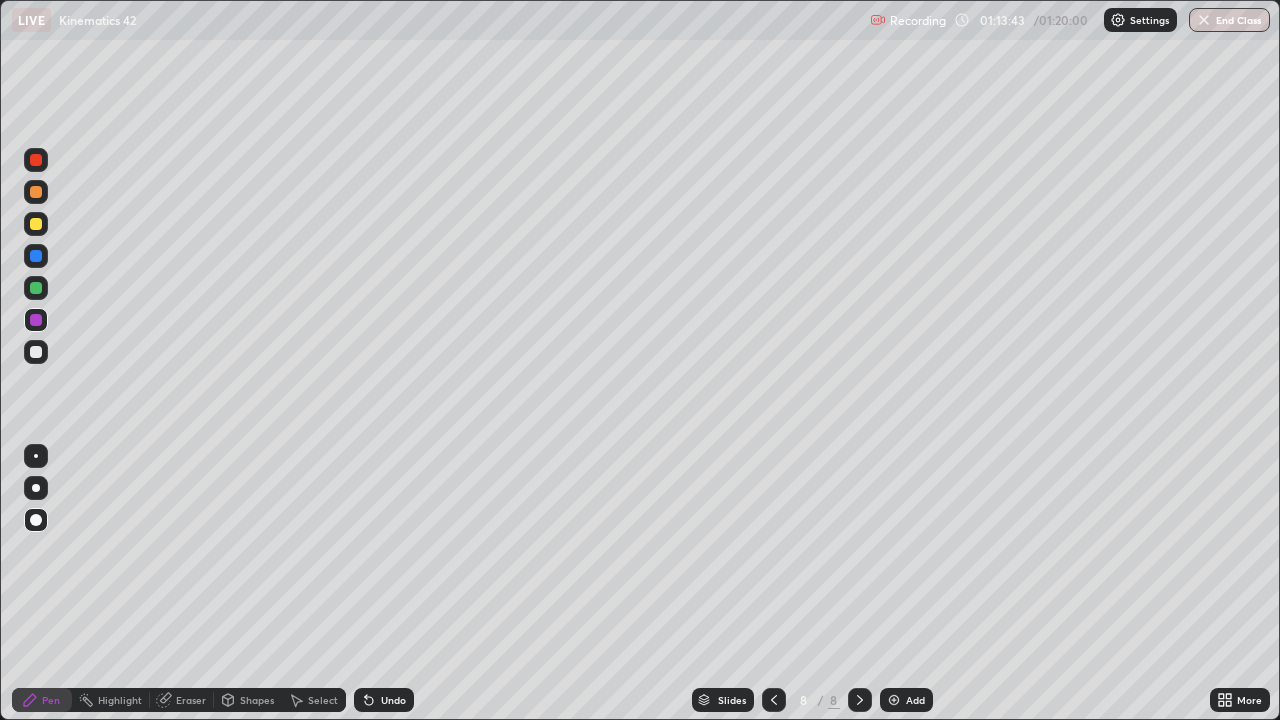 click on "End Class" at bounding box center [1229, 20] 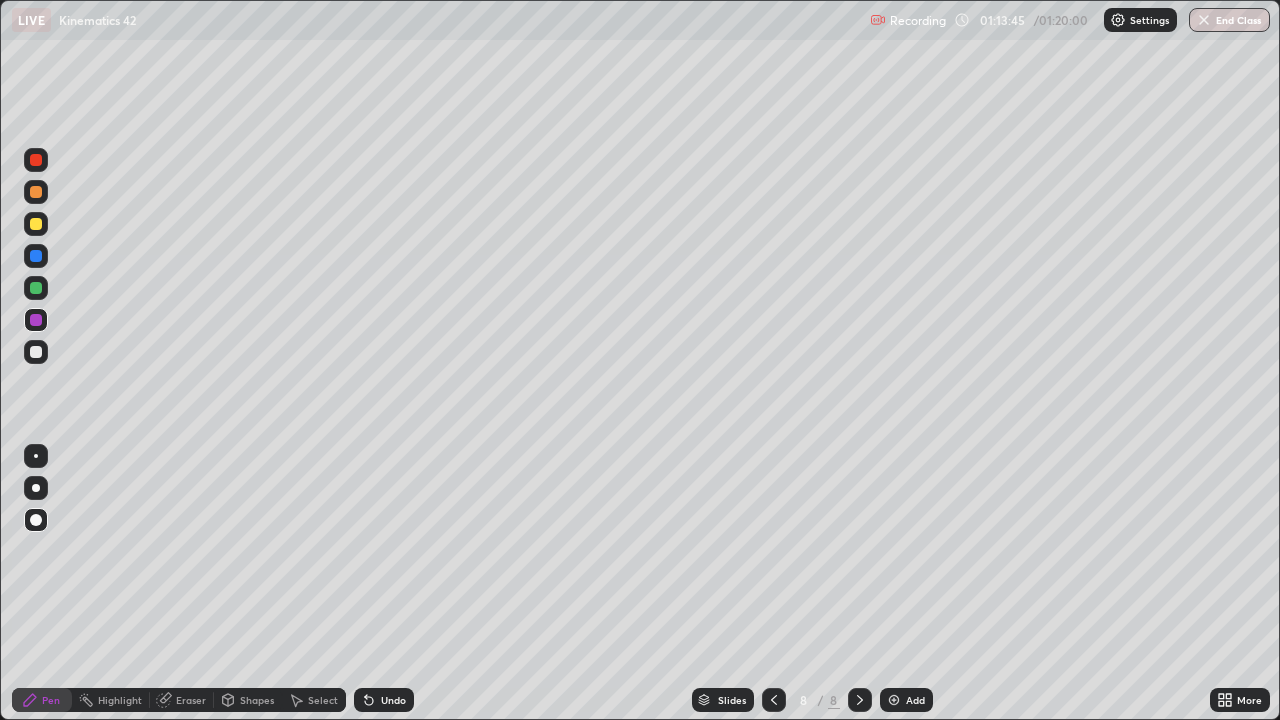click at bounding box center (1118, 20) 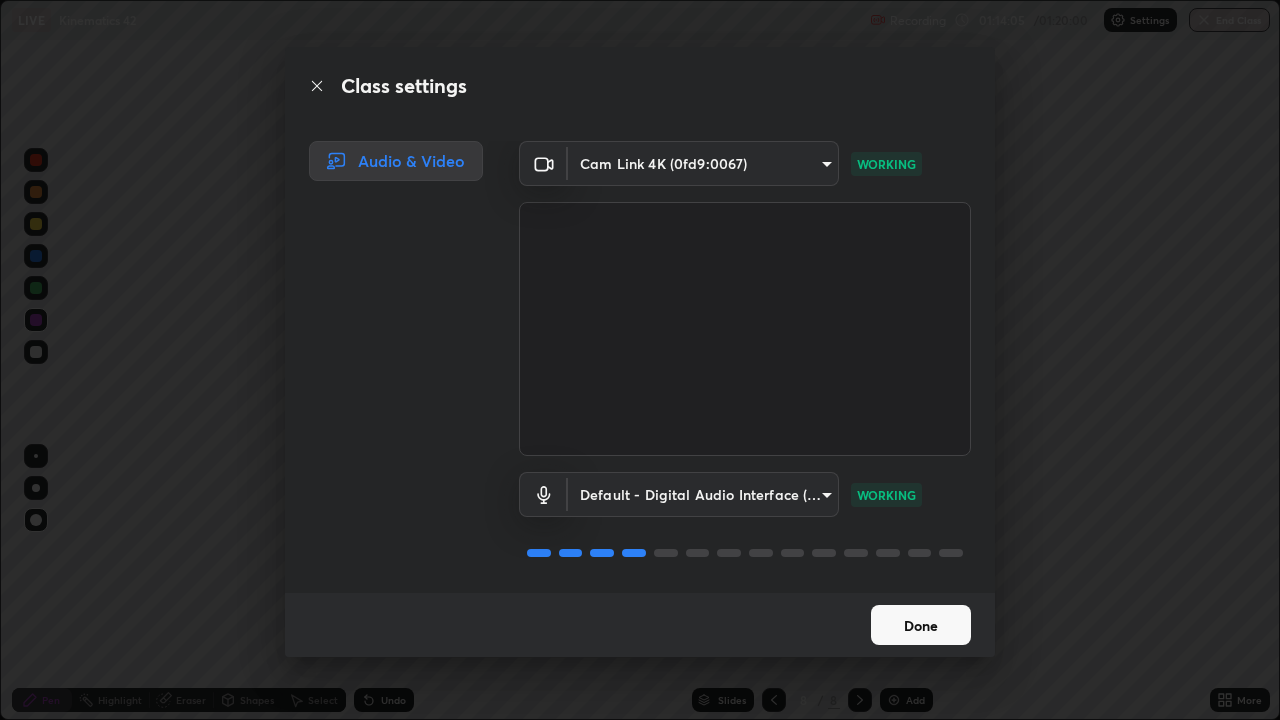 click on "Done" at bounding box center [921, 625] 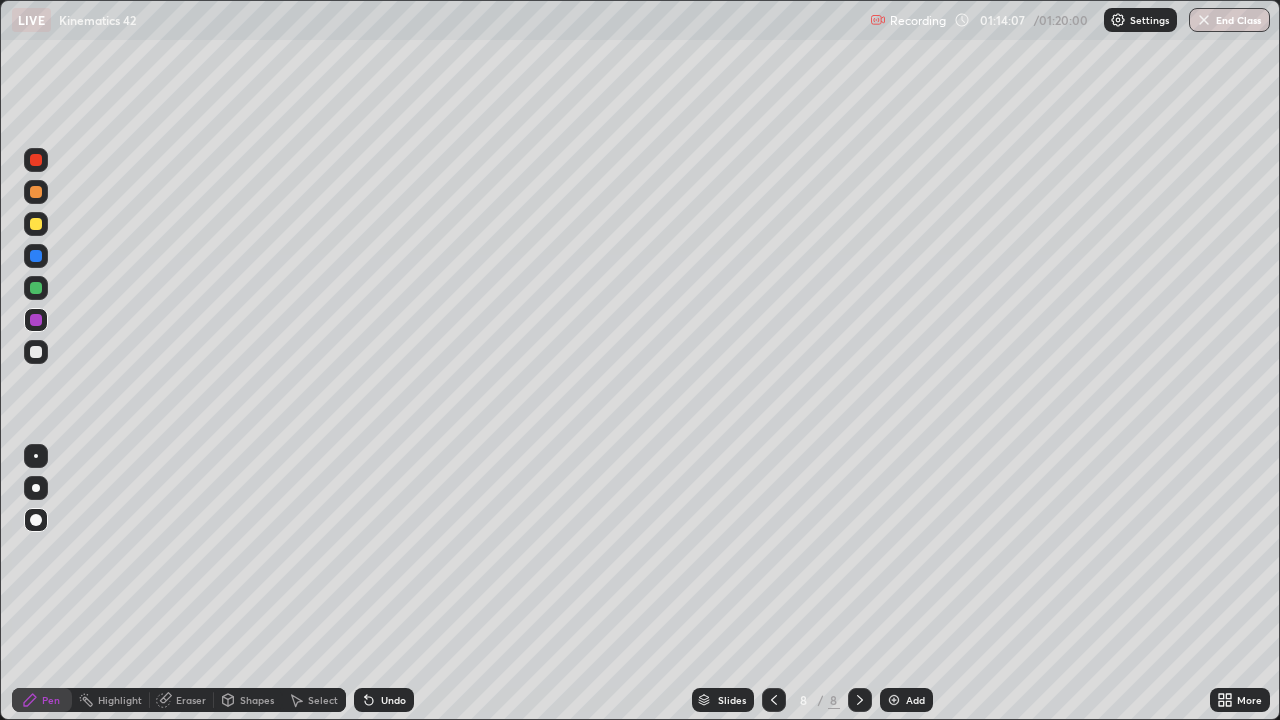 click on "End Class" at bounding box center (1229, 20) 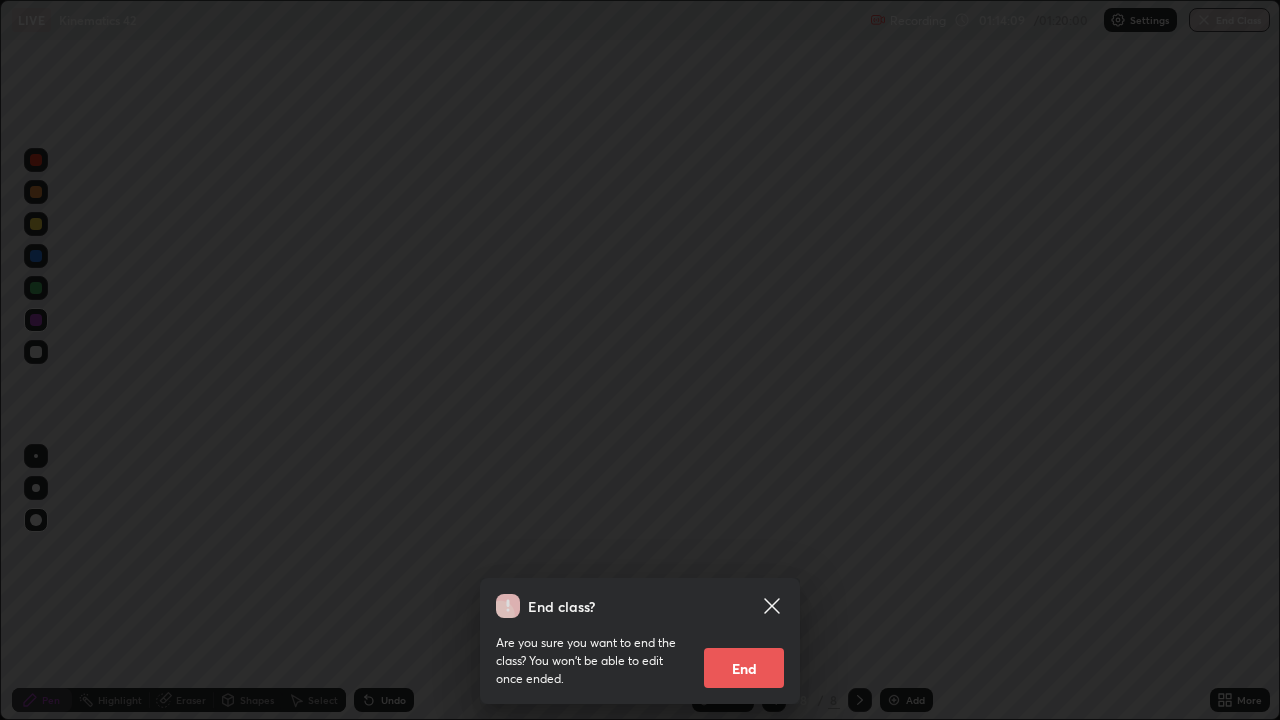 click on "End" at bounding box center [744, 668] 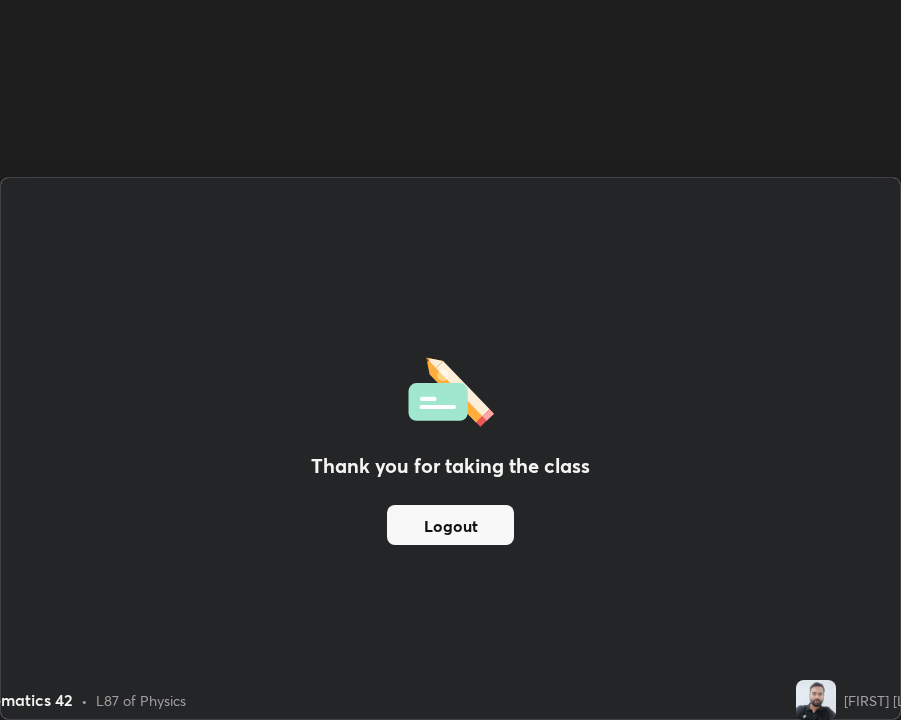 scroll, scrollTop: 720, scrollLeft: 901, axis: both 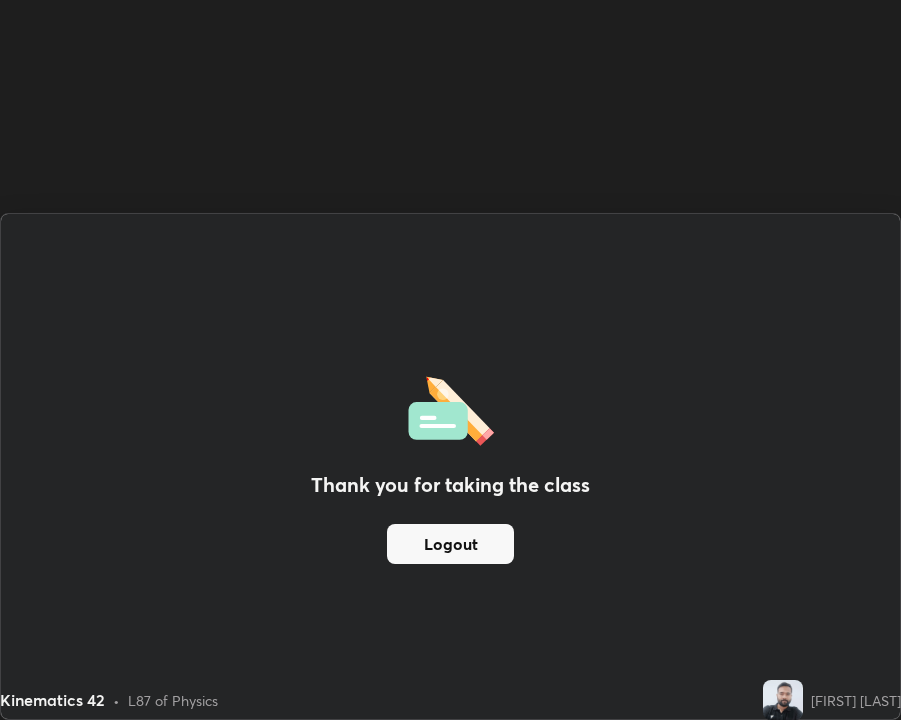 click on "Thank you for taking the class Logout" at bounding box center [450, 466] 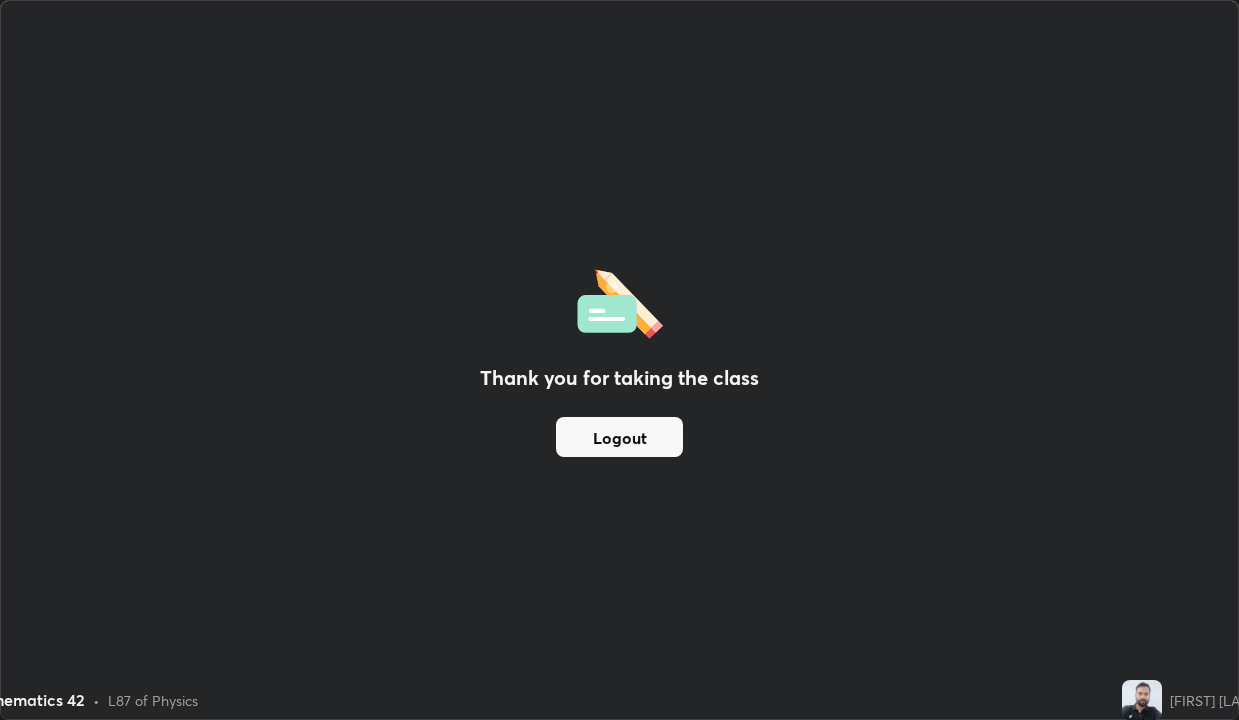 scroll, scrollTop: 99280, scrollLeft: 98720, axis: both 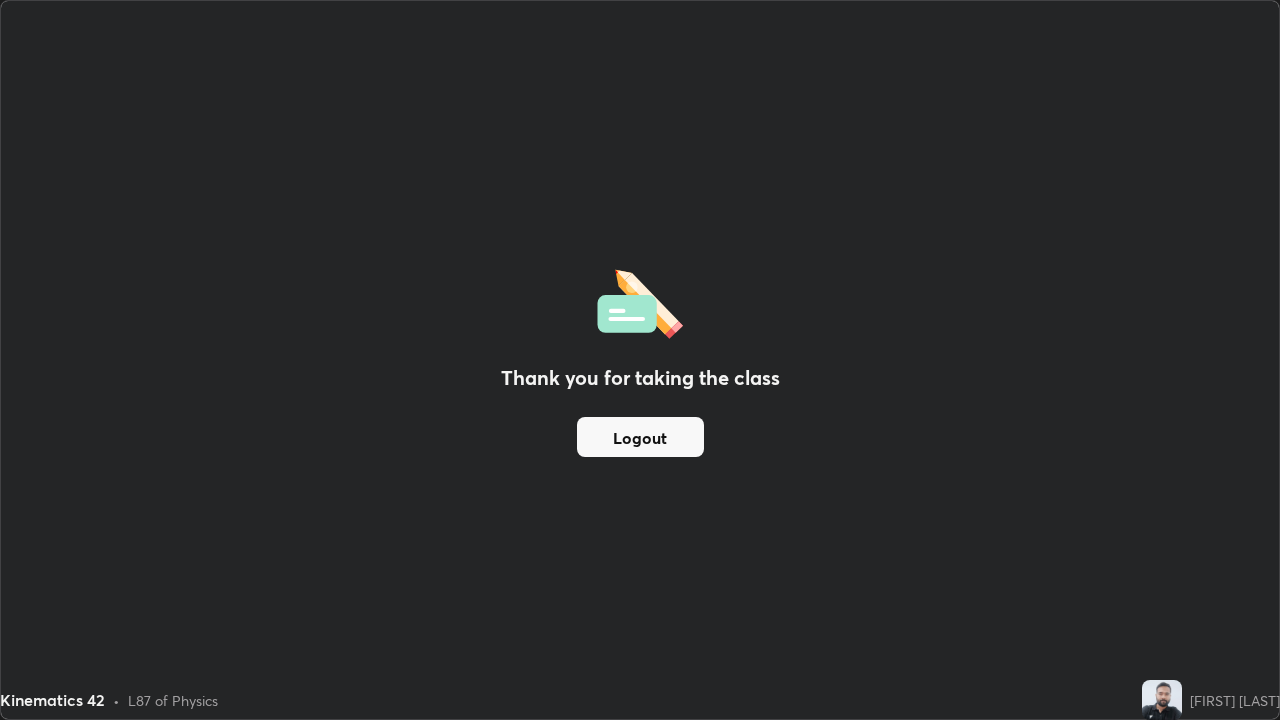 click on "Logout" at bounding box center [640, 437] 